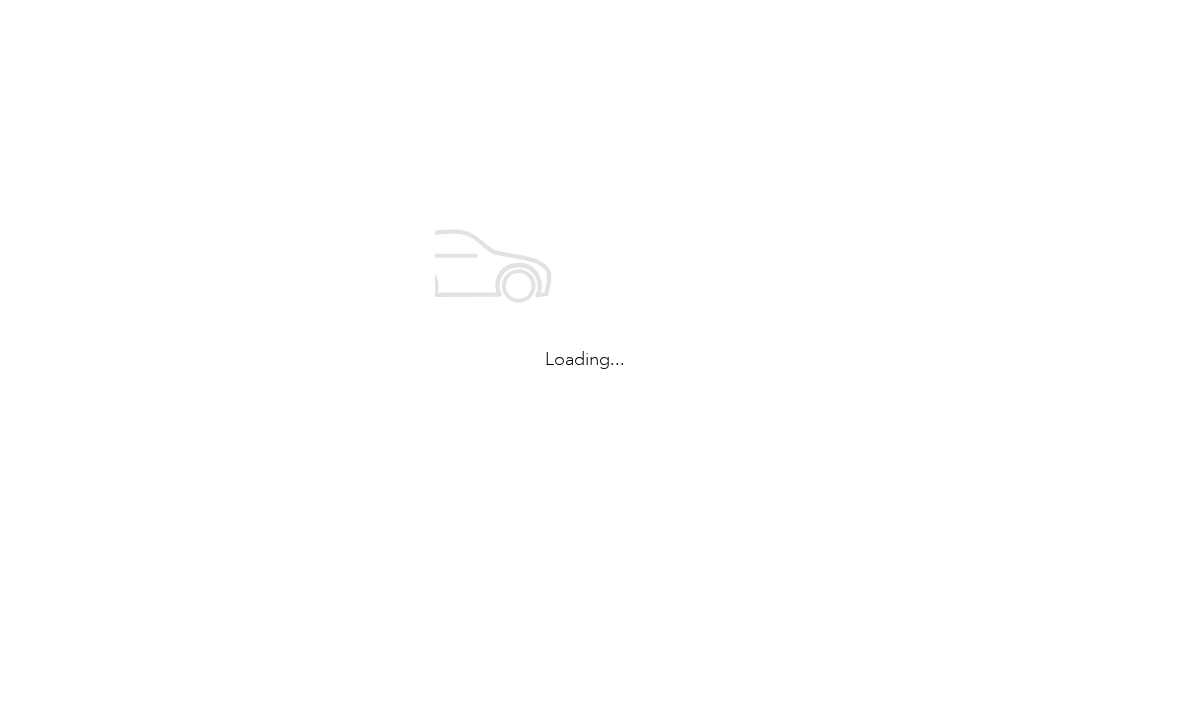 scroll, scrollTop: 0, scrollLeft: 0, axis: both 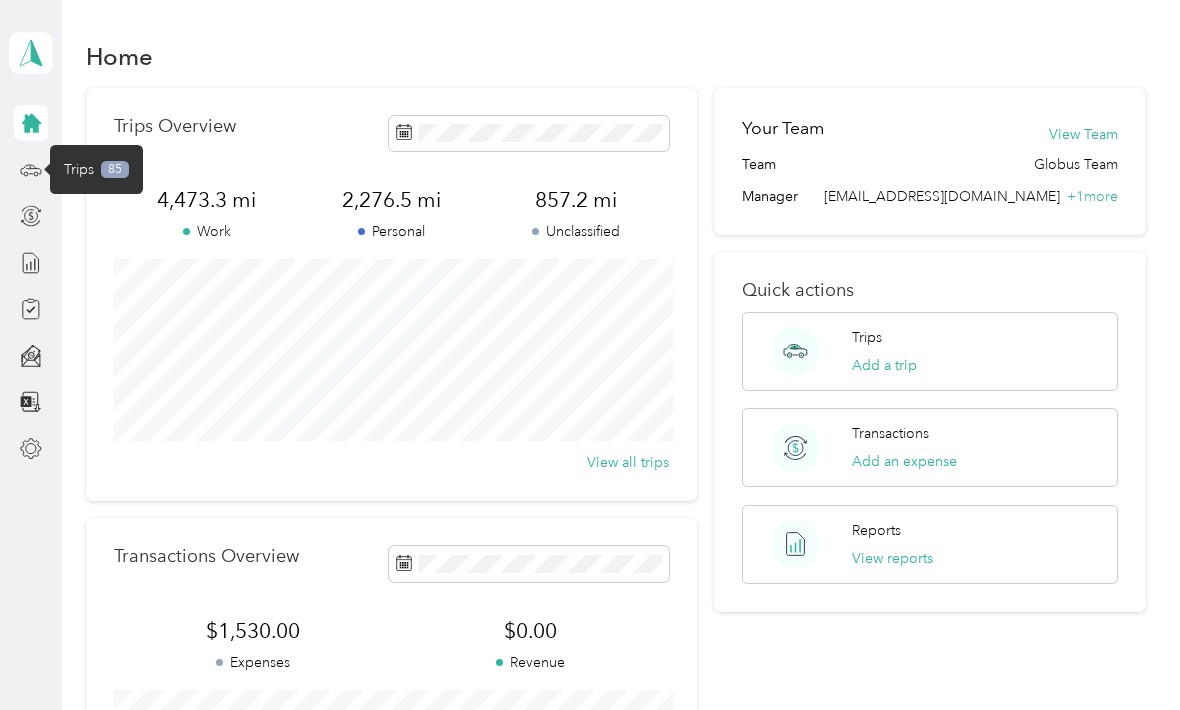 click 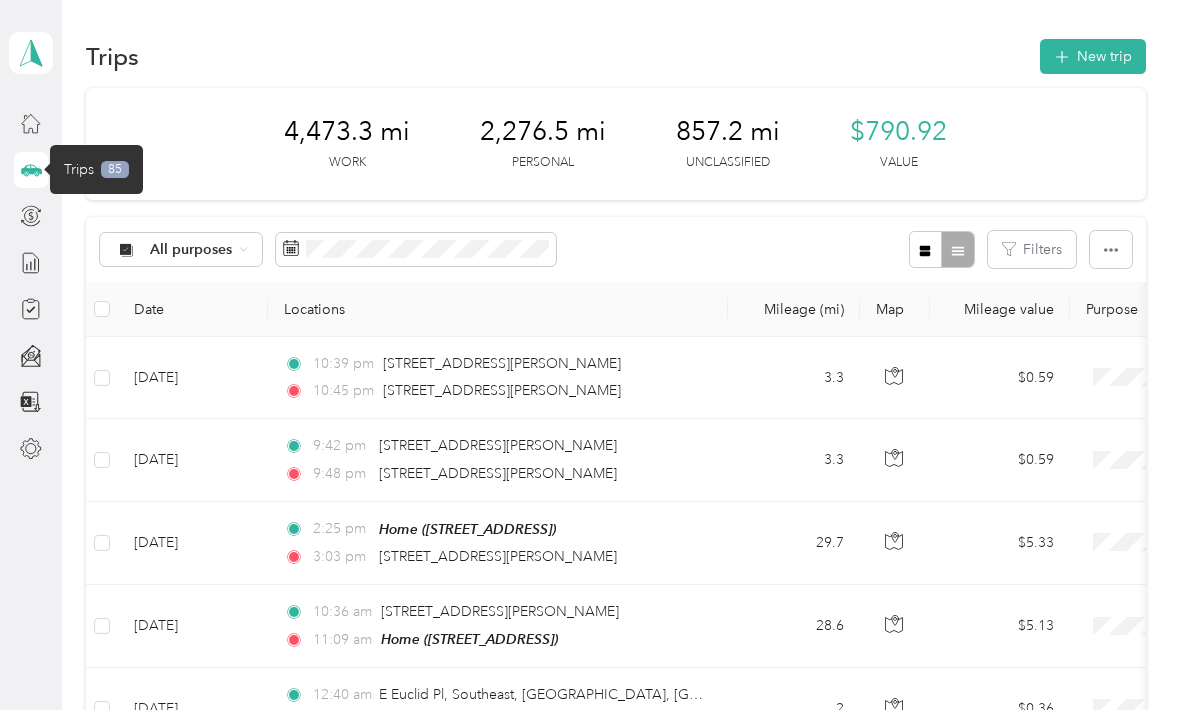 click 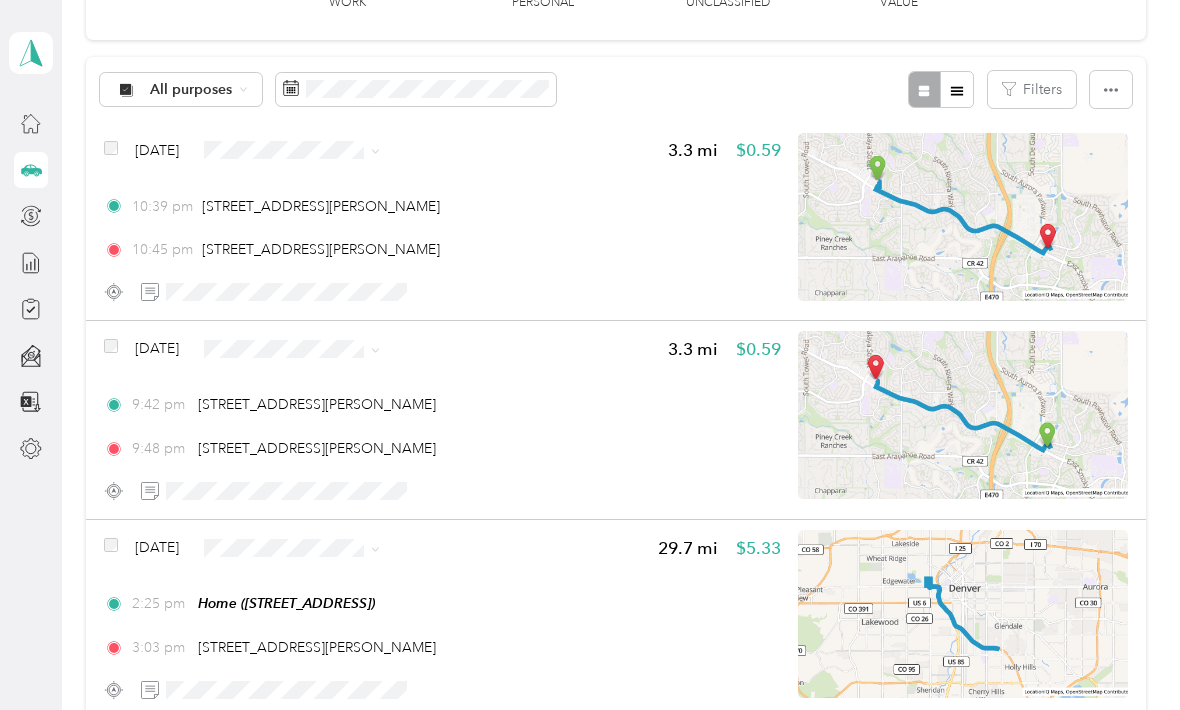 scroll, scrollTop: 171, scrollLeft: 0, axis: vertical 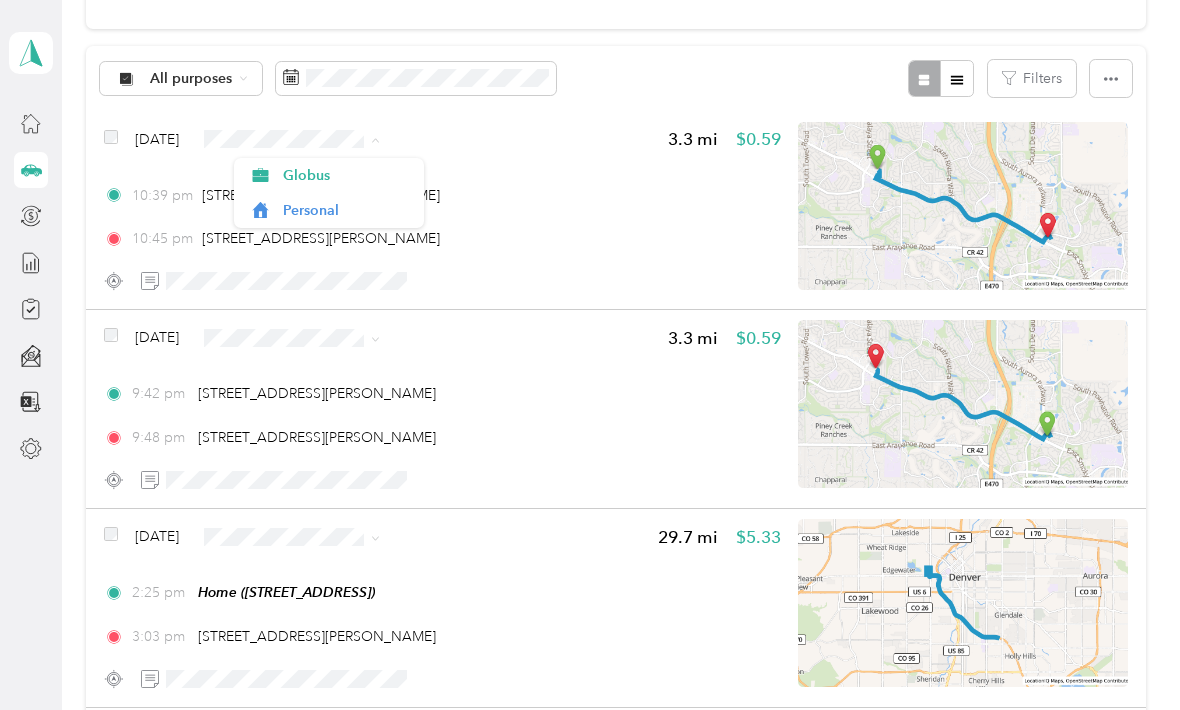 click on "Personal" at bounding box center [329, 210] 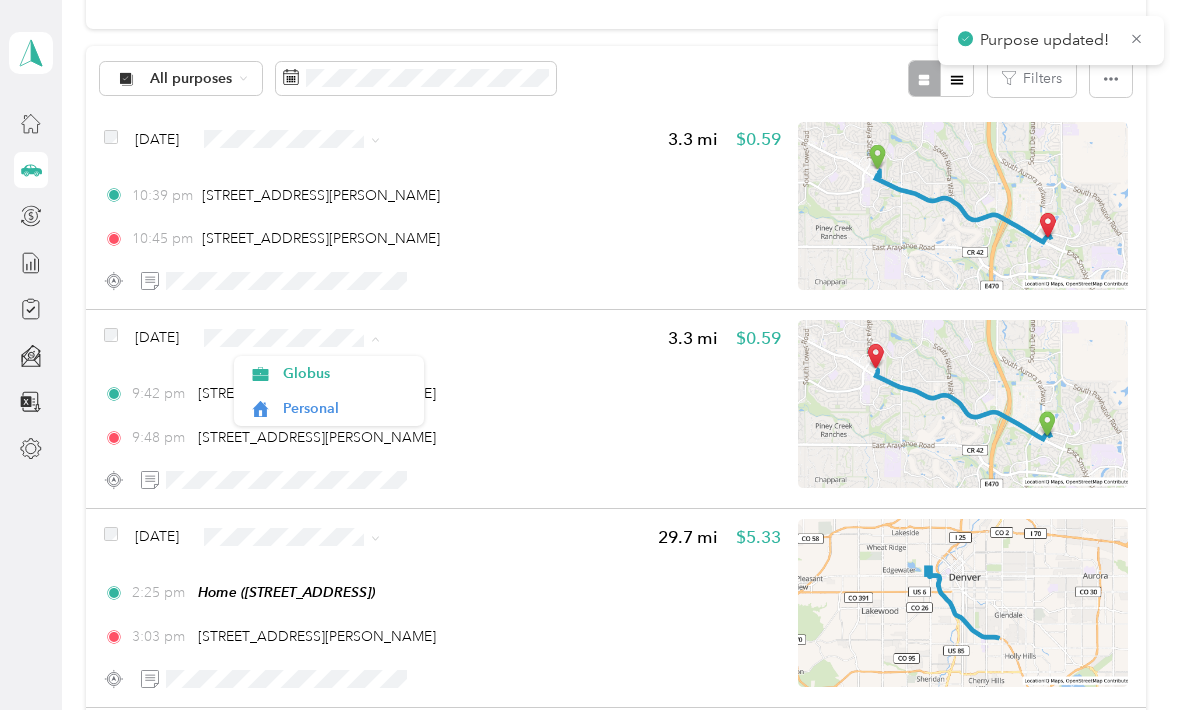click 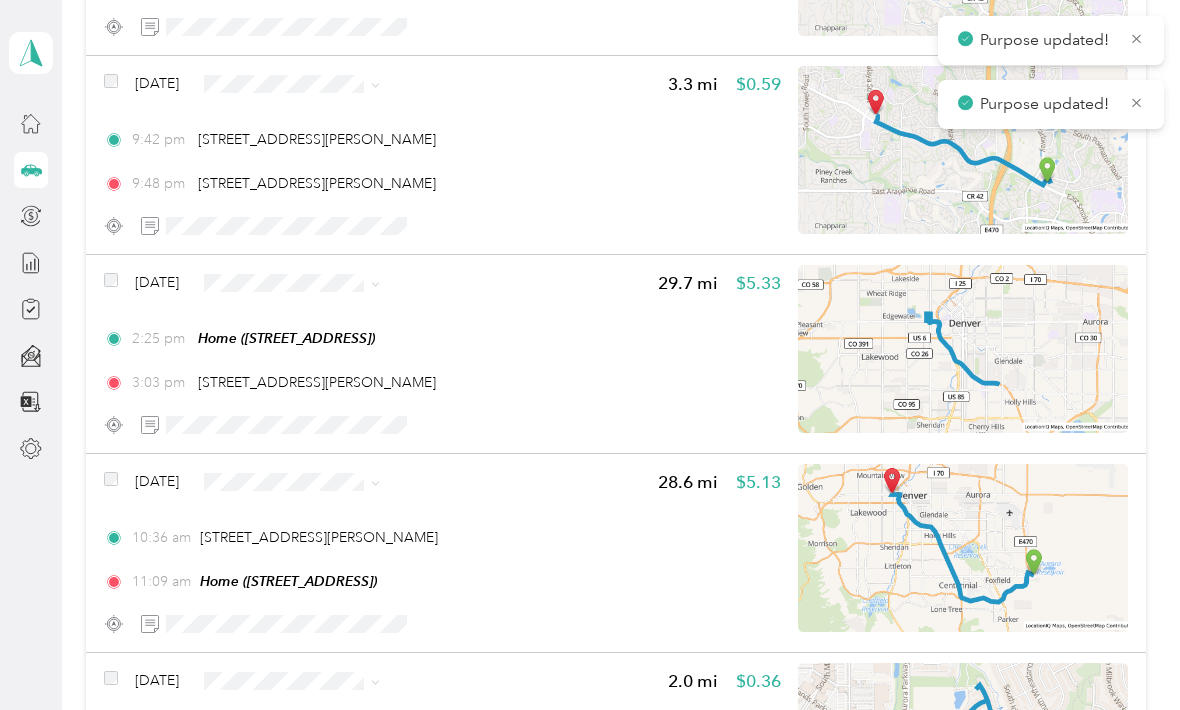 scroll, scrollTop: 431, scrollLeft: 0, axis: vertical 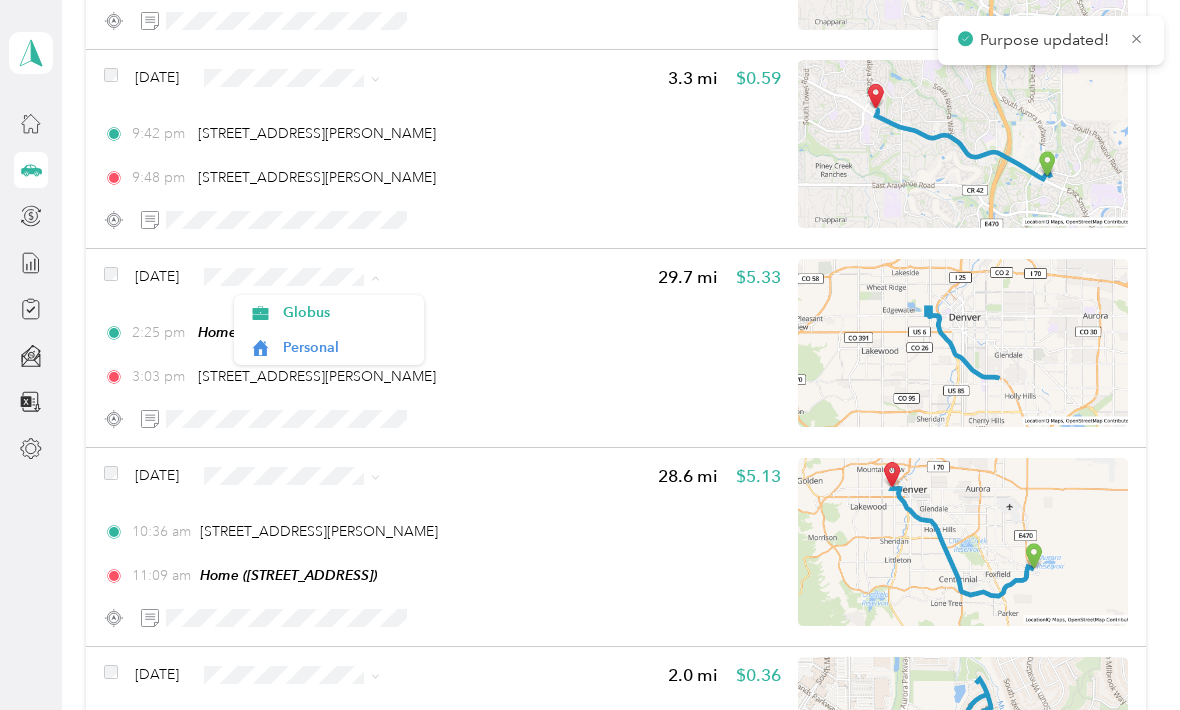 click on "Personal" at bounding box center (329, 347) 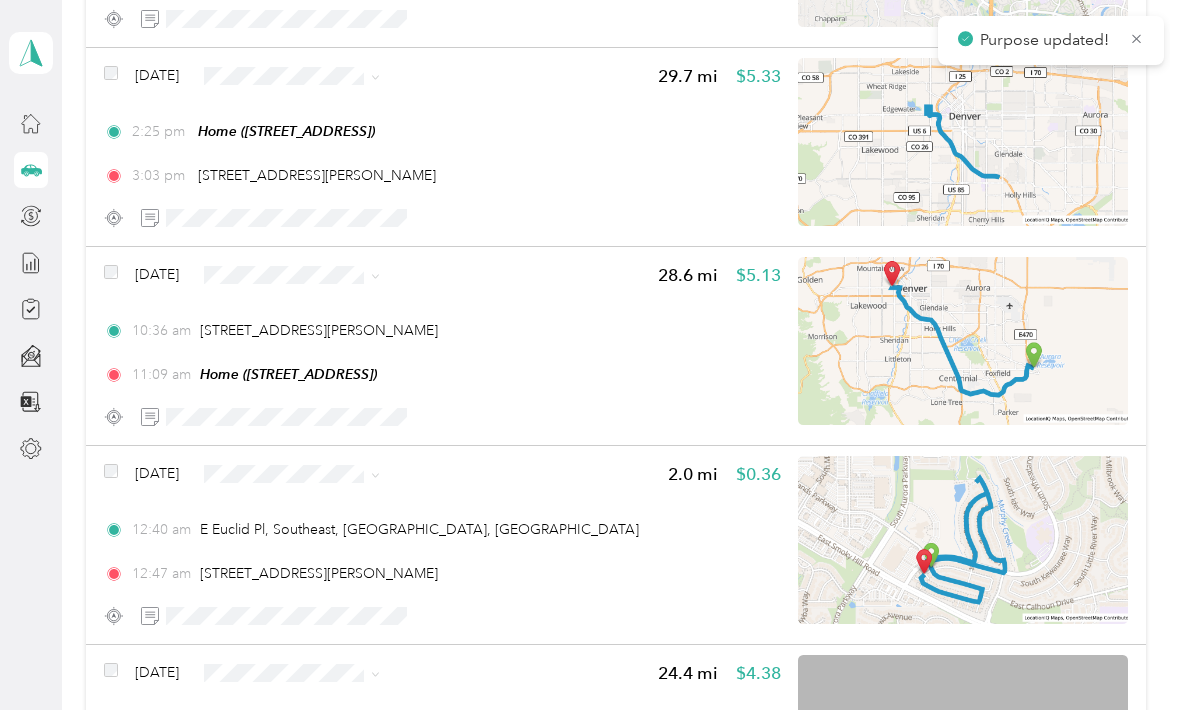 scroll, scrollTop: 637, scrollLeft: 0, axis: vertical 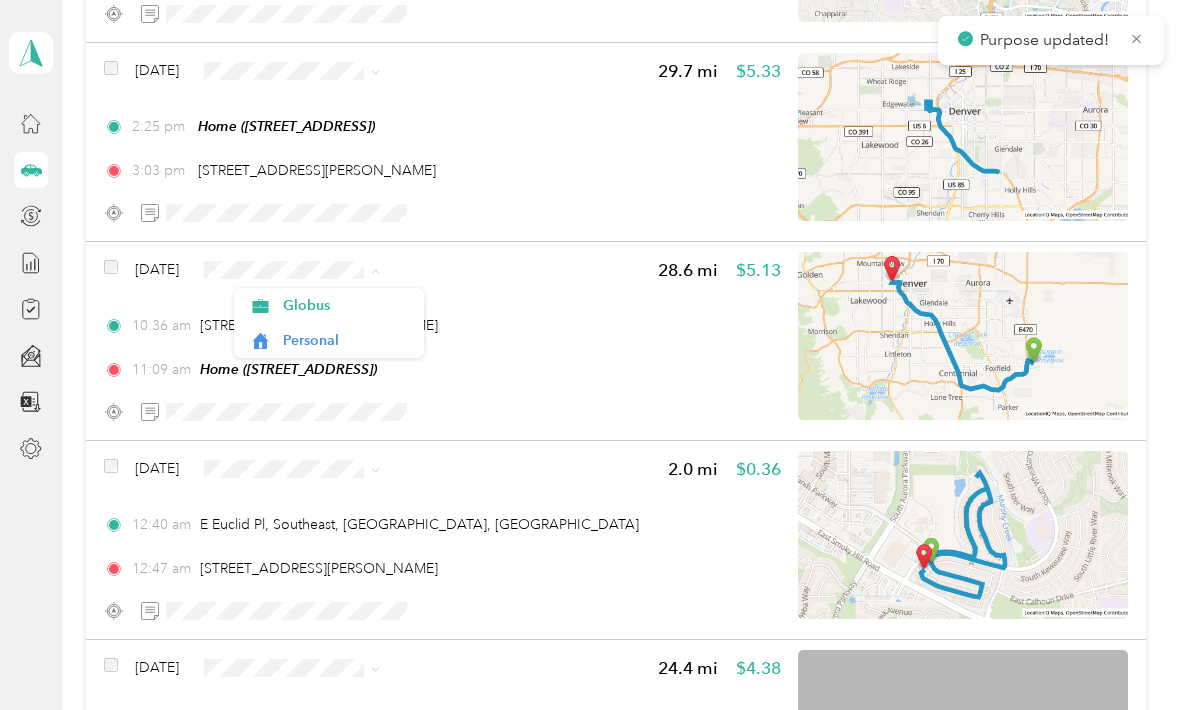 click on "Personal" at bounding box center (329, 340) 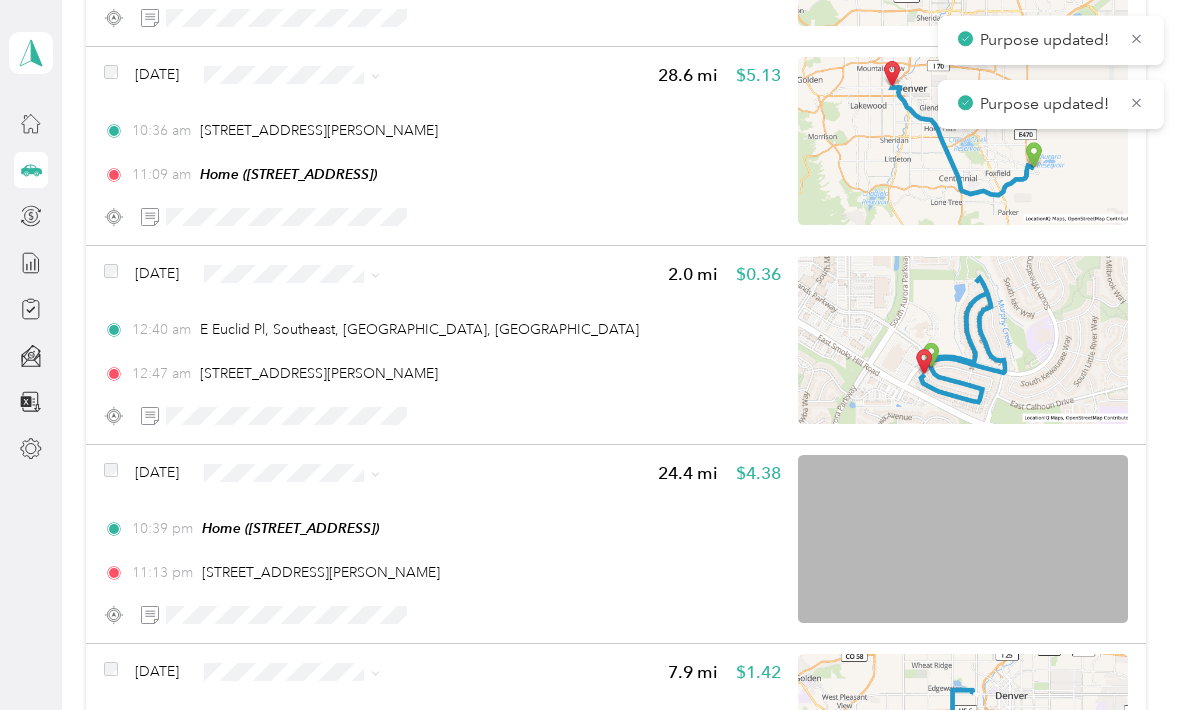 scroll, scrollTop: 839, scrollLeft: 0, axis: vertical 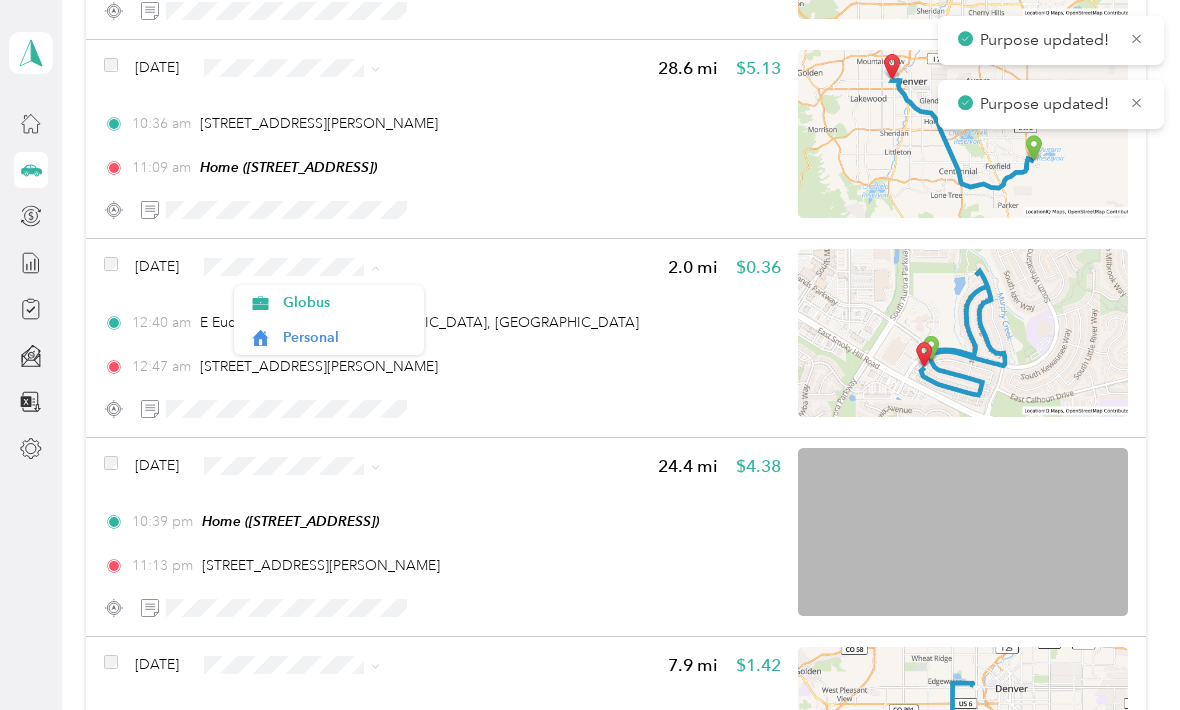 click on "Personal" at bounding box center [329, 337] 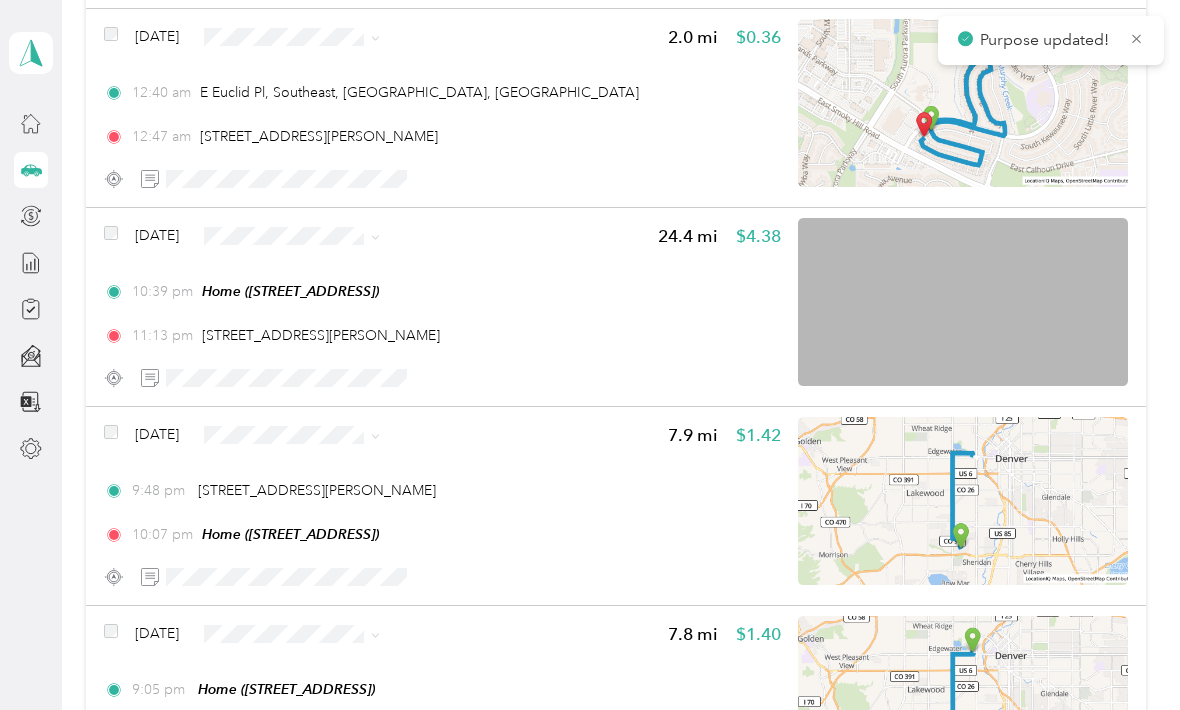 scroll, scrollTop: 1070, scrollLeft: 0, axis: vertical 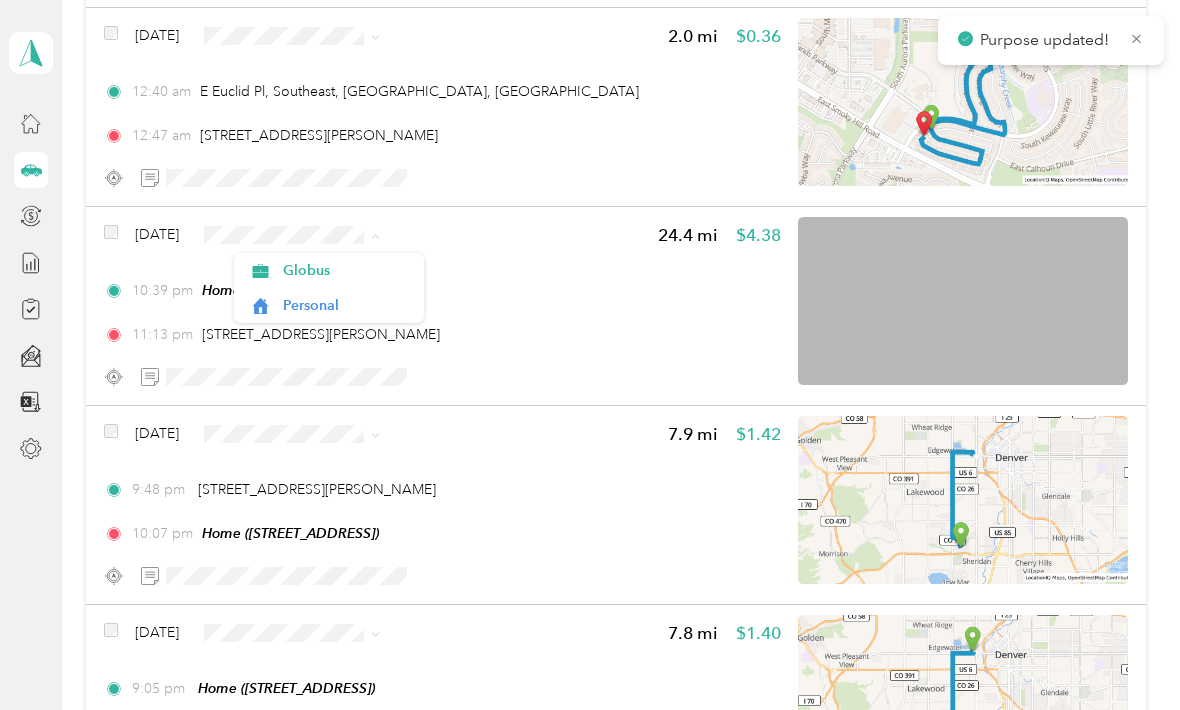 click on "Personal" at bounding box center [329, 305] 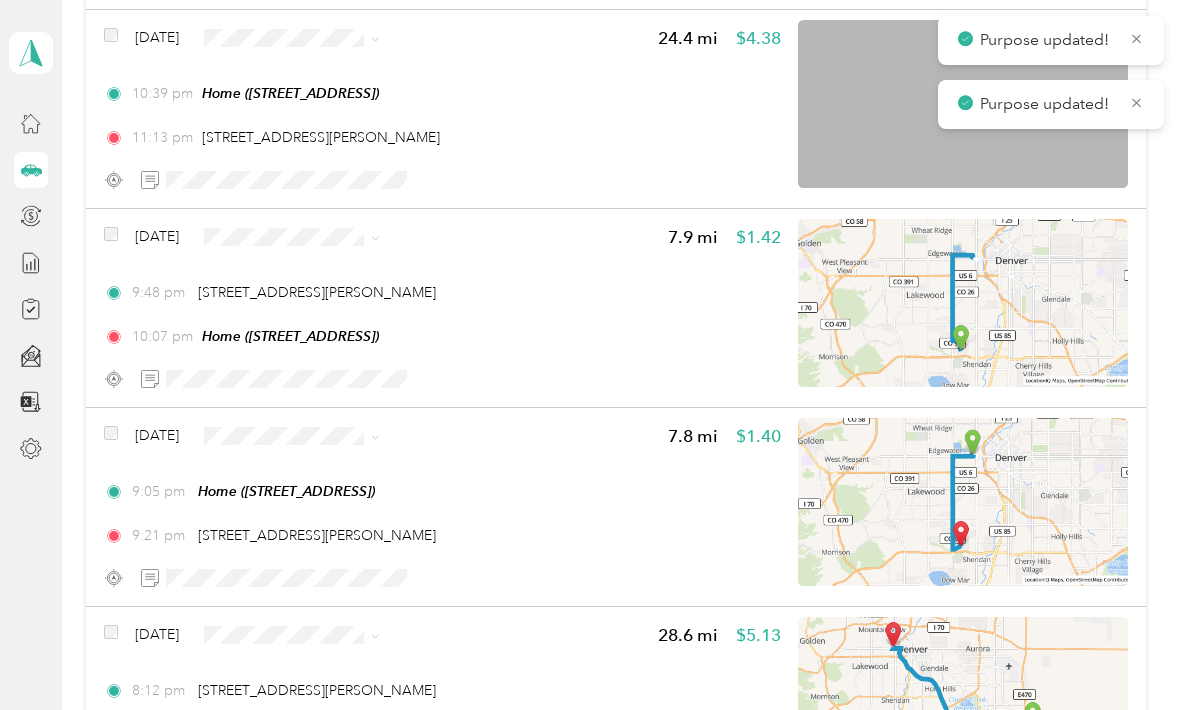 scroll, scrollTop: 1281, scrollLeft: 0, axis: vertical 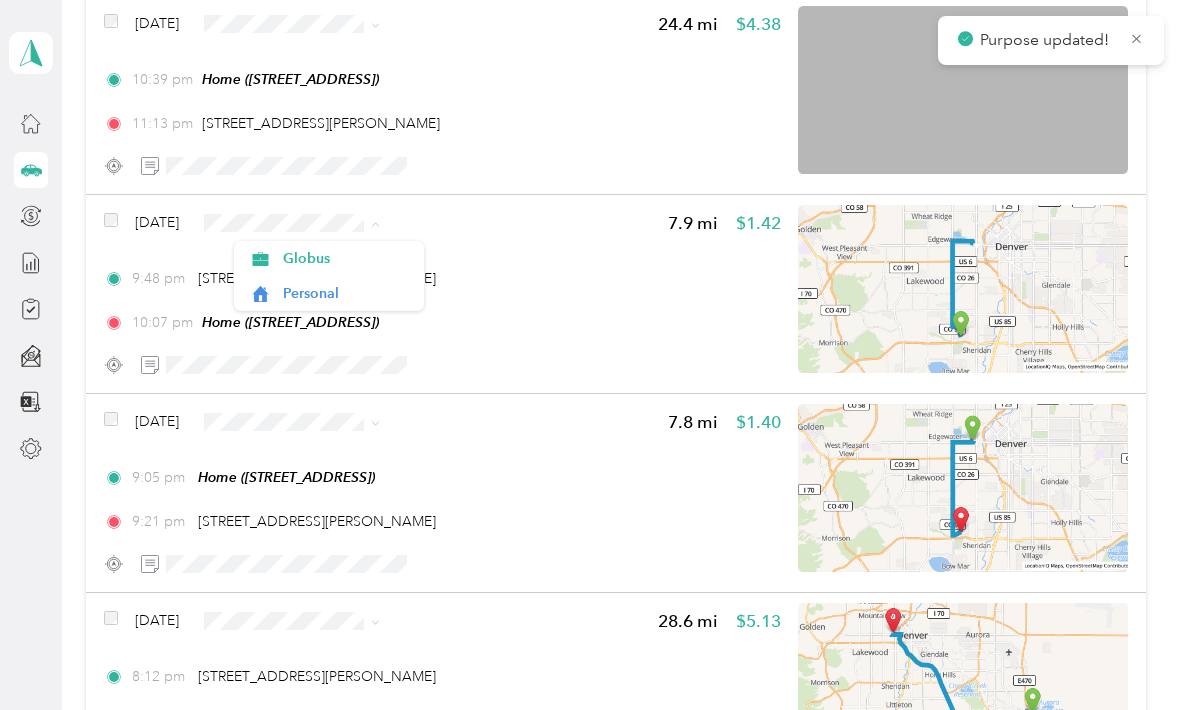click on "Personal" at bounding box center [329, 293] 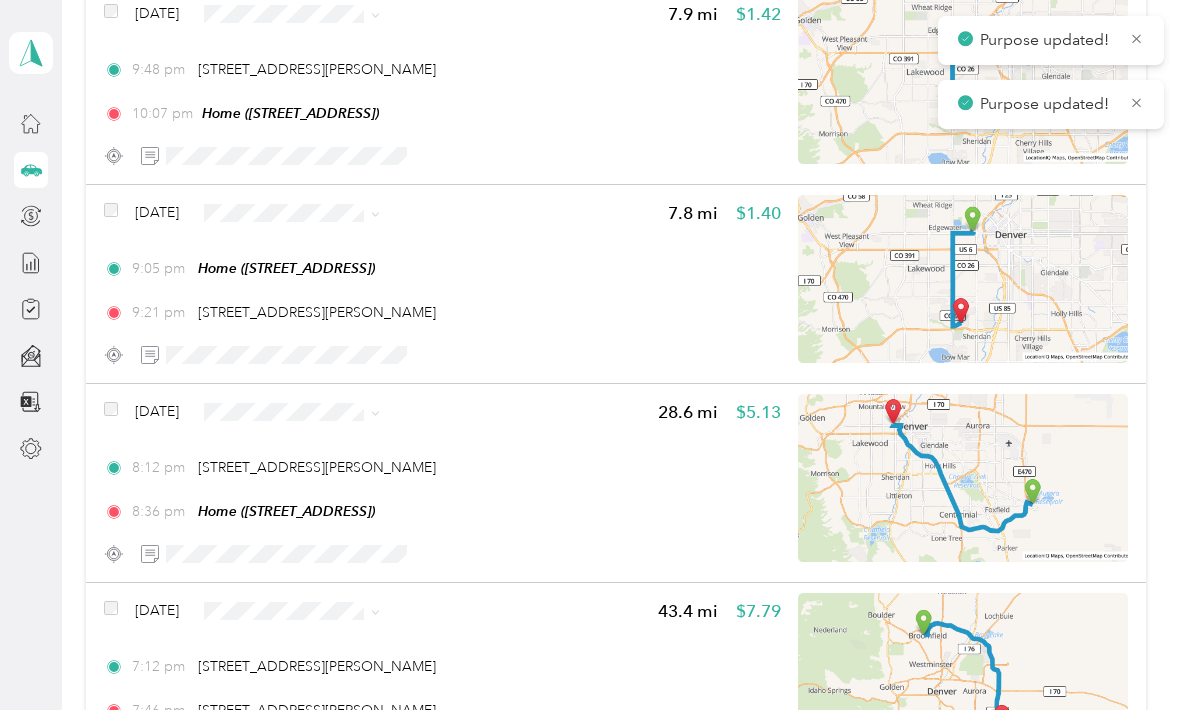 scroll, scrollTop: 1494, scrollLeft: 0, axis: vertical 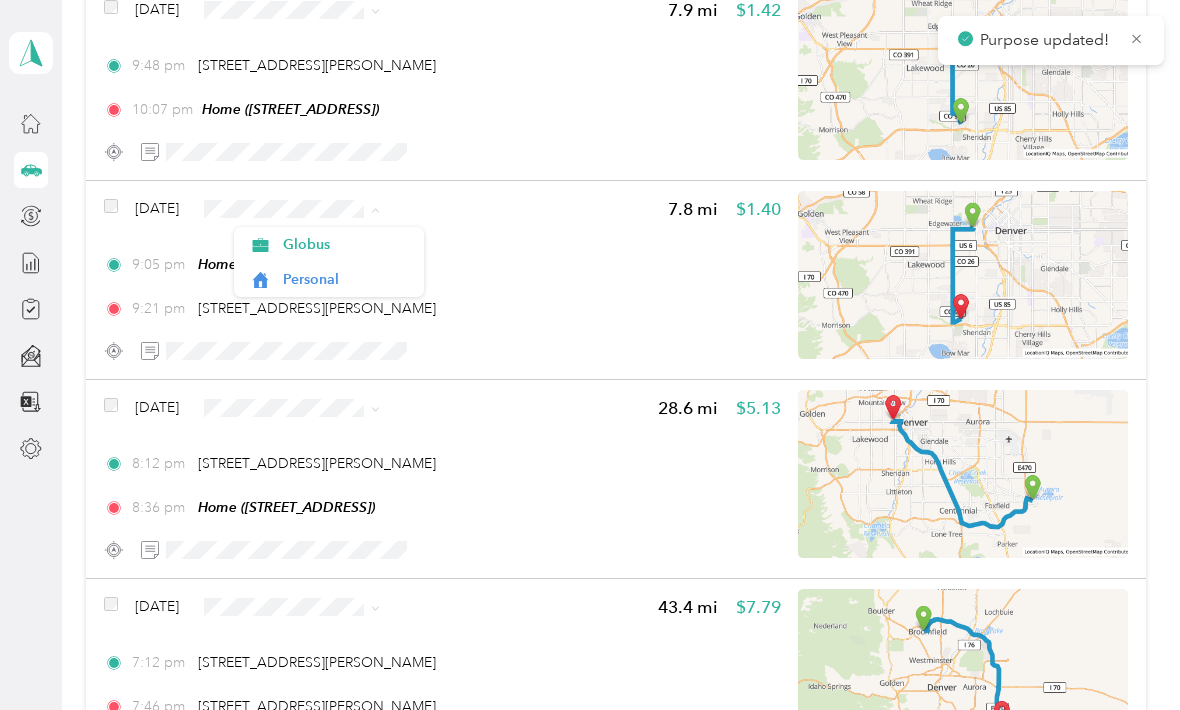 click on "Personal" at bounding box center [329, 279] 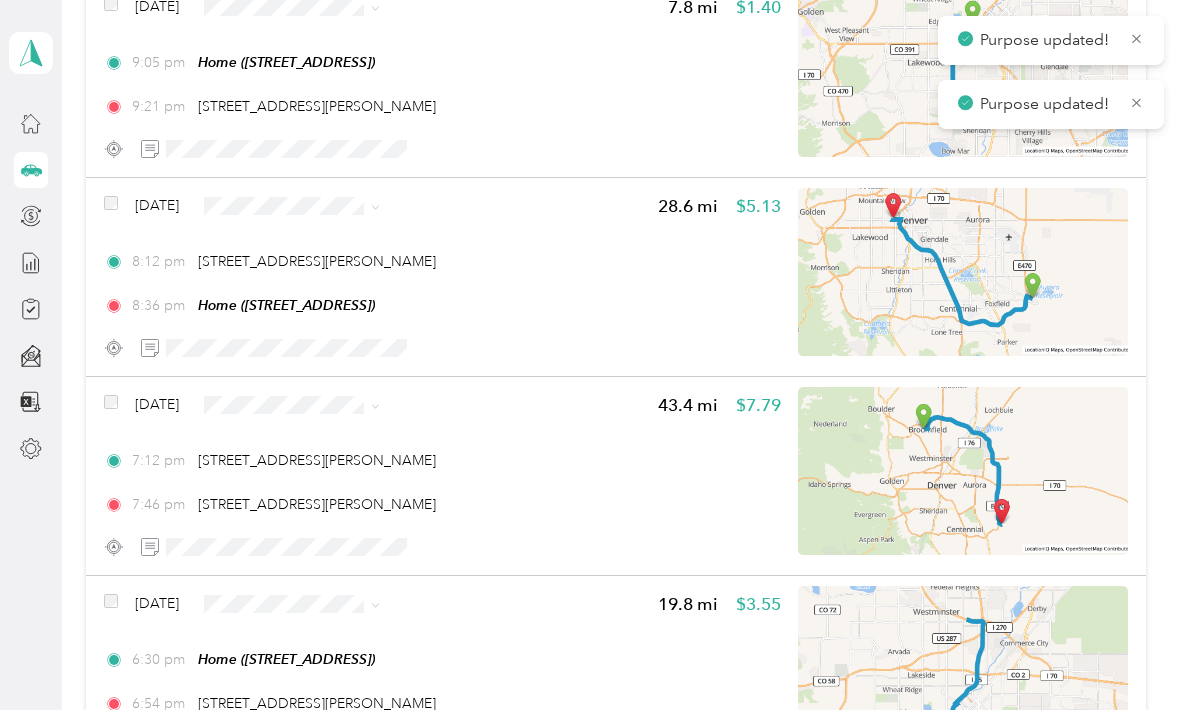 scroll, scrollTop: 1701, scrollLeft: 0, axis: vertical 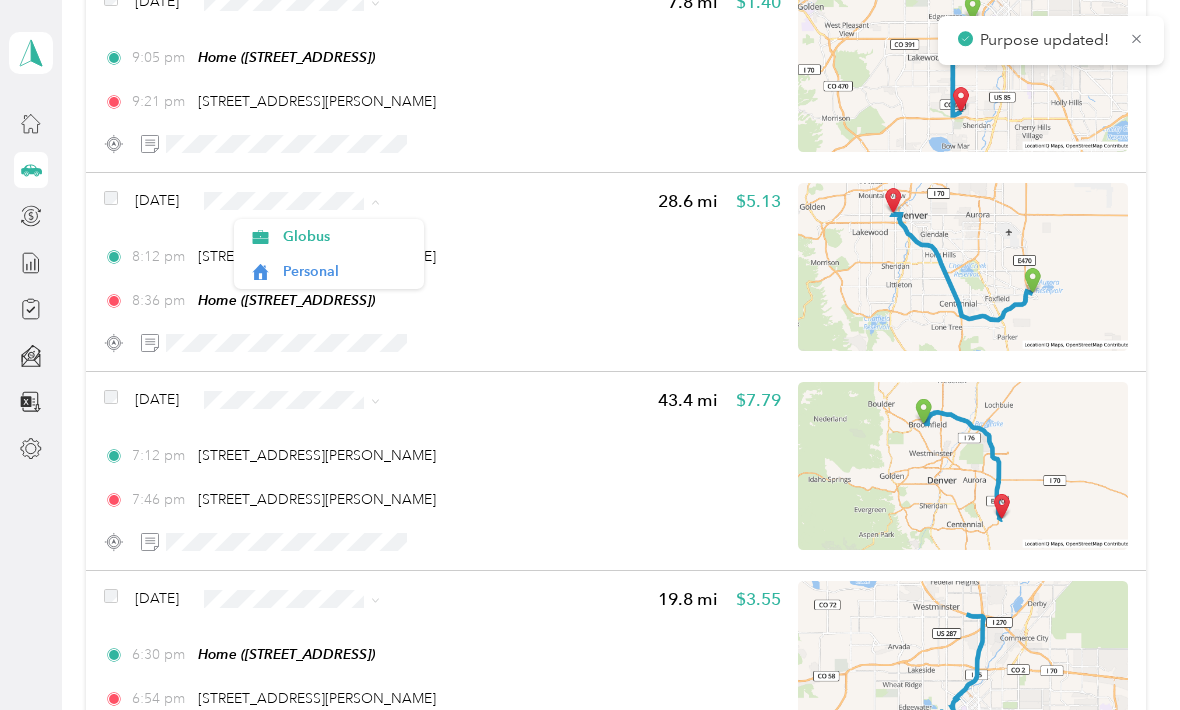 click on "Personal" at bounding box center (329, 271) 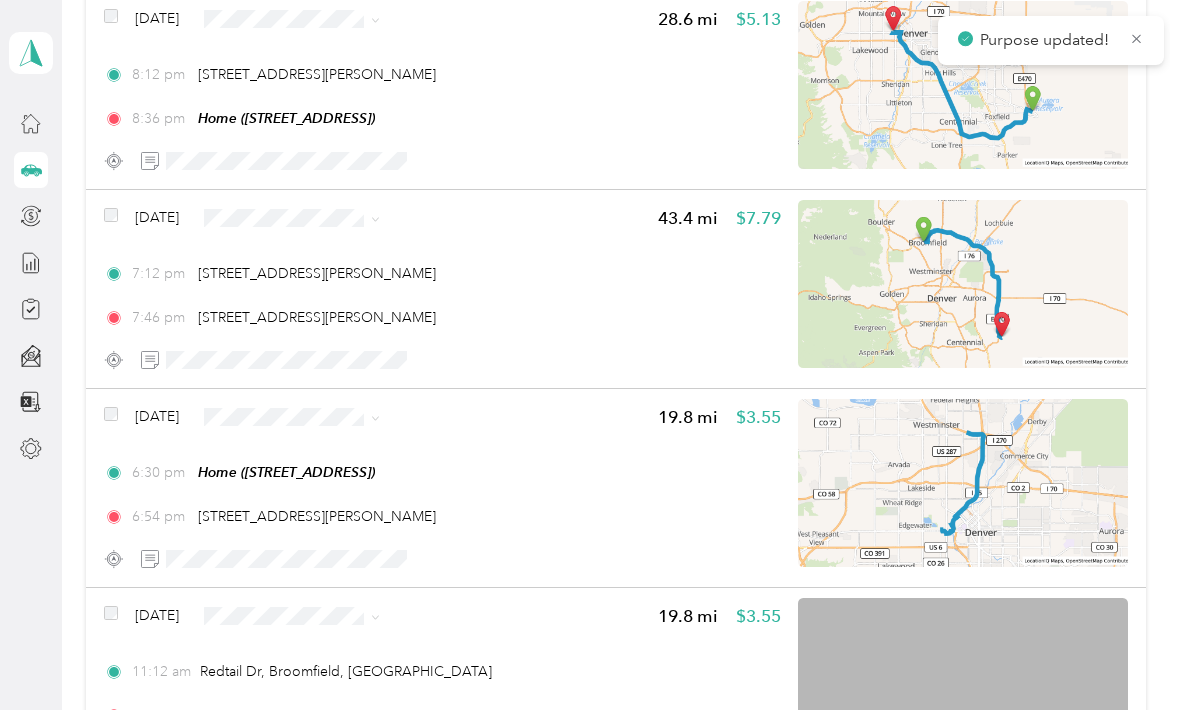 scroll, scrollTop: 1887, scrollLeft: 0, axis: vertical 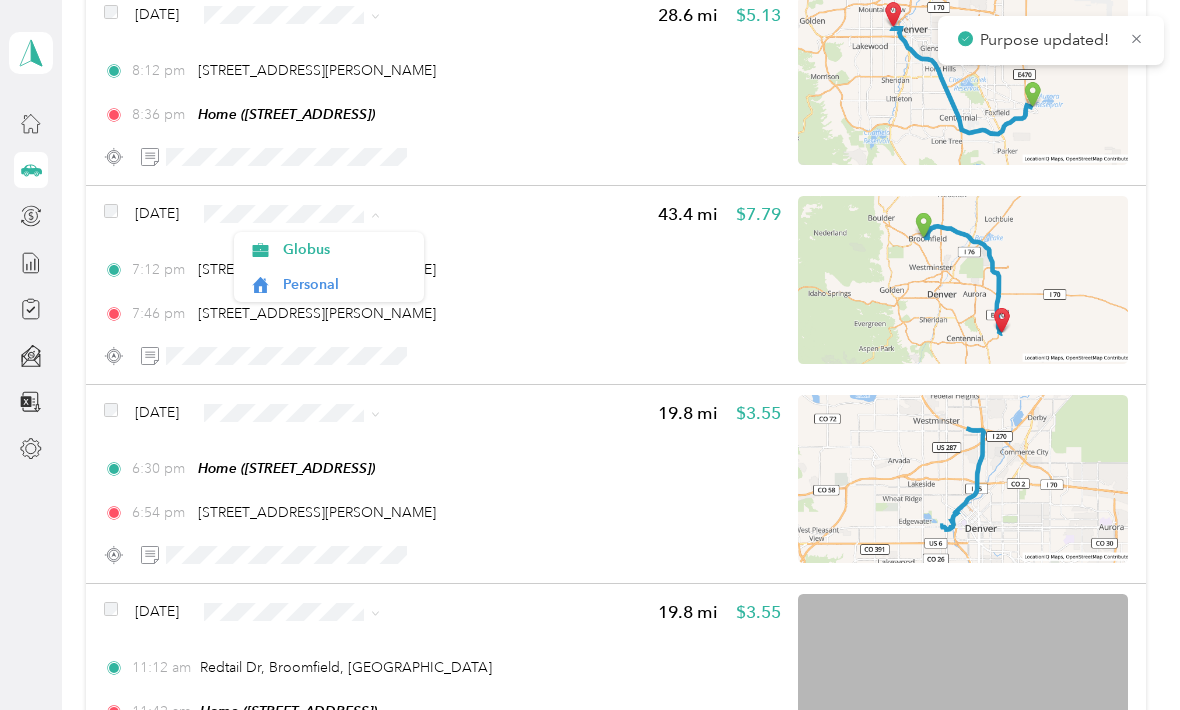 click on "Personal" at bounding box center [346, 284] 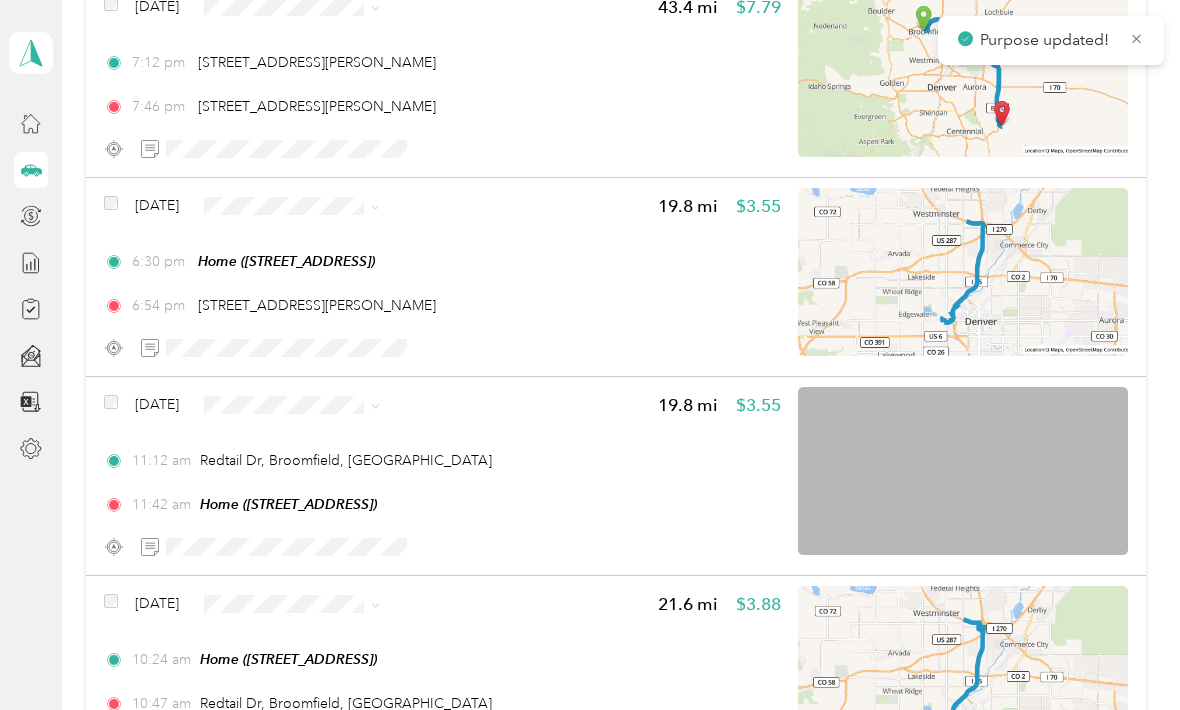 scroll, scrollTop: 2106, scrollLeft: 0, axis: vertical 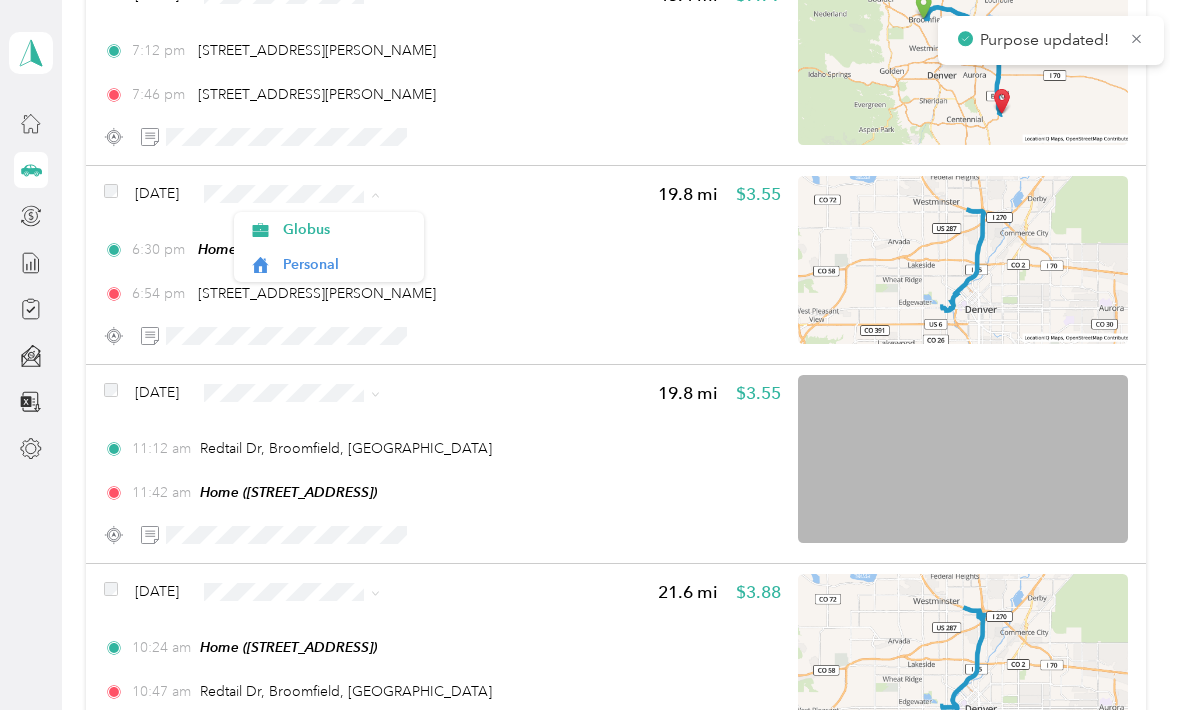 click on "Personal" at bounding box center (346, 264) 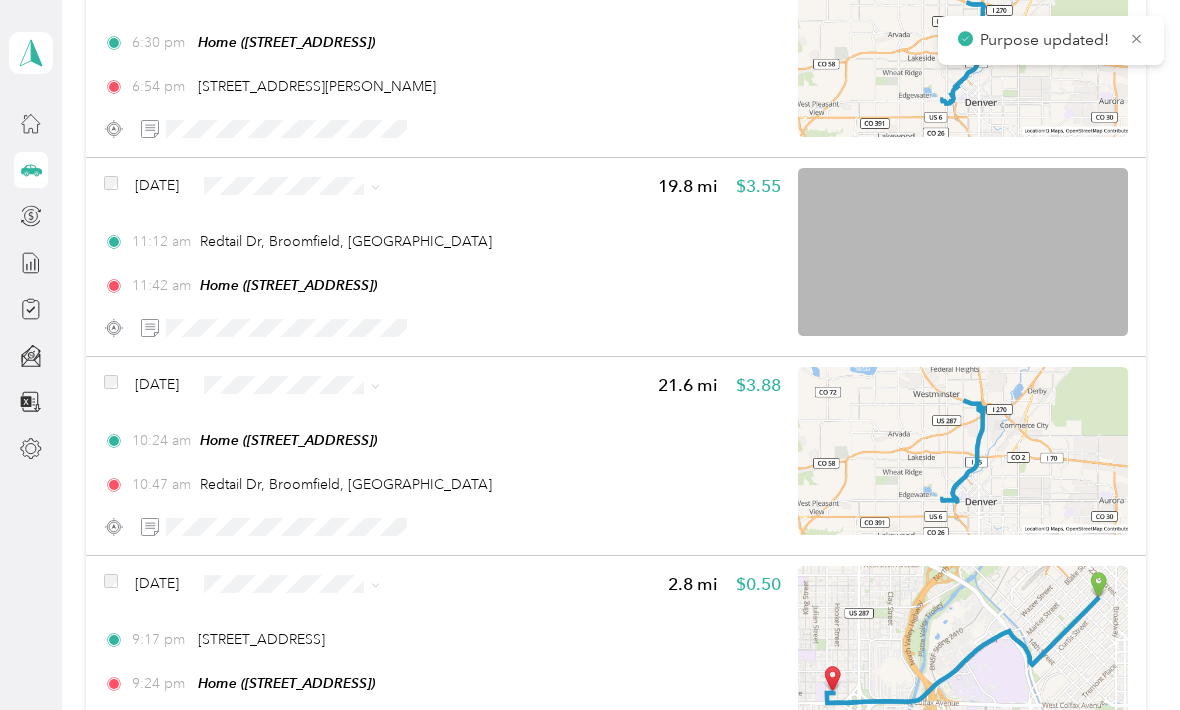 scroll, scrollTop: 2323, scrollLeft: 0, axis: vertical 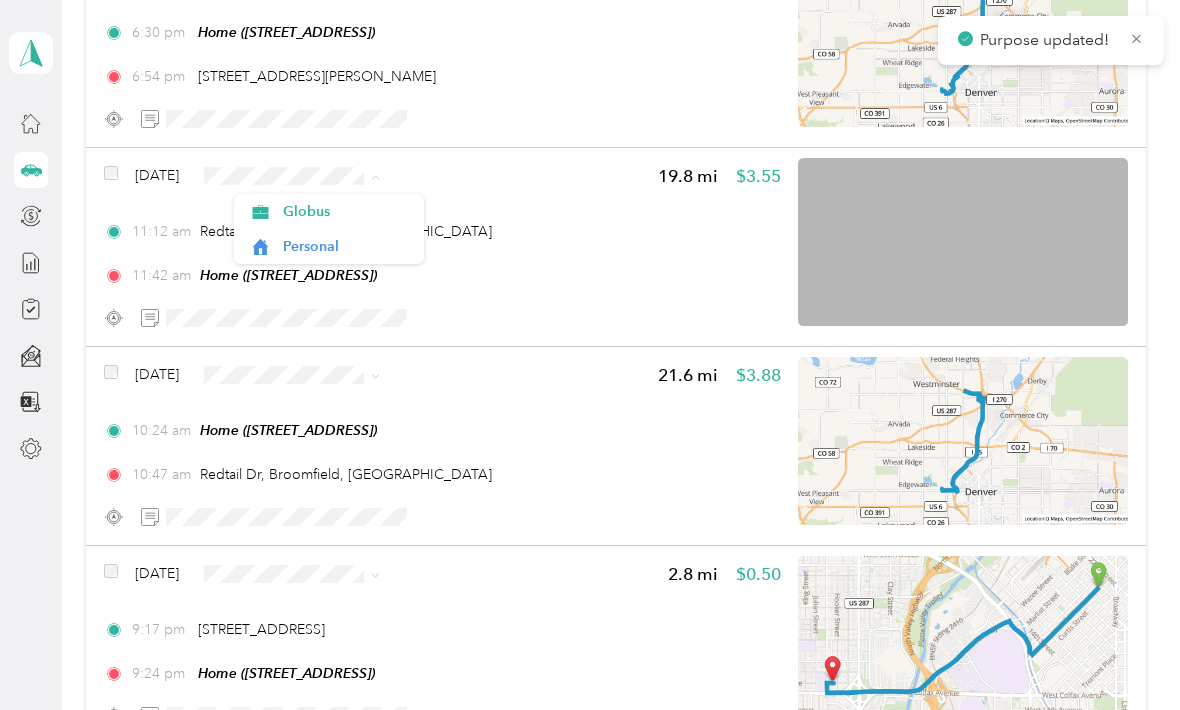 click on "Personal" at bounding box center [329, 246] 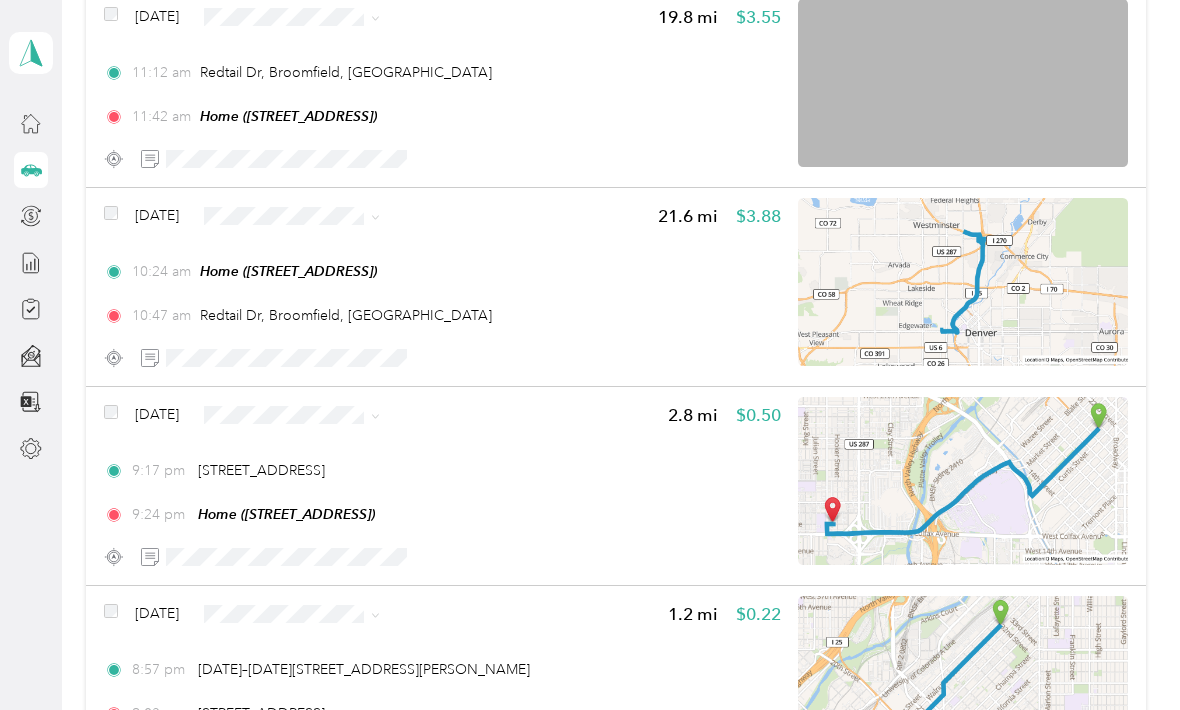 scroll, scrollTop: 2485, scrollLeft: 0, axis: vertical 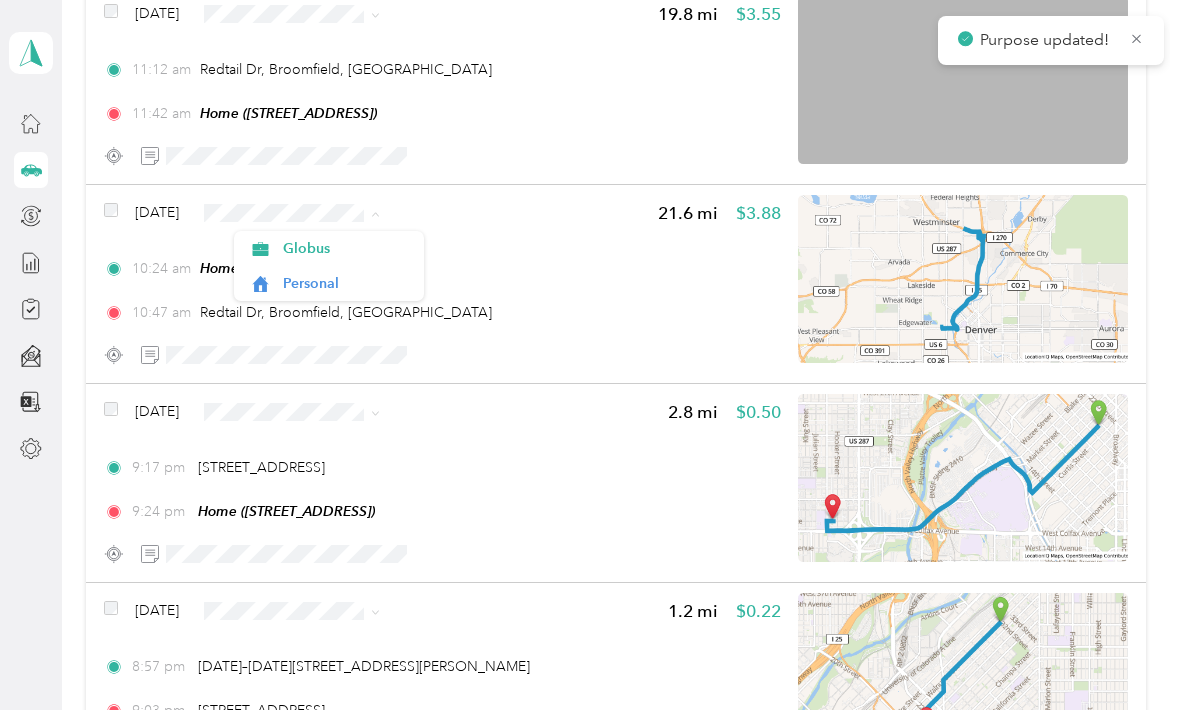 click on "Personal" at bounding box center (346, 283) 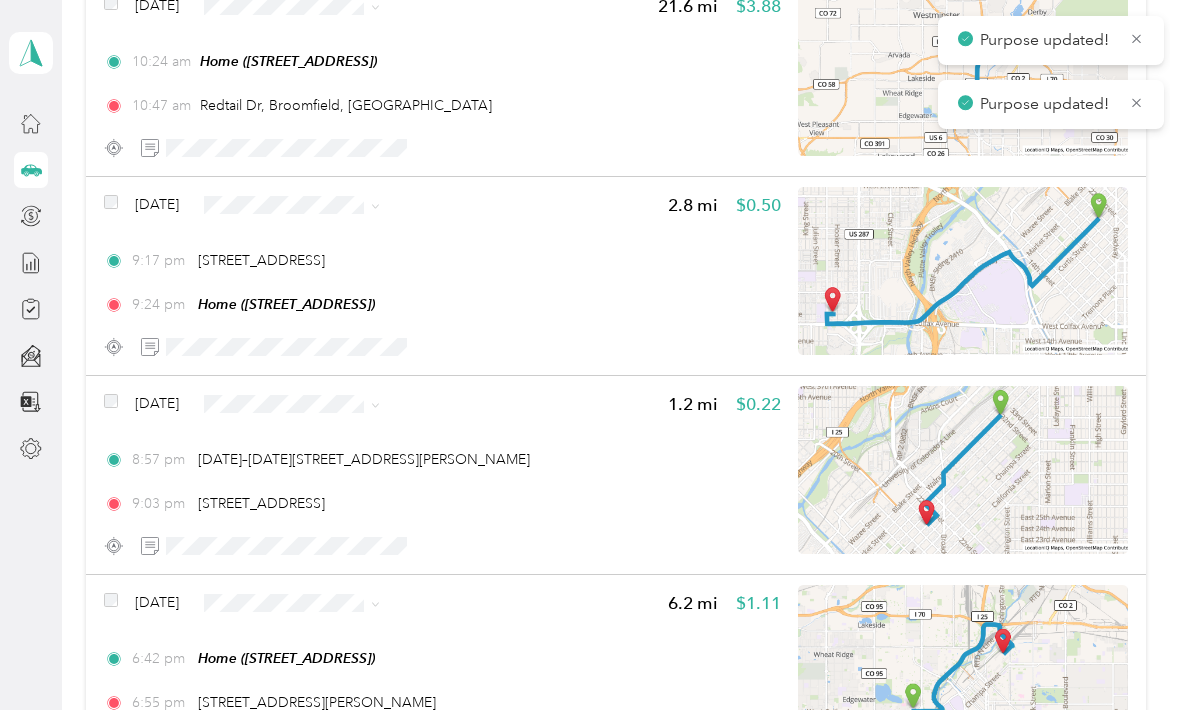 scroll, scrollTop: 2695, scrollLeft: 0, axis: vertical 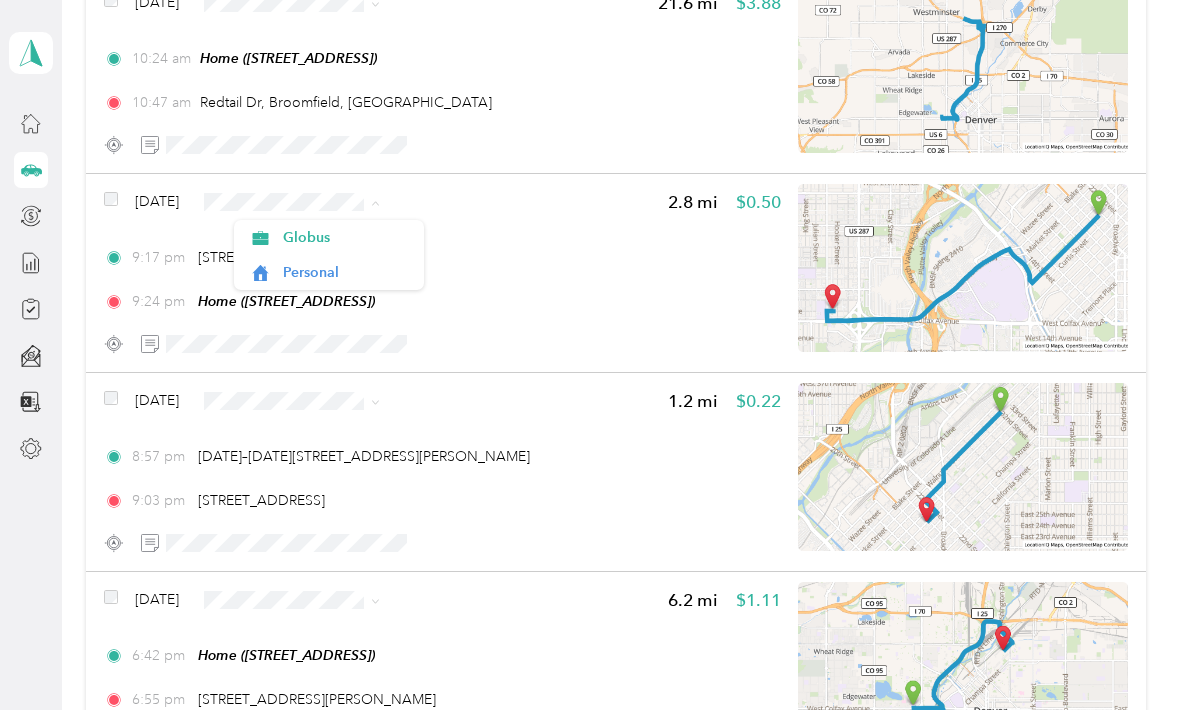click on "Personal" at bounding box center (329, 272) 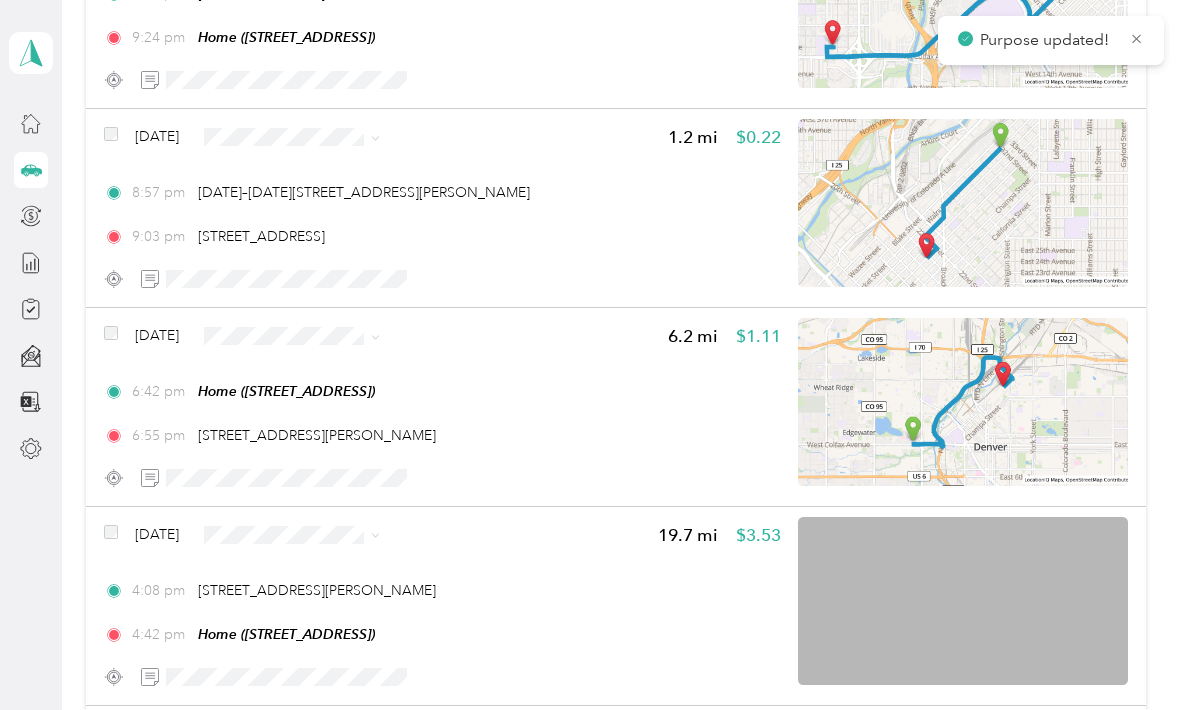 scroll, scrollTop: 2903, scrollLeft: 0, axis: vertical 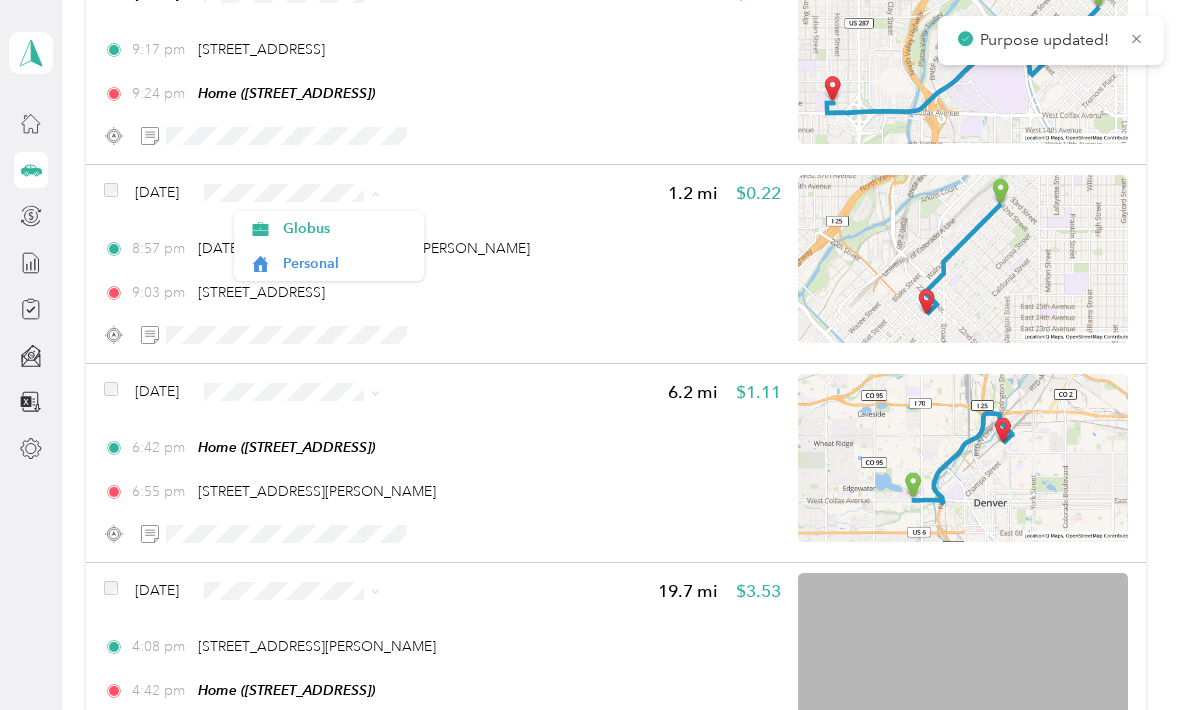 click on "Personal" at bounding box center (346, 263) 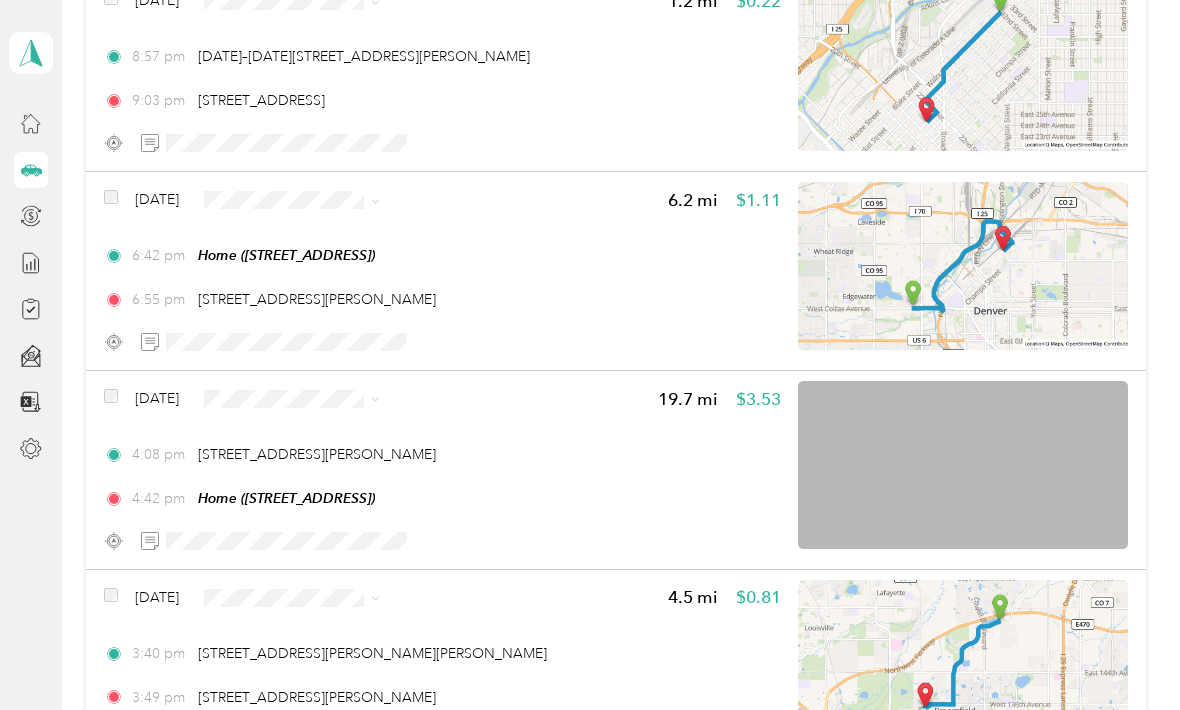 scroll, scrollTop: 3101, scrollLeft: 0, axis: vertical 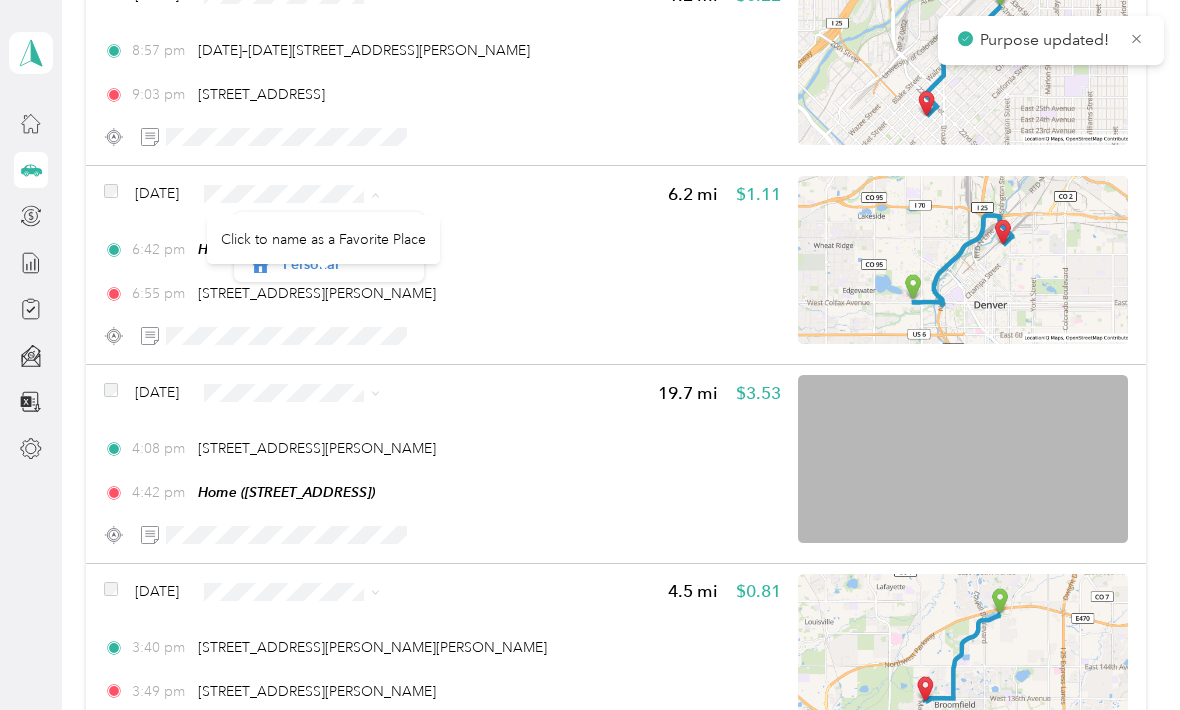 click on "[STREET_ADDRESS][PERSON_NAME]" at bounding box center [317, 293] 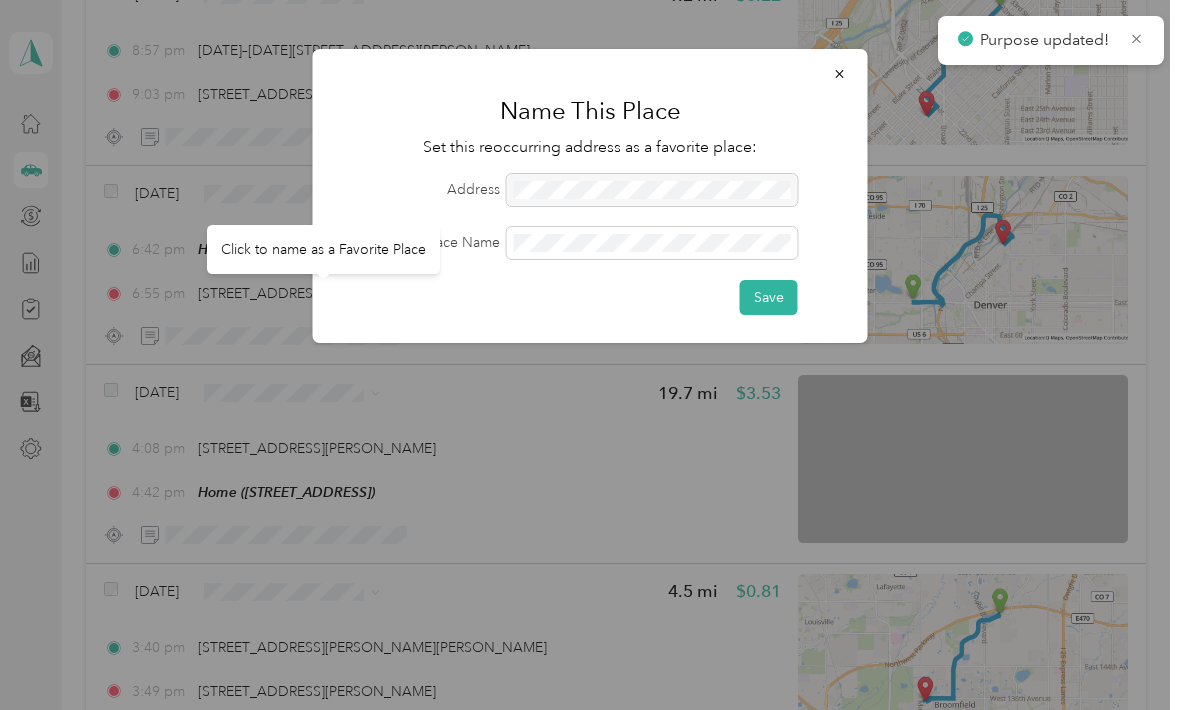 click 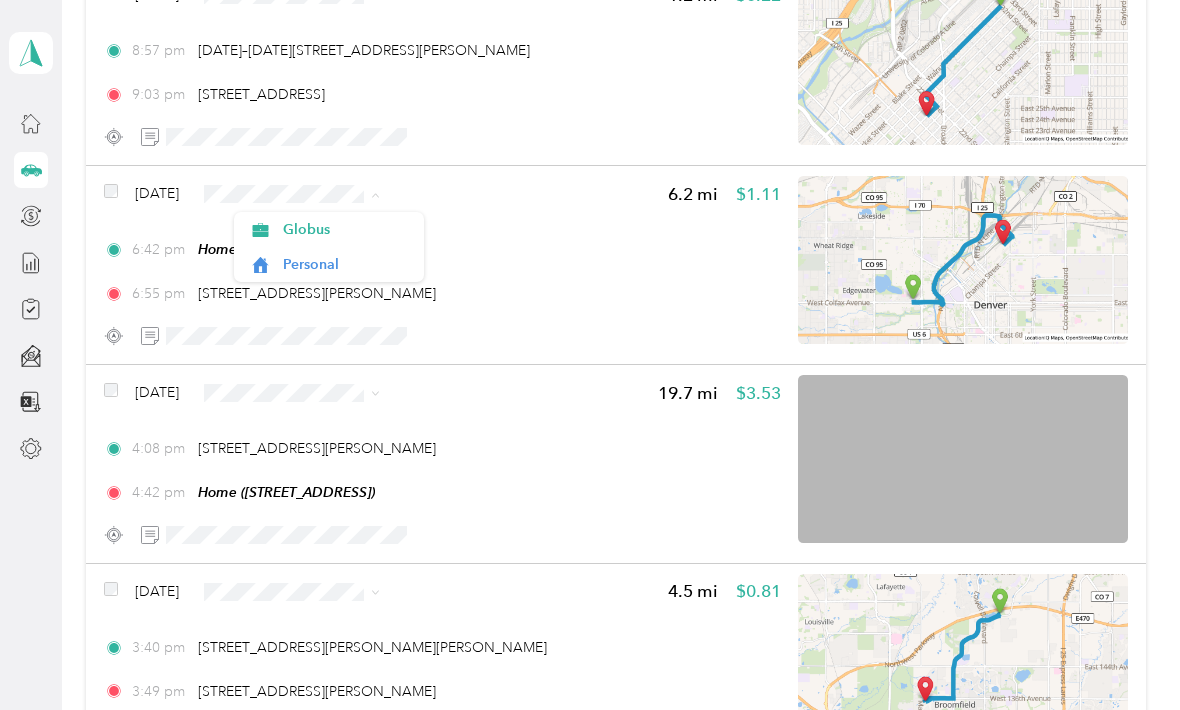 click on "Personal" at bounding box center (346, 264) 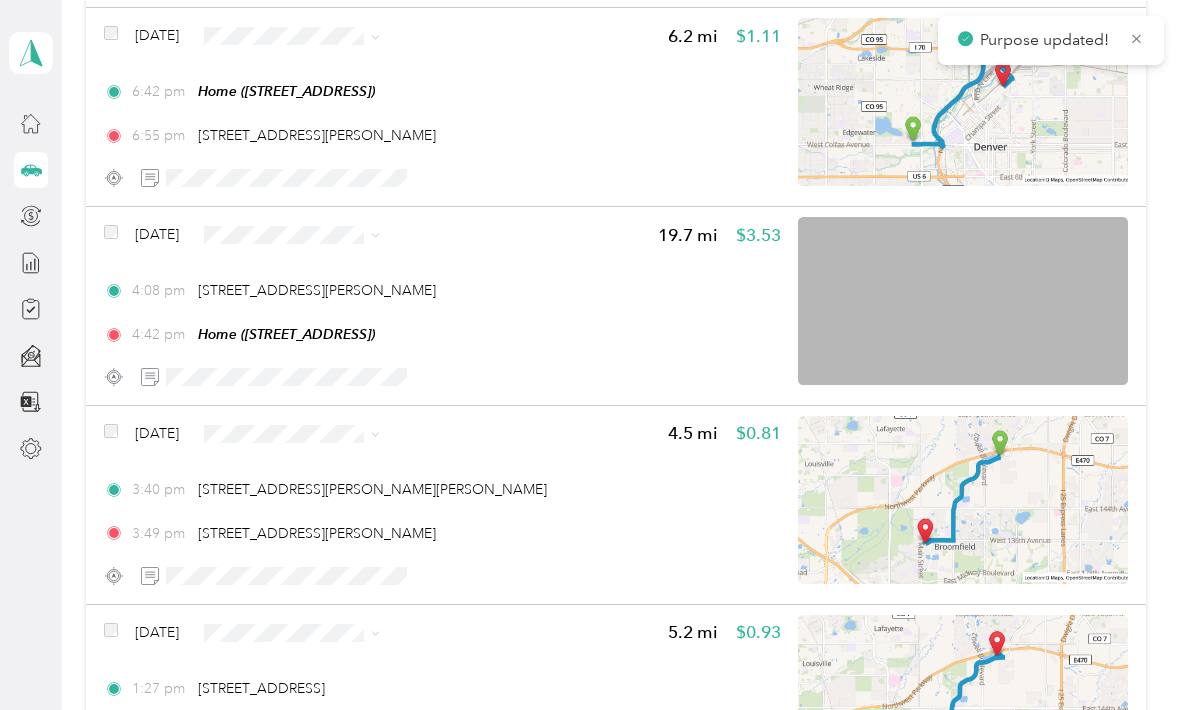 scroll, scrollTop: 3272, scrollLeft: 0, axis: vertical 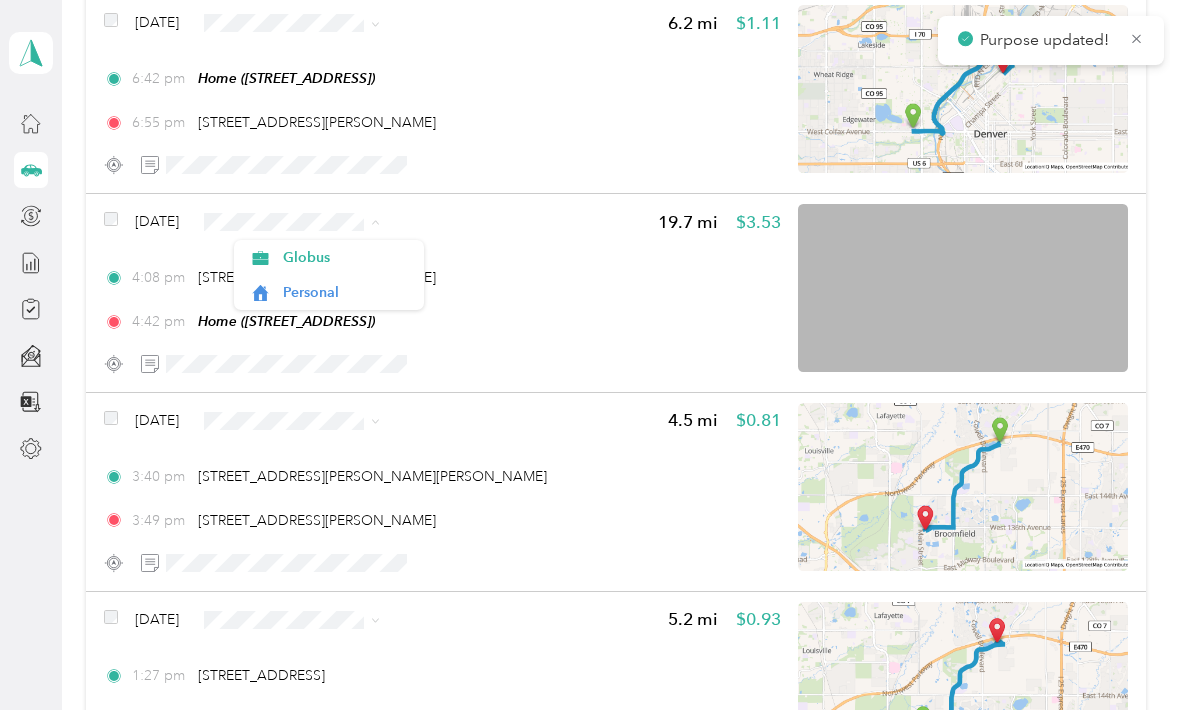 click on "Personal" at bounding box center (346, 292) 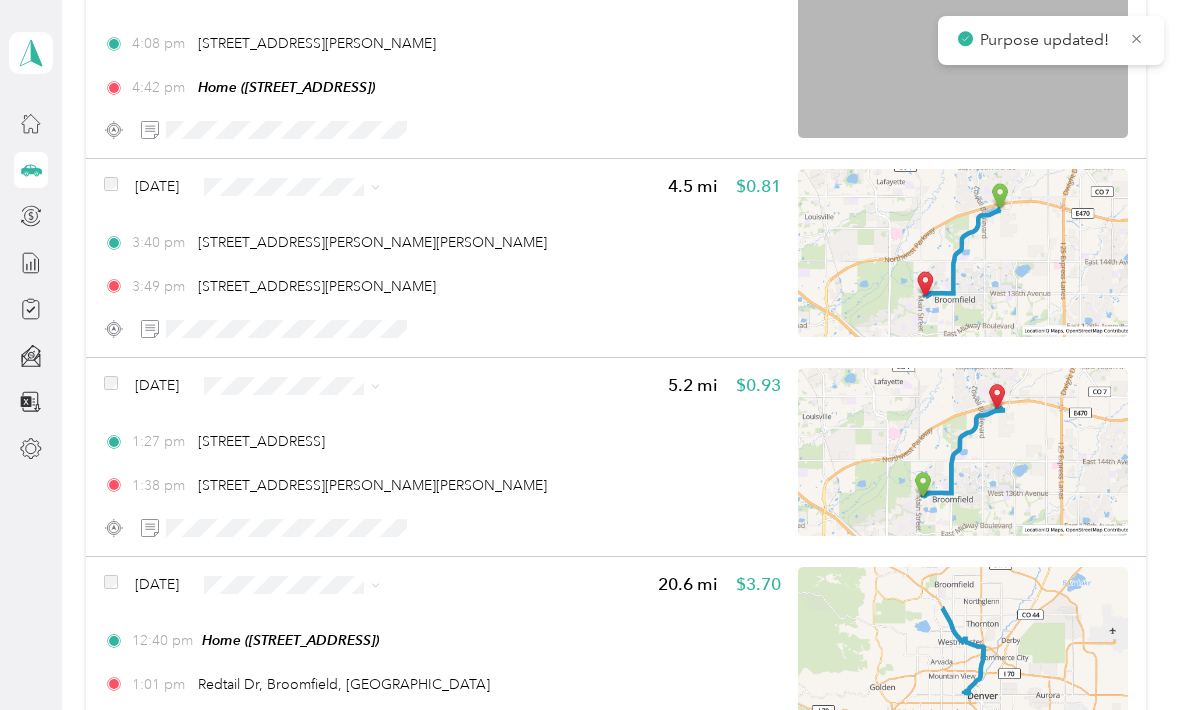 scroll, scrollTop: 3512, scrollLeft: 0, axis: vertical 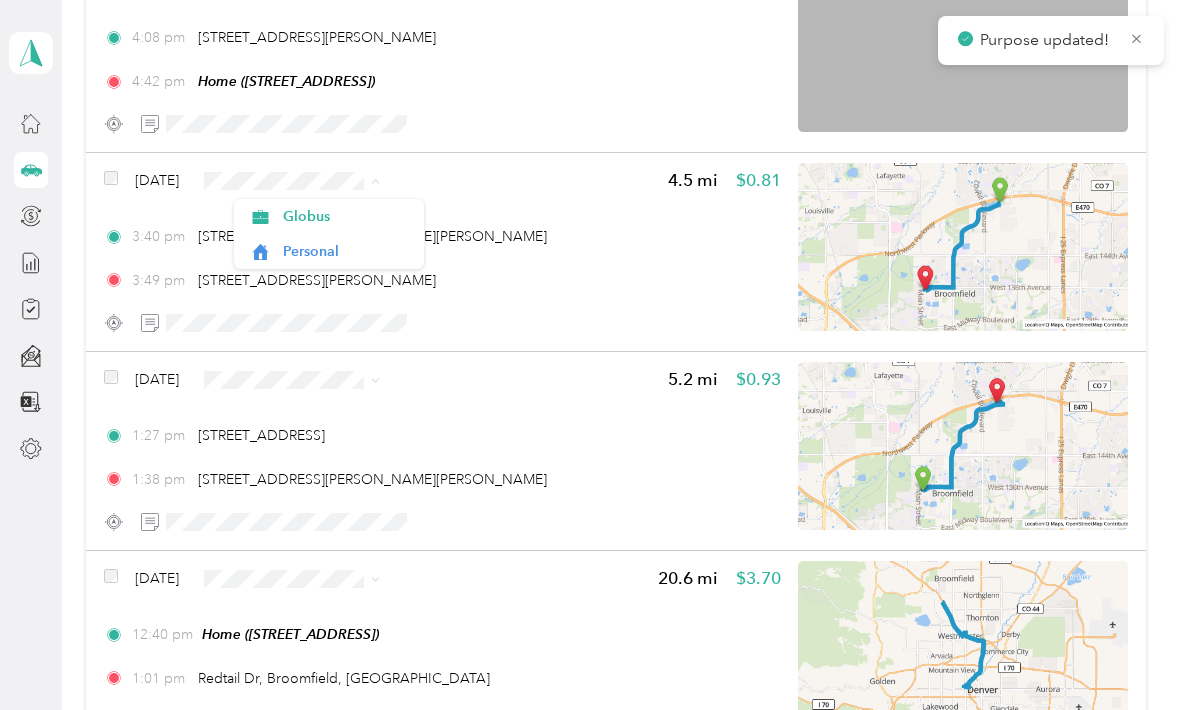 click on "Personal" at bounding box center [329, 251] 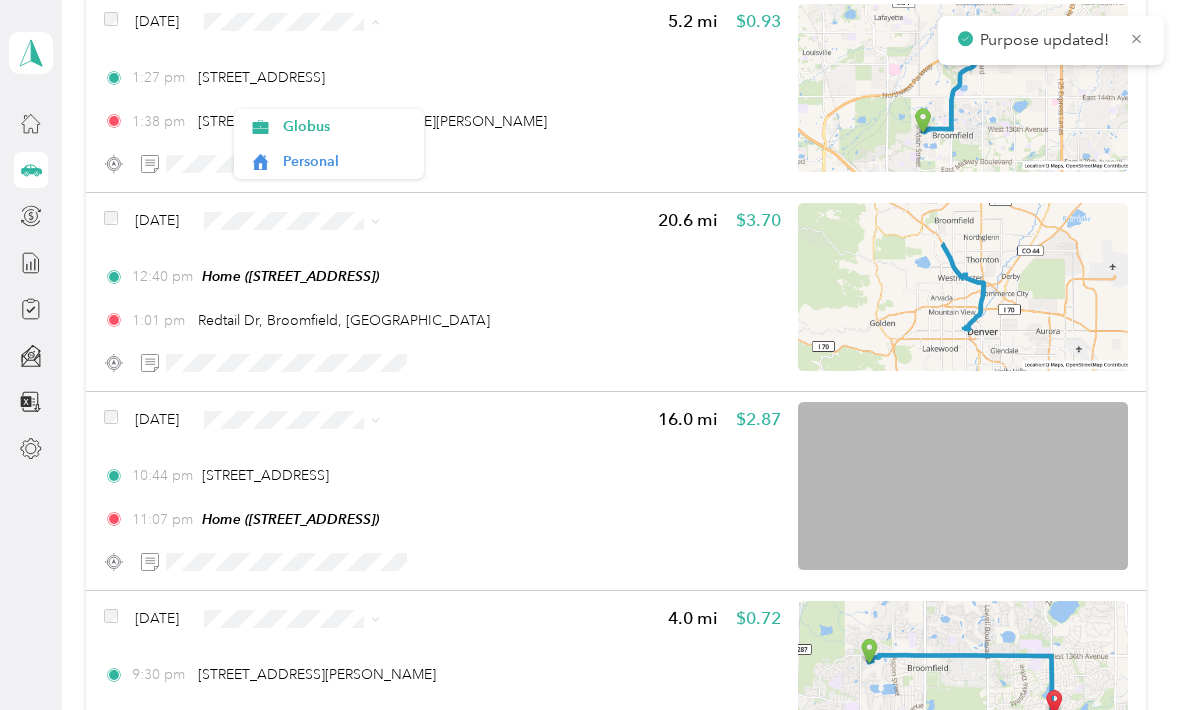 scroll, scrollTop: 3882, scrollLeft: 0, axis: vertical 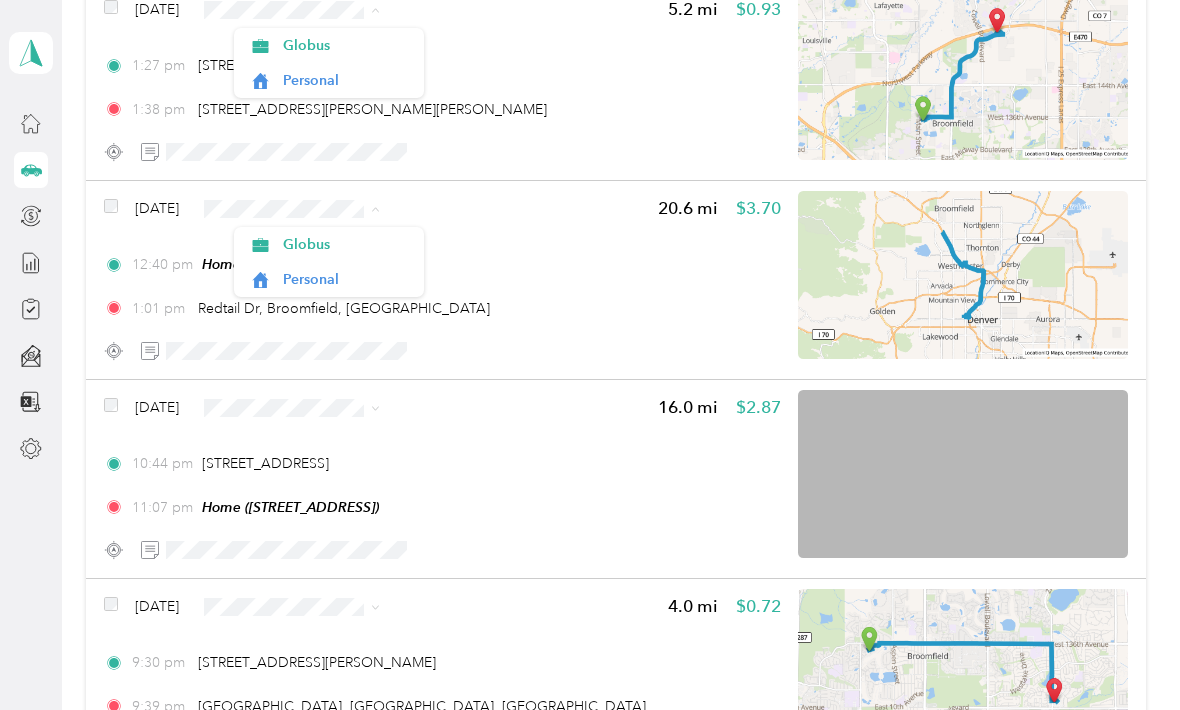 click on "Personal" at bounding box center [346, 279] 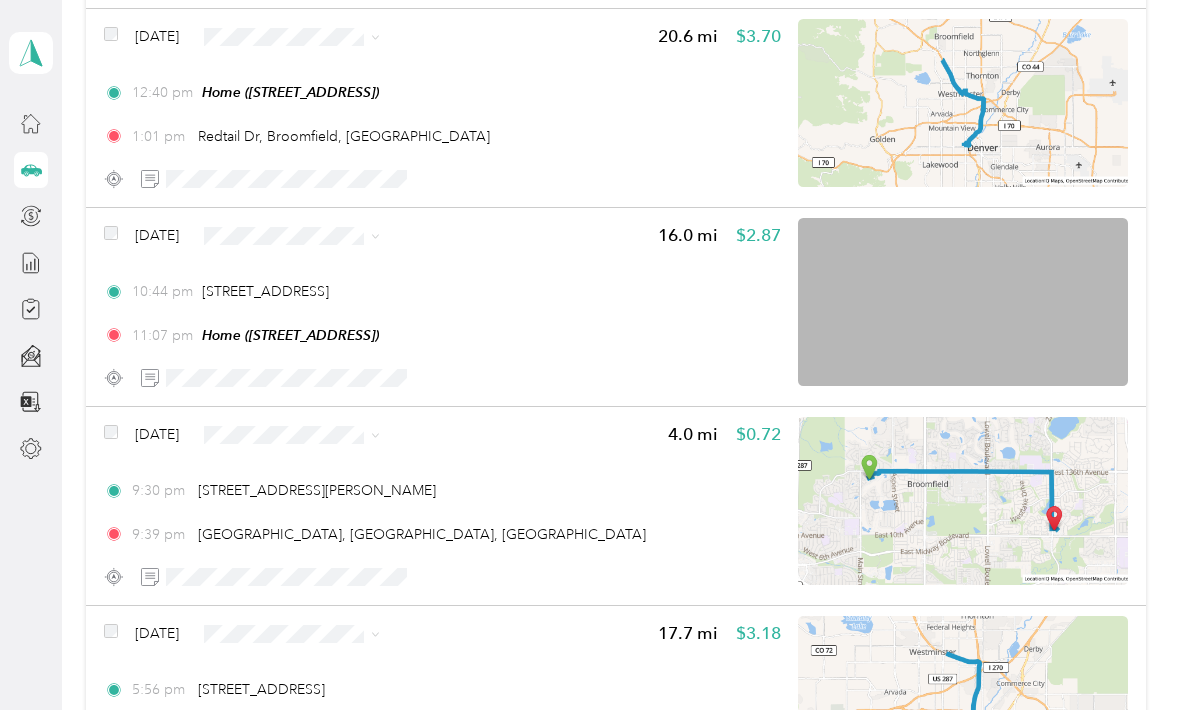 scroll, scrollTop: 4061, scrollLeft: 0, axis: vertical 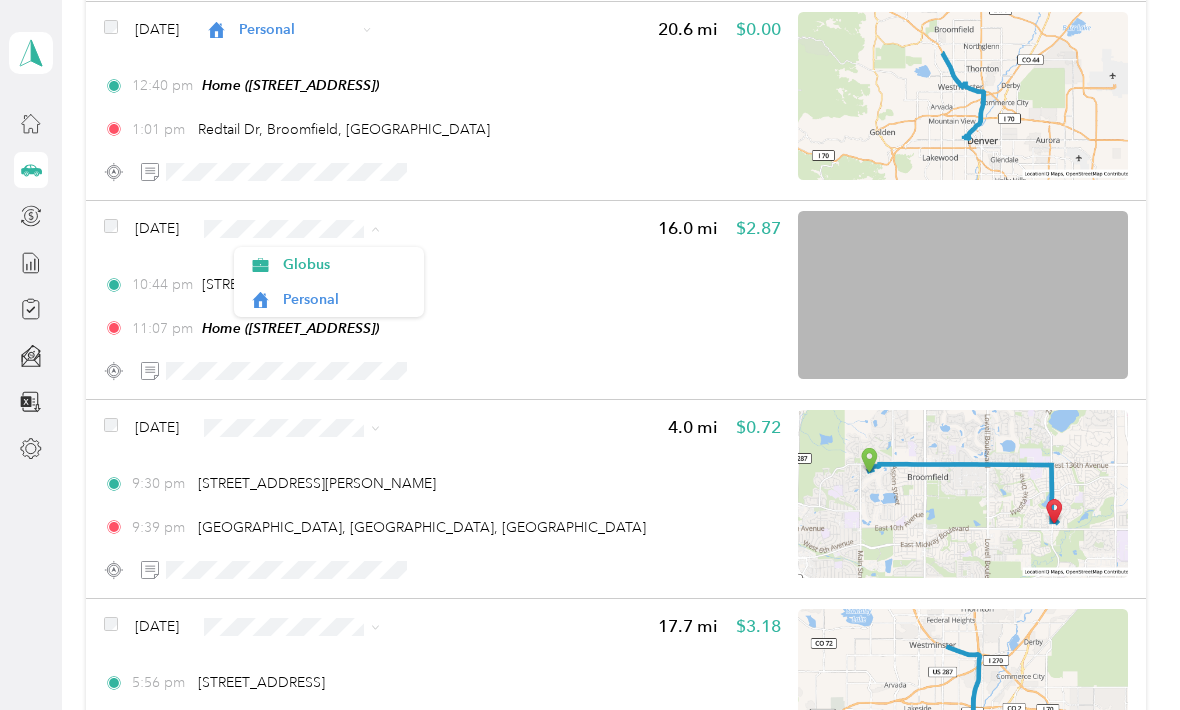 click on "Personal" at bounding box center [329, 299] 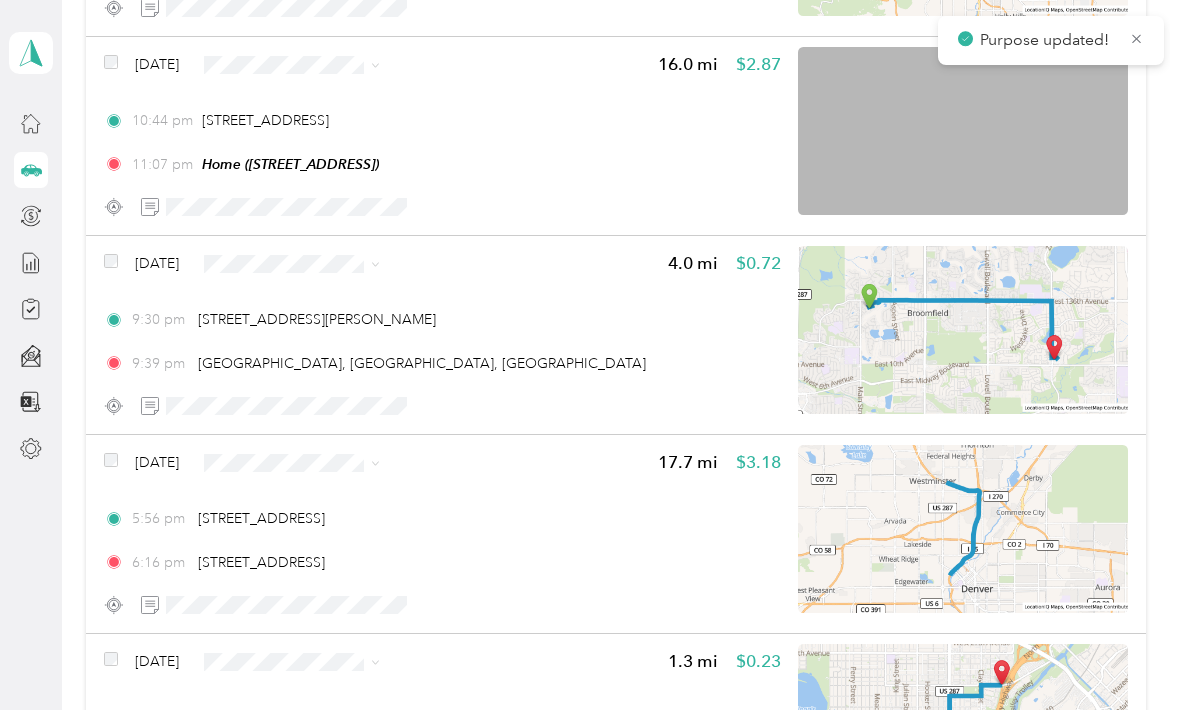 scroll, scrollTop: 4256, scrollLeft: 0, axis: vertical 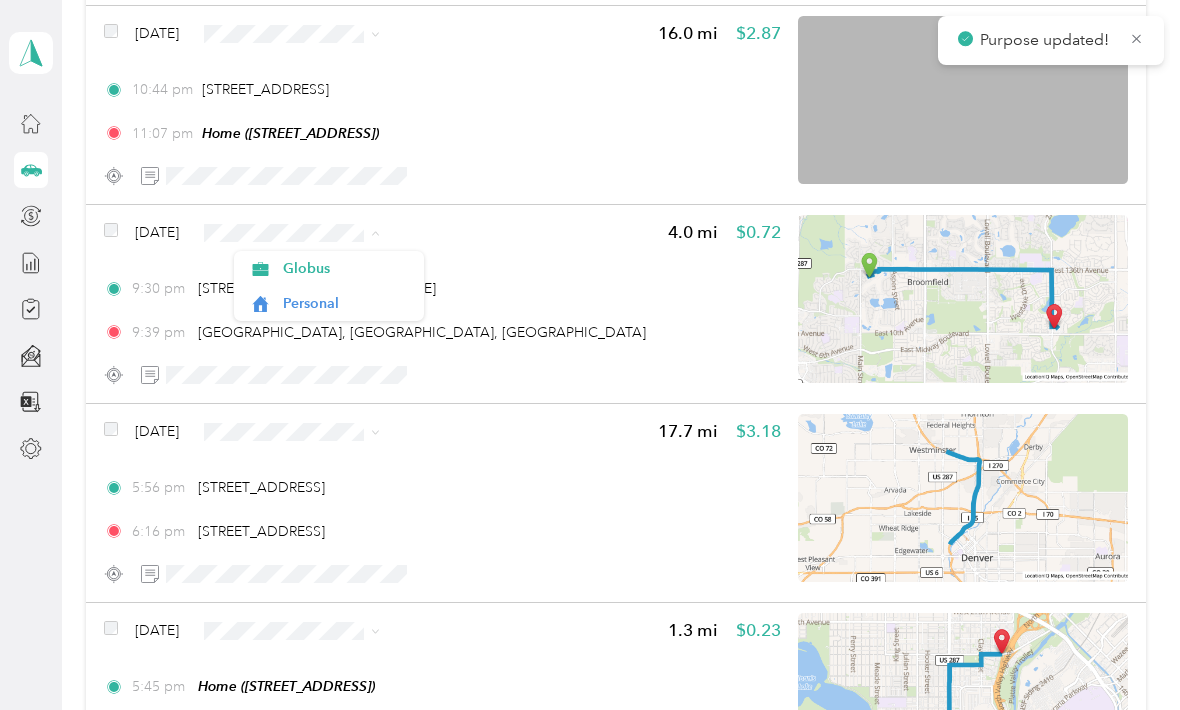 click on "Personal" at bounding box center (329, 303) 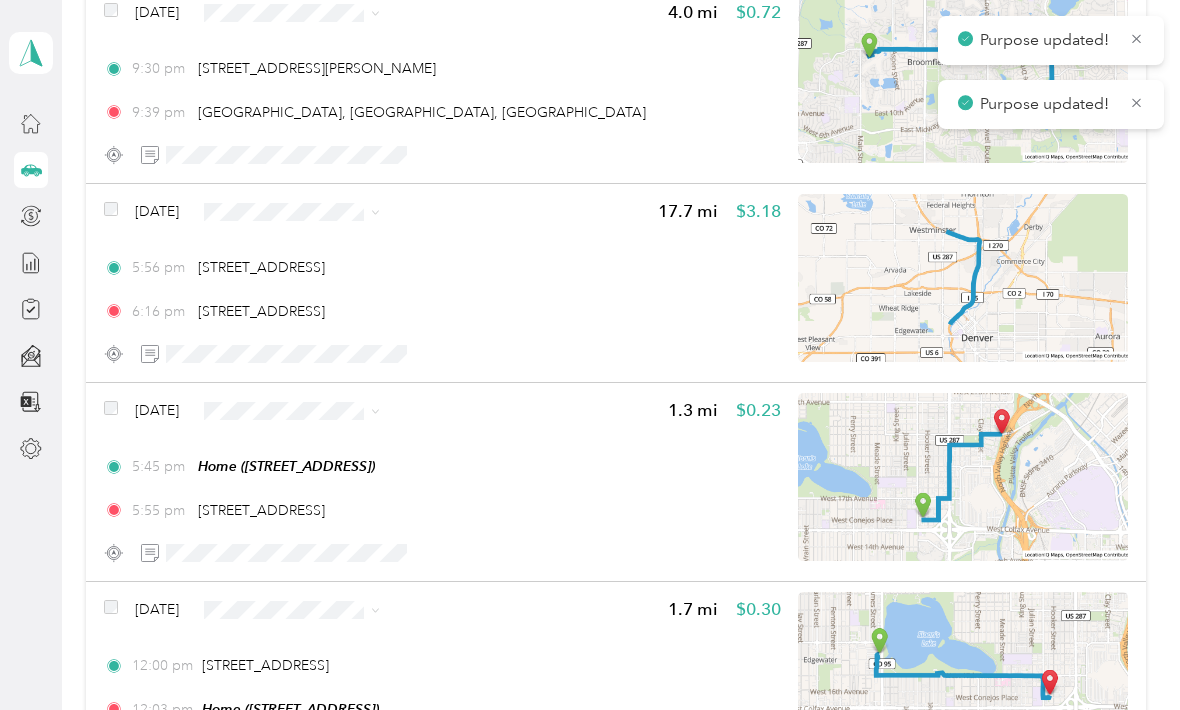 scroll, scrollTop: 4485, scrollLeft: 0, axis: vertical 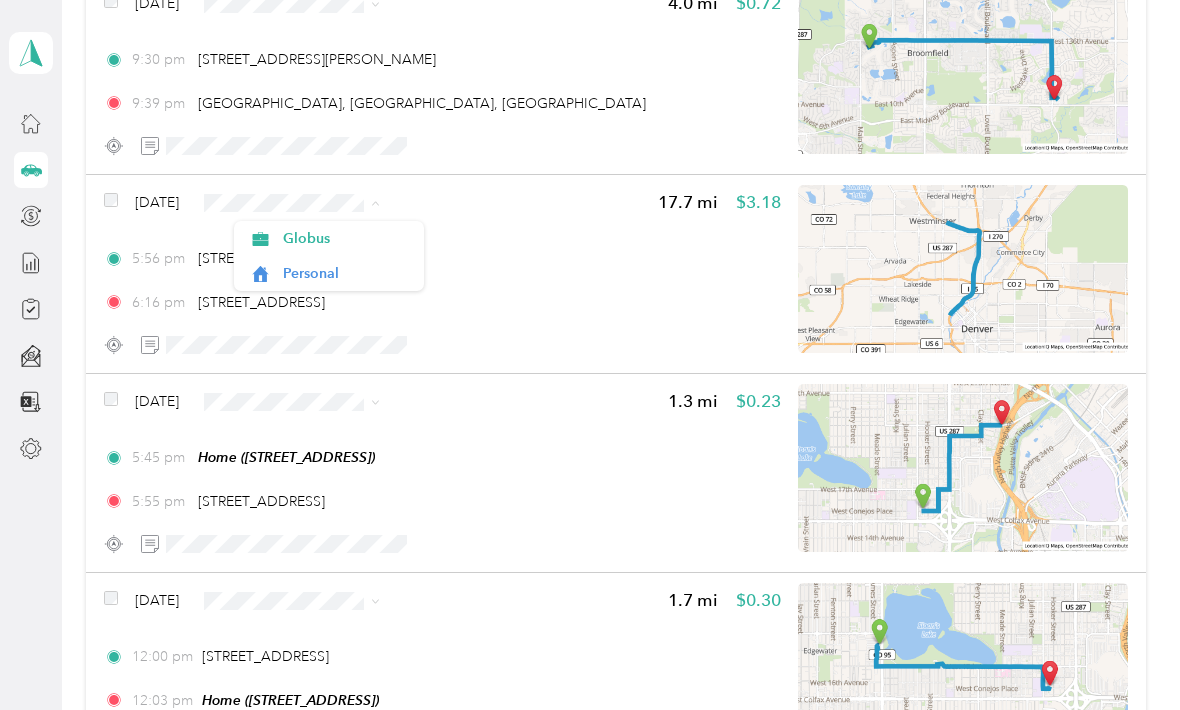 click on "Personal" at bounding box center [346, 273] 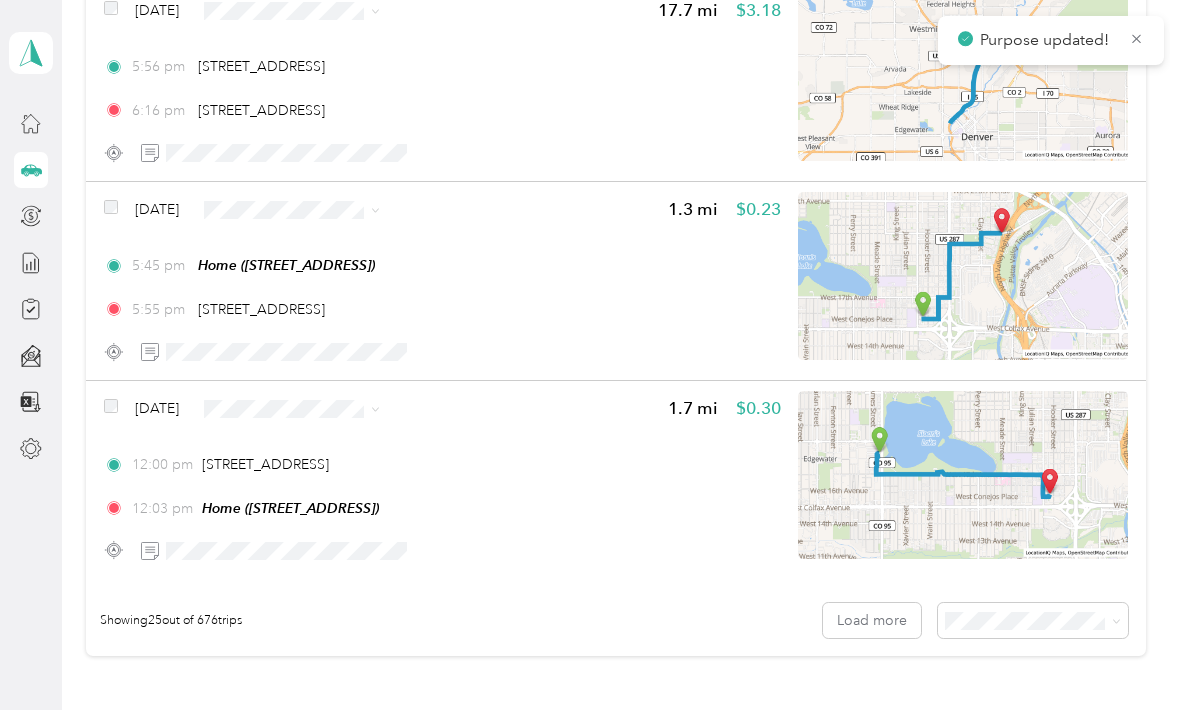 scroll, scrollTop: 4690, scrollLeft: 0, axis: vertical 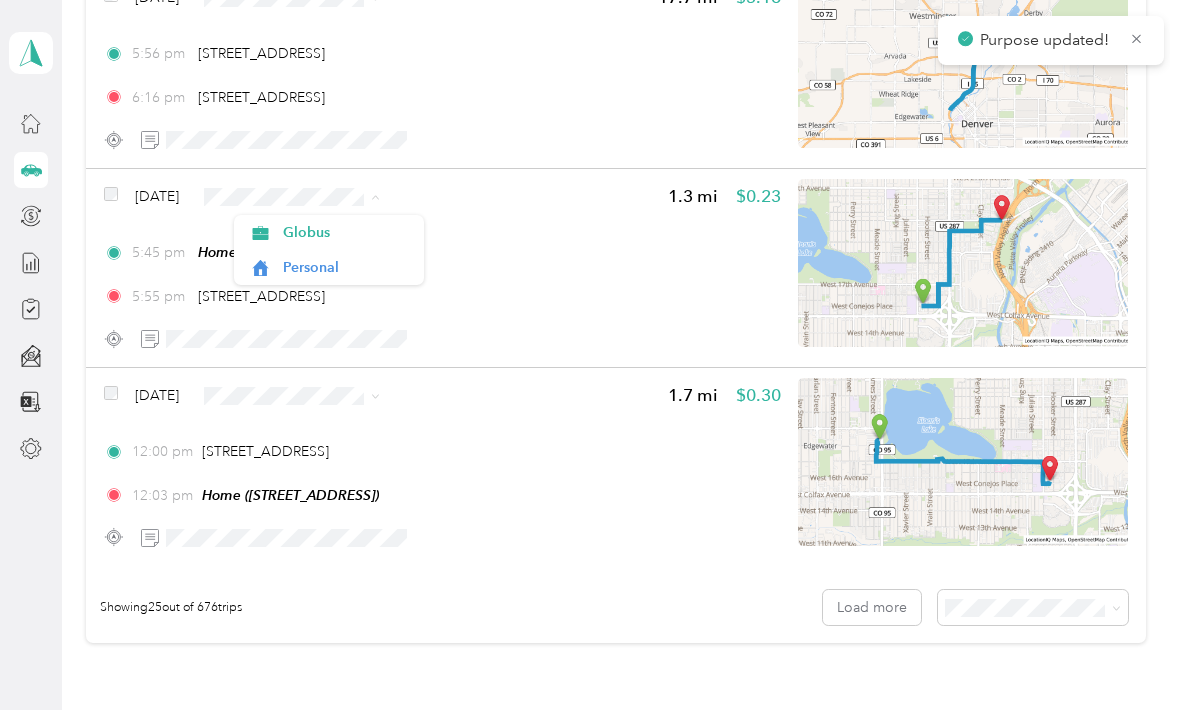 click on "Personal" at bounding box center [329, 267] 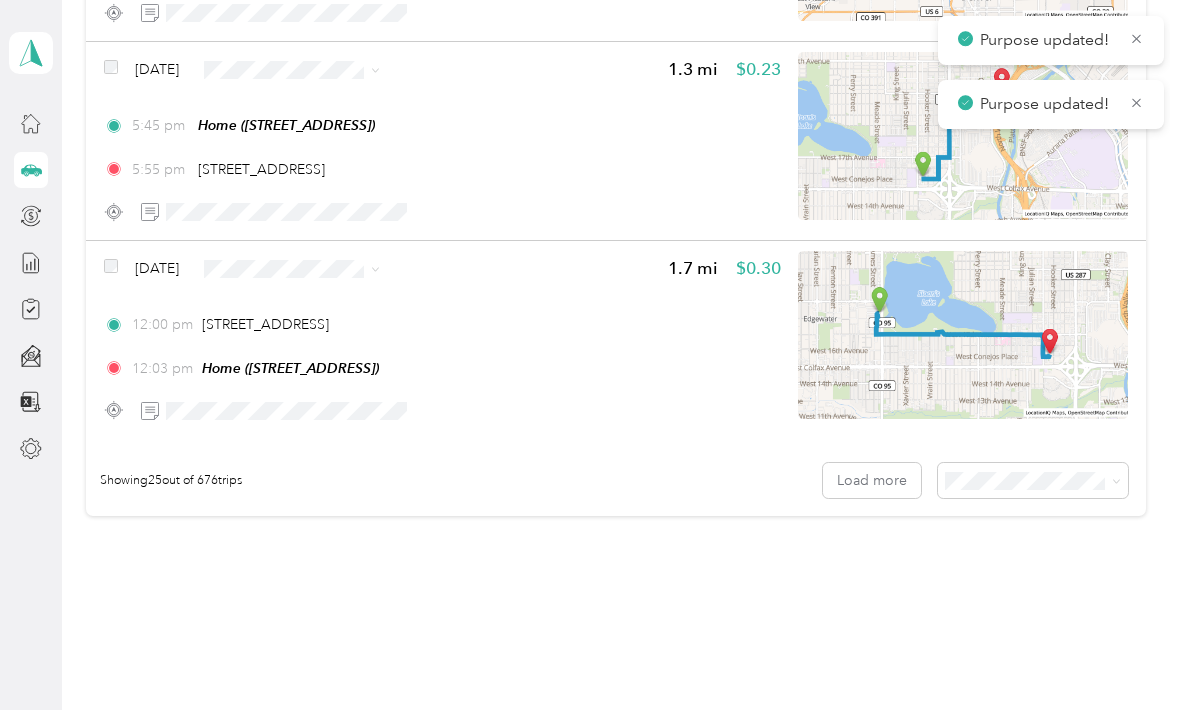 scroll, scrollTop: 4830, scrollLeft: 0, axis: vertical 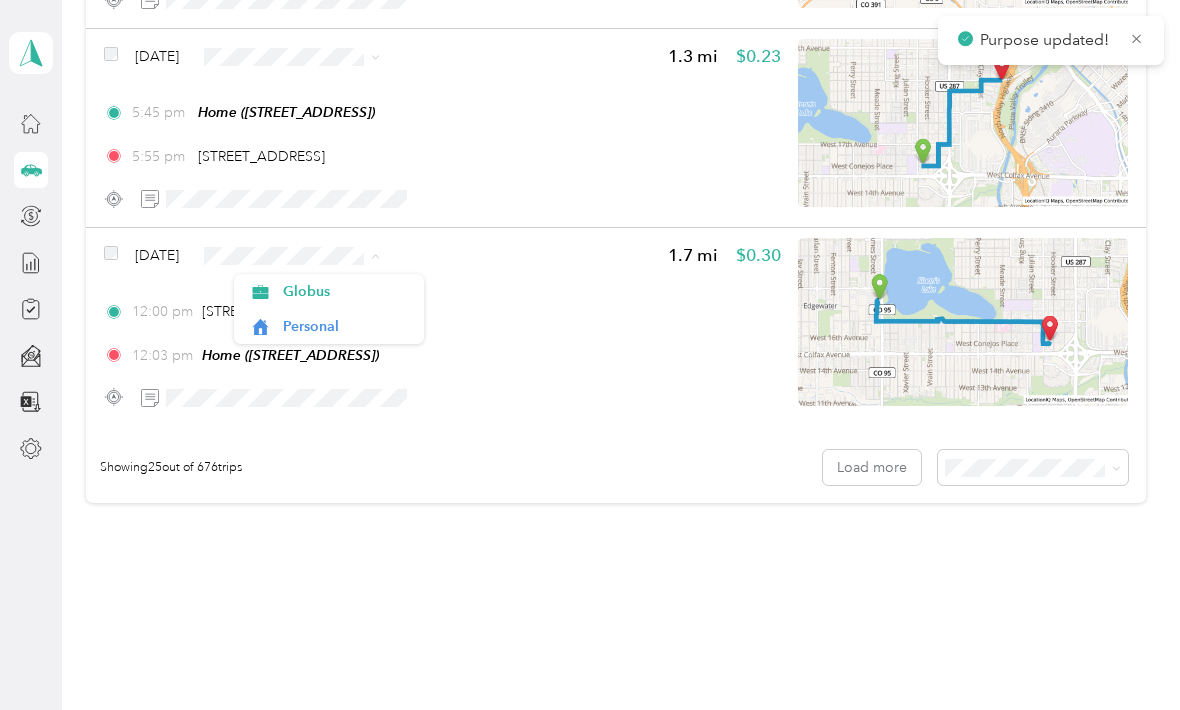 click on "Personal" at bounding box center (329, 326) 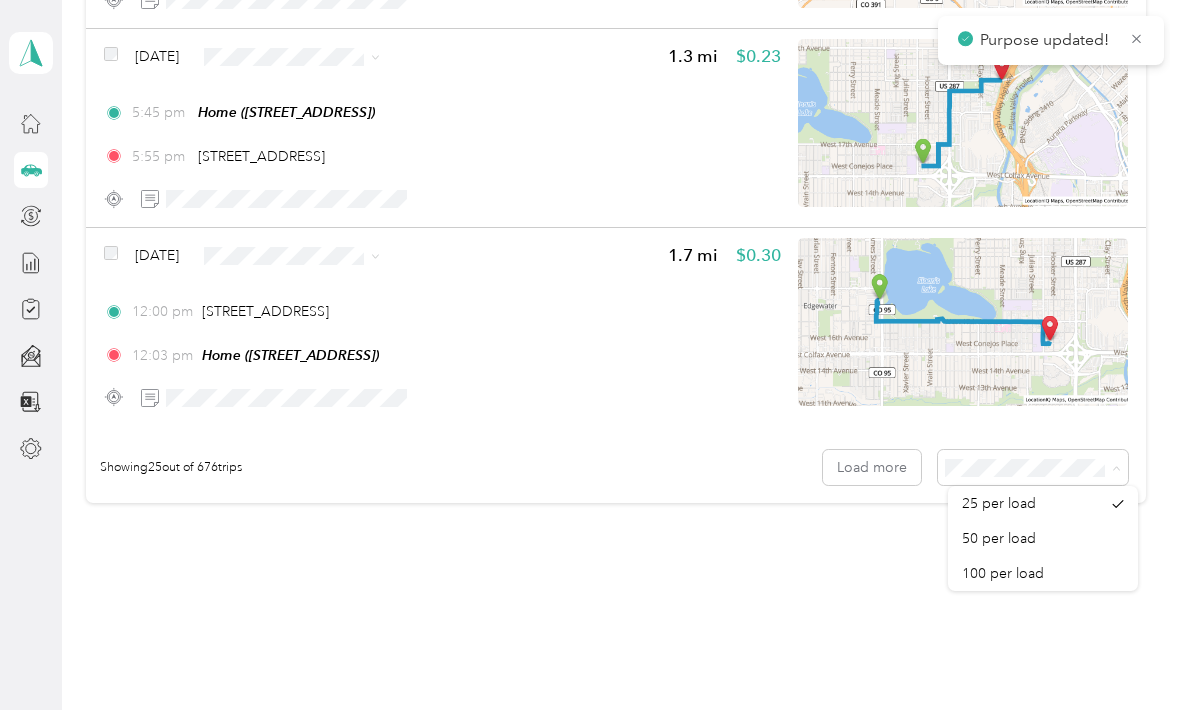click on "100 per load" at bounding box center (1043, 573) 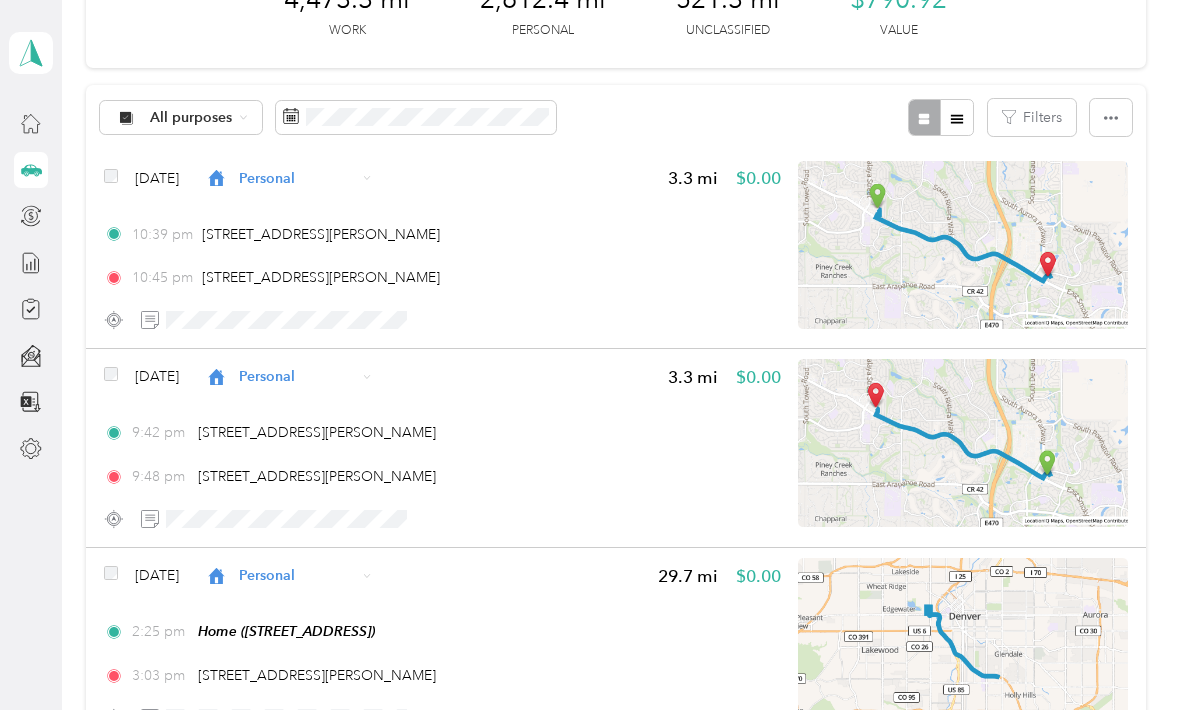 scroll, scrollTop: 136, scrollLeft: 0, axis: vertical 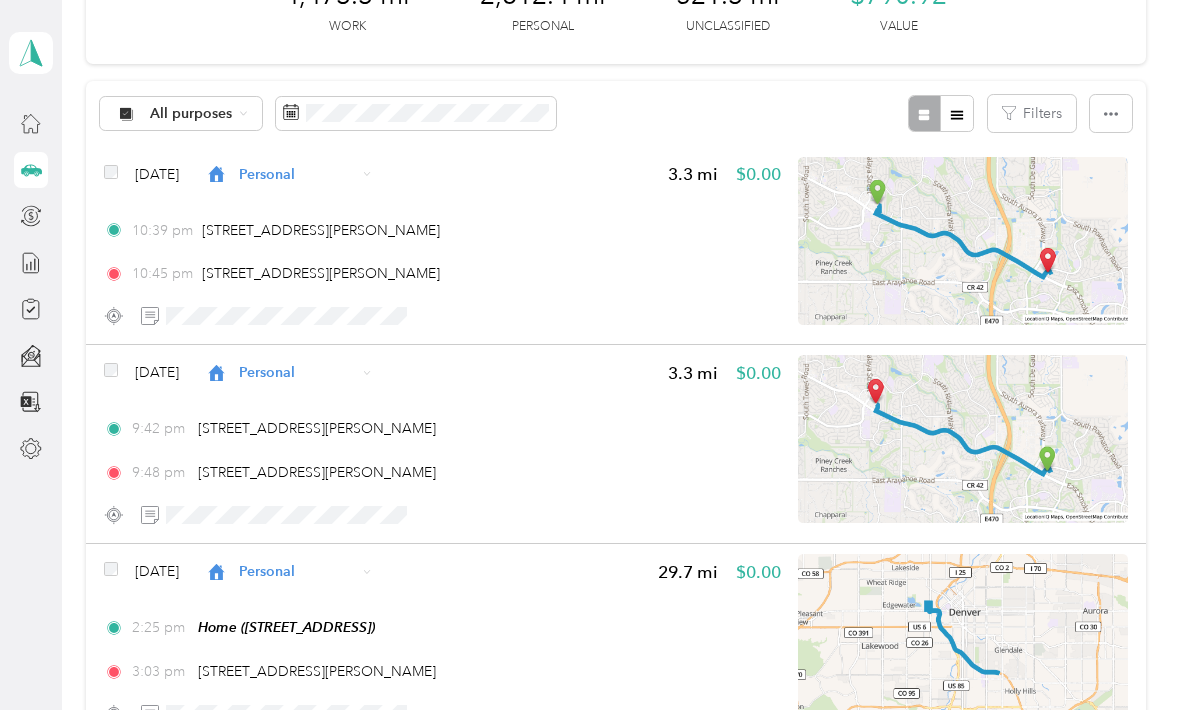 click on "Personal" at bounding box center (297, 174) 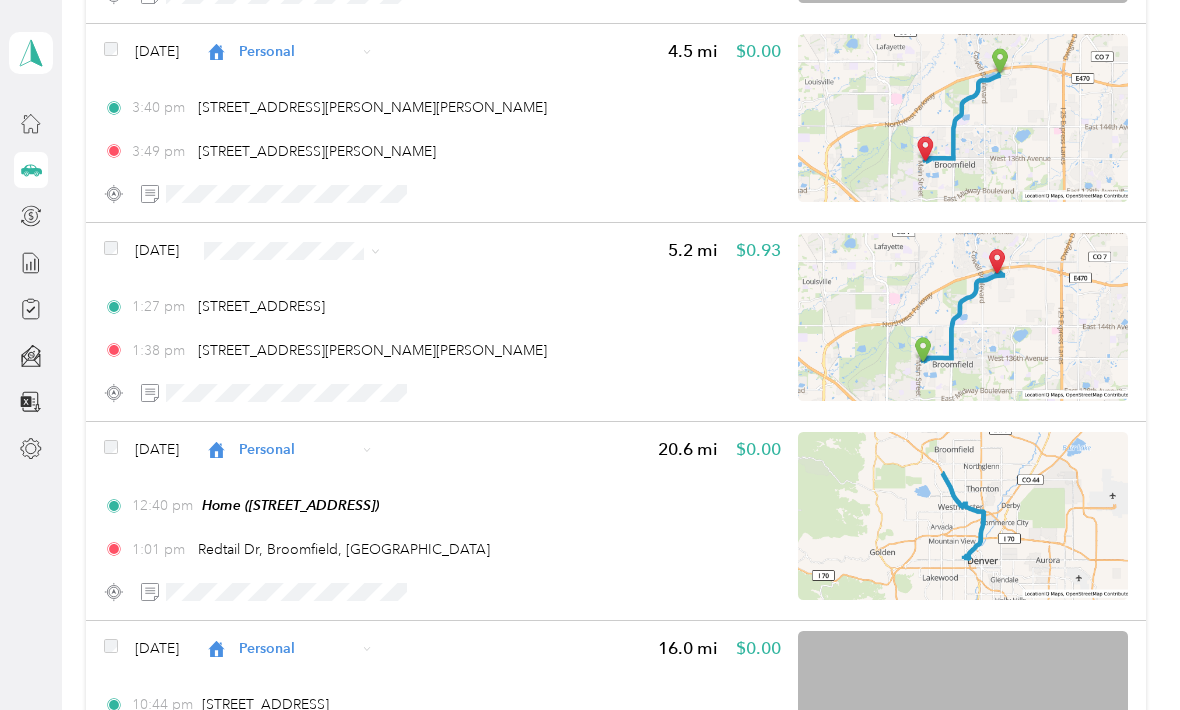 scroll, scrollTop: 3672, scrollLeft: 0, axis: vertical 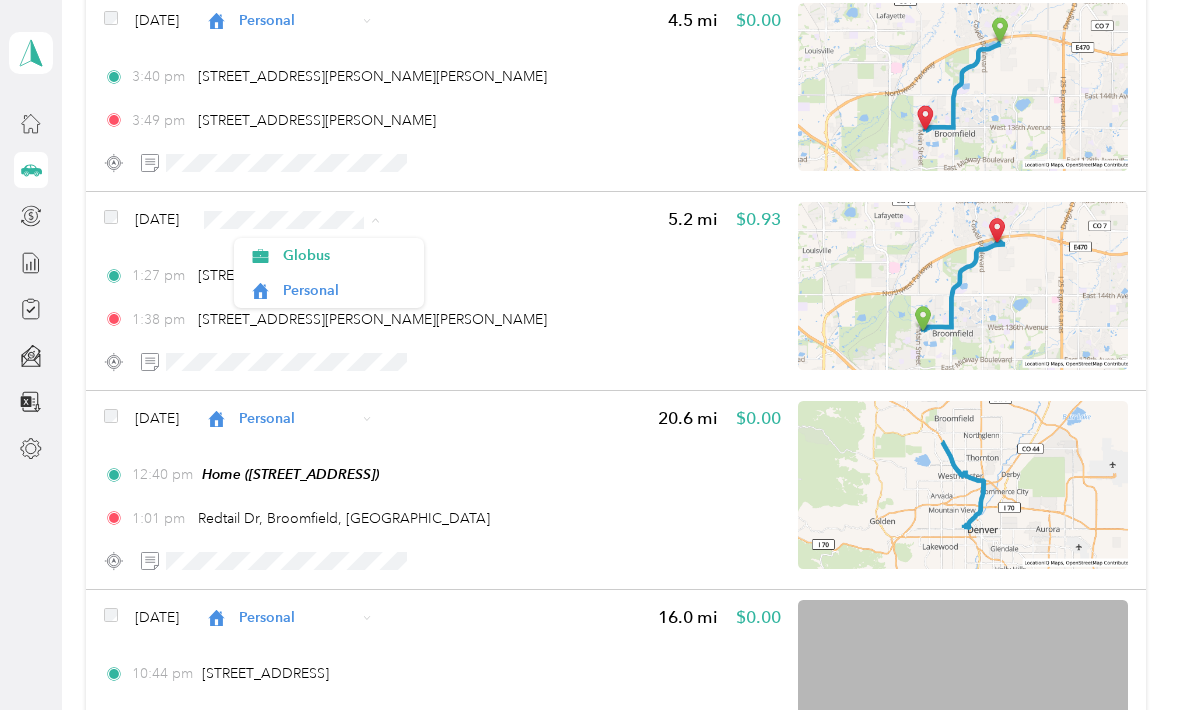click on "Personal" at bounding box center (329, 290) 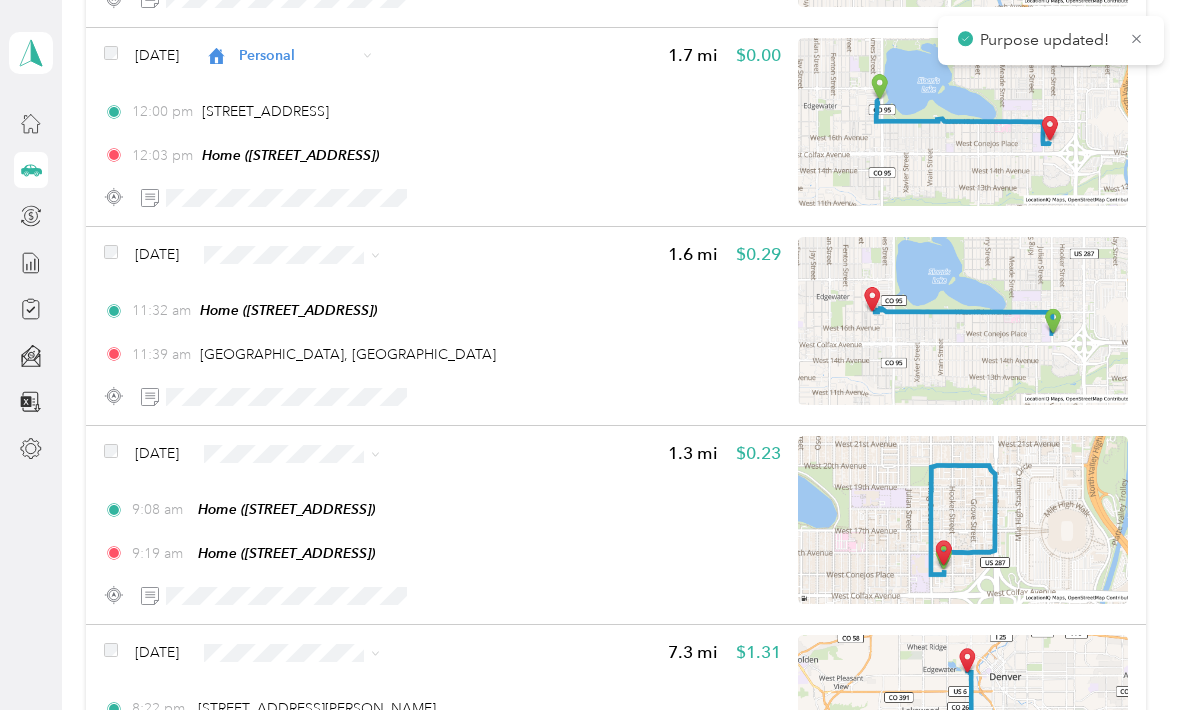 scroll, scrollTop: 5035, scrollLeft: 0, axis: vertical 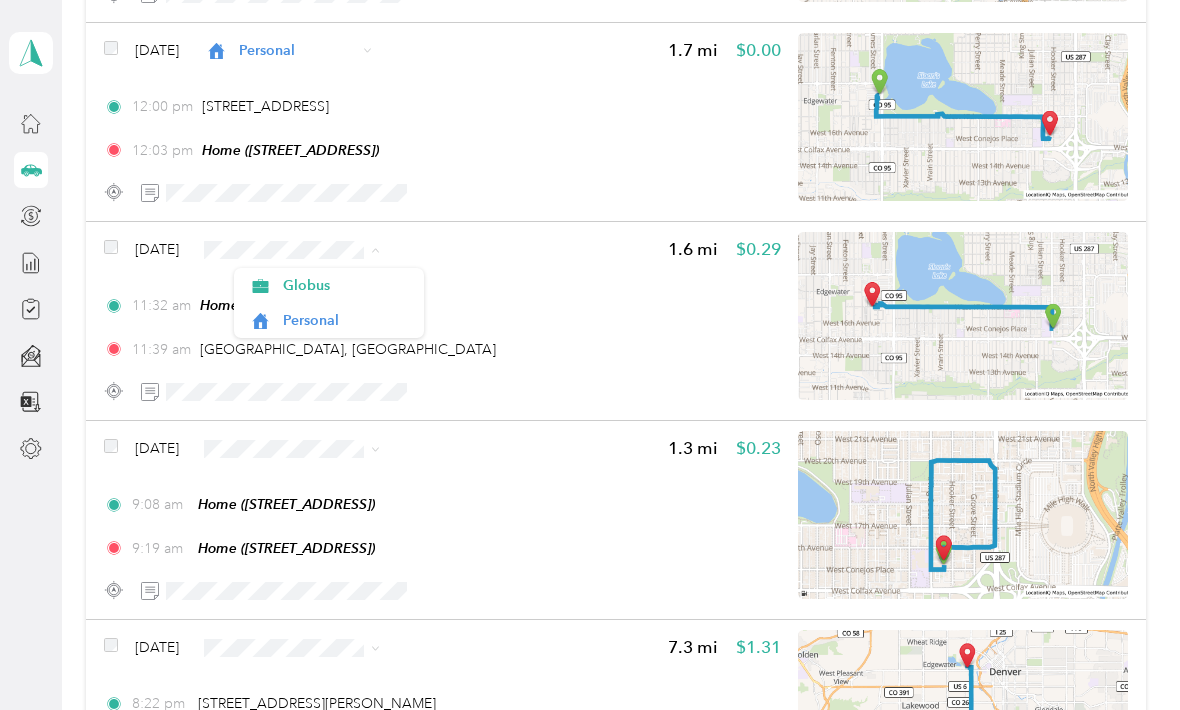 click 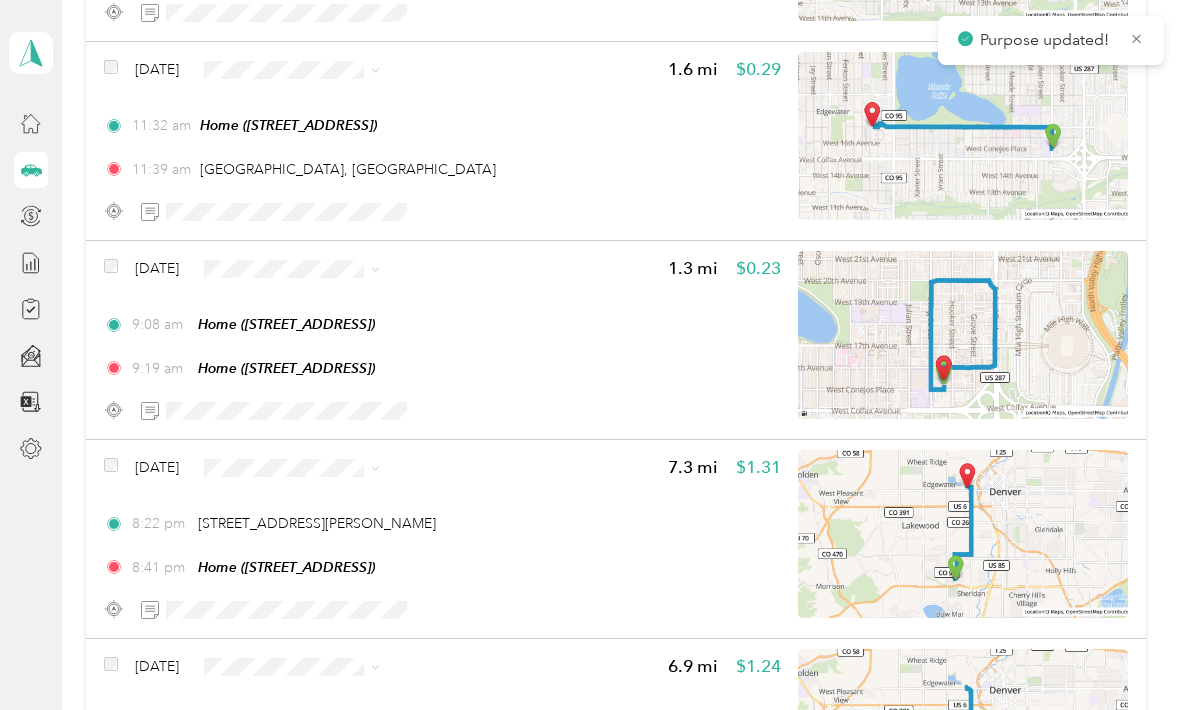 scroll, scrollTop: 5223, scrollLeft: 0, axis: vertical 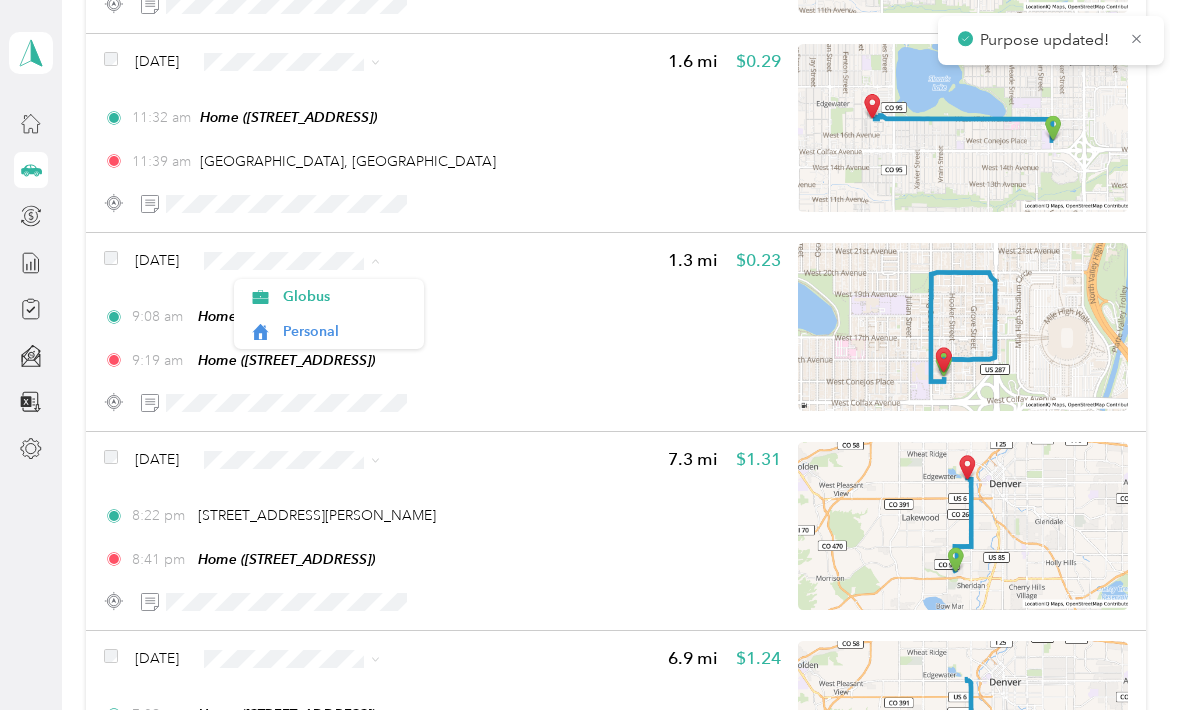 click 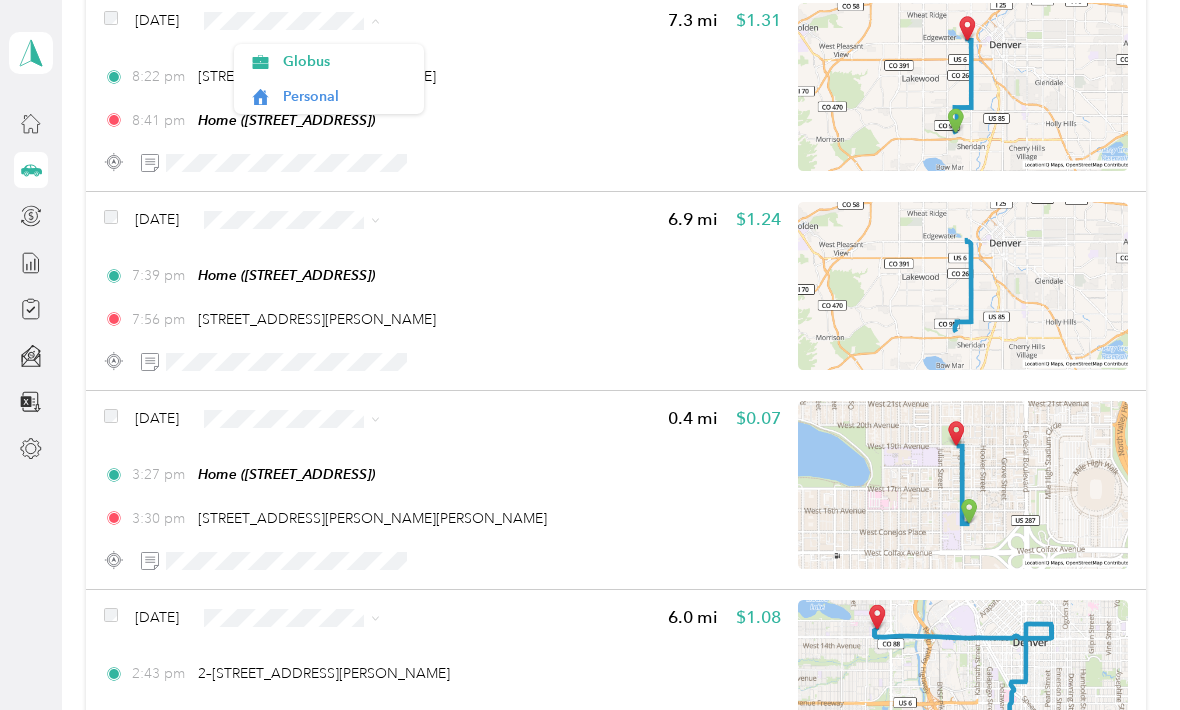 scroll, scrollTop: 5664, scrollLeft: 0, axis: vertical 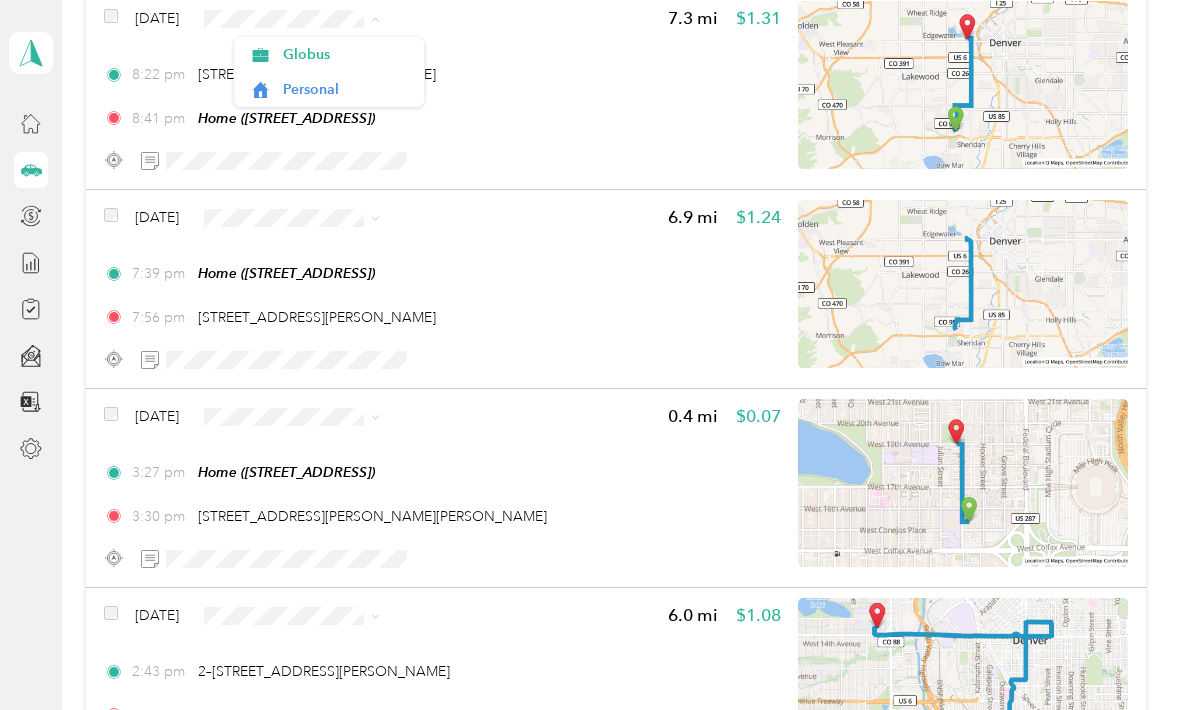 click on "Personal" at bounding box center (329, 89) 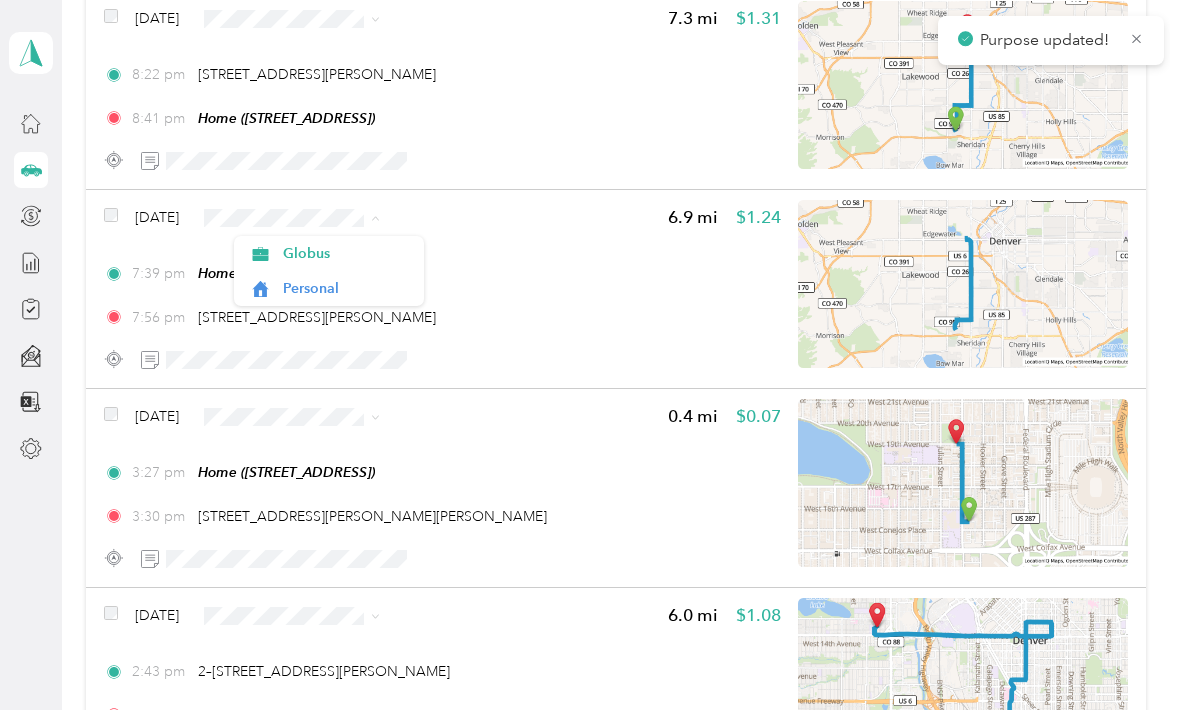 click 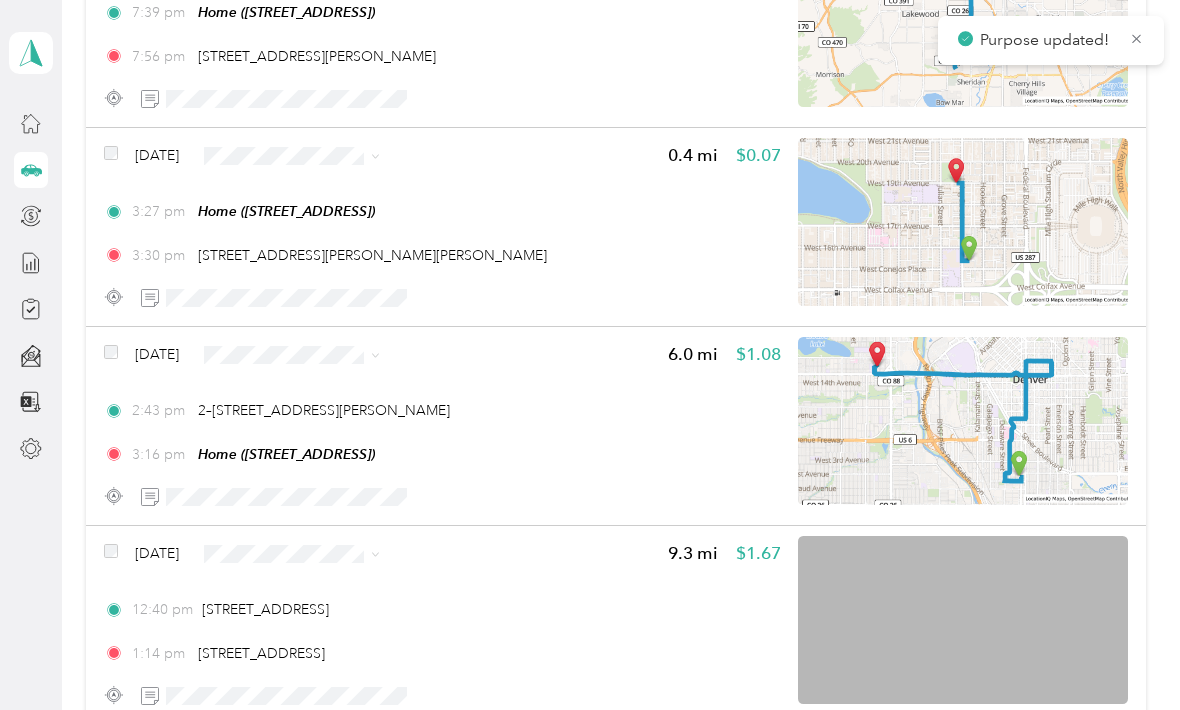 scroll, scrollTop: 5871, scrollLeft: 0, axis: vertical 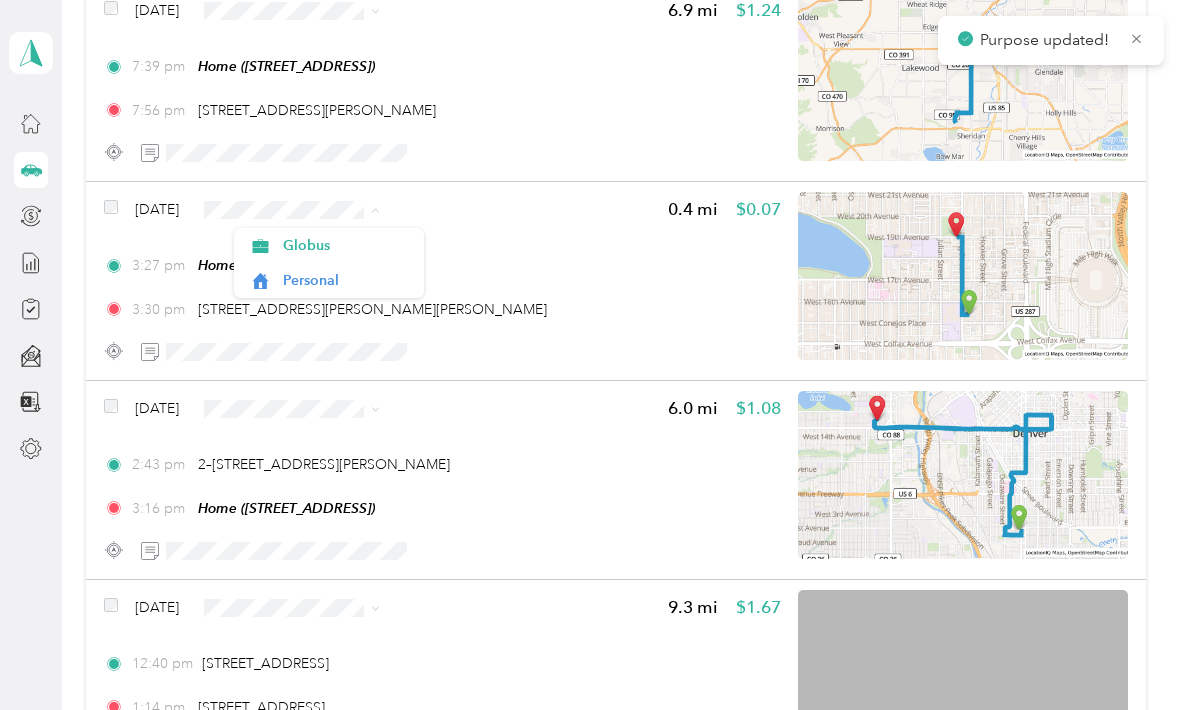 click 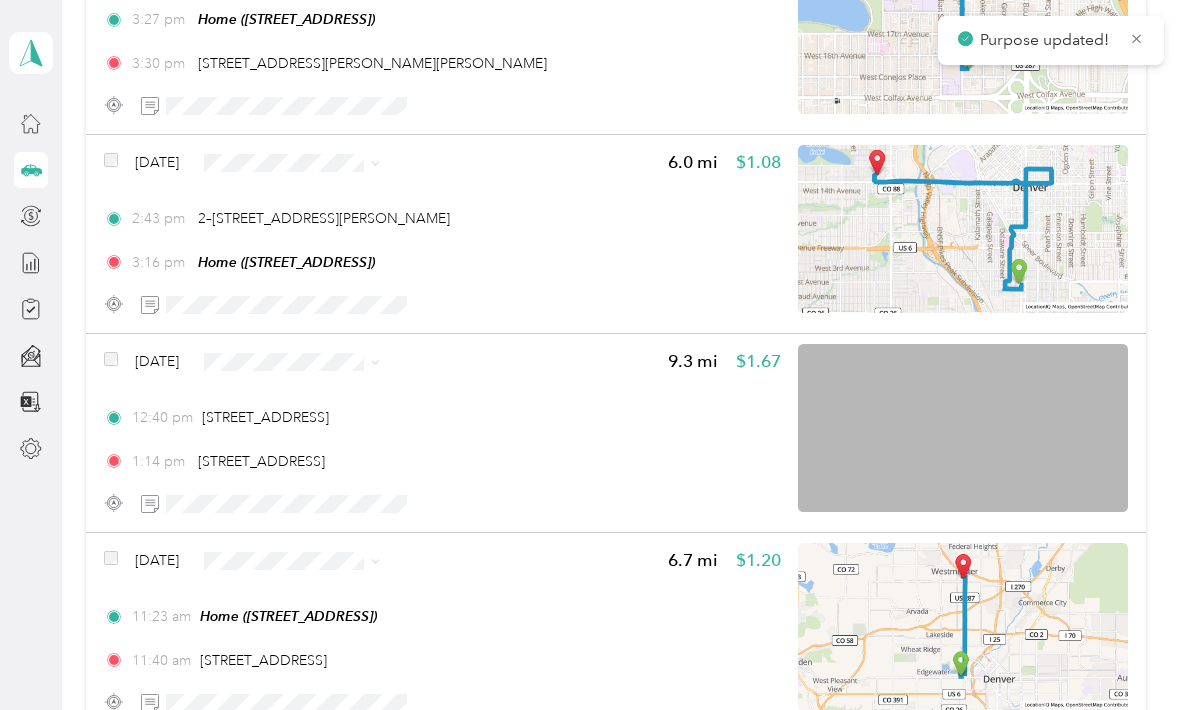 scroll, scrollTop: 6122, scrollLeft: 0, axis: vertical 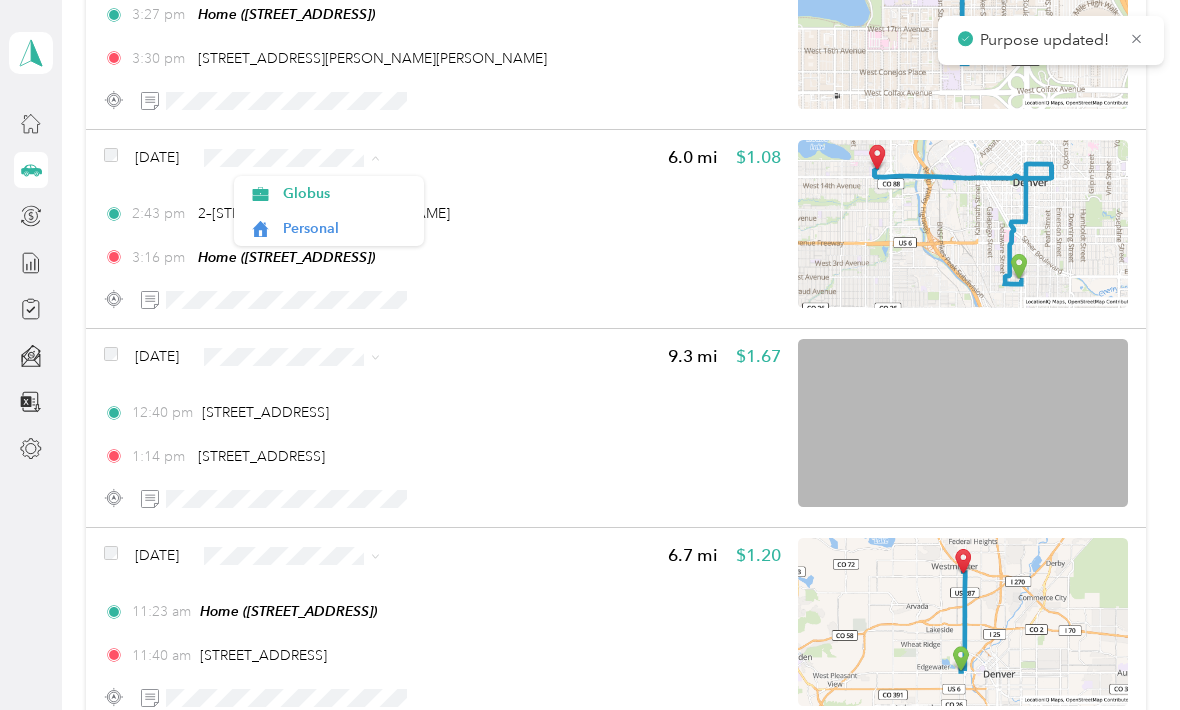 click on "Personal" at bounding box center [346, 228] 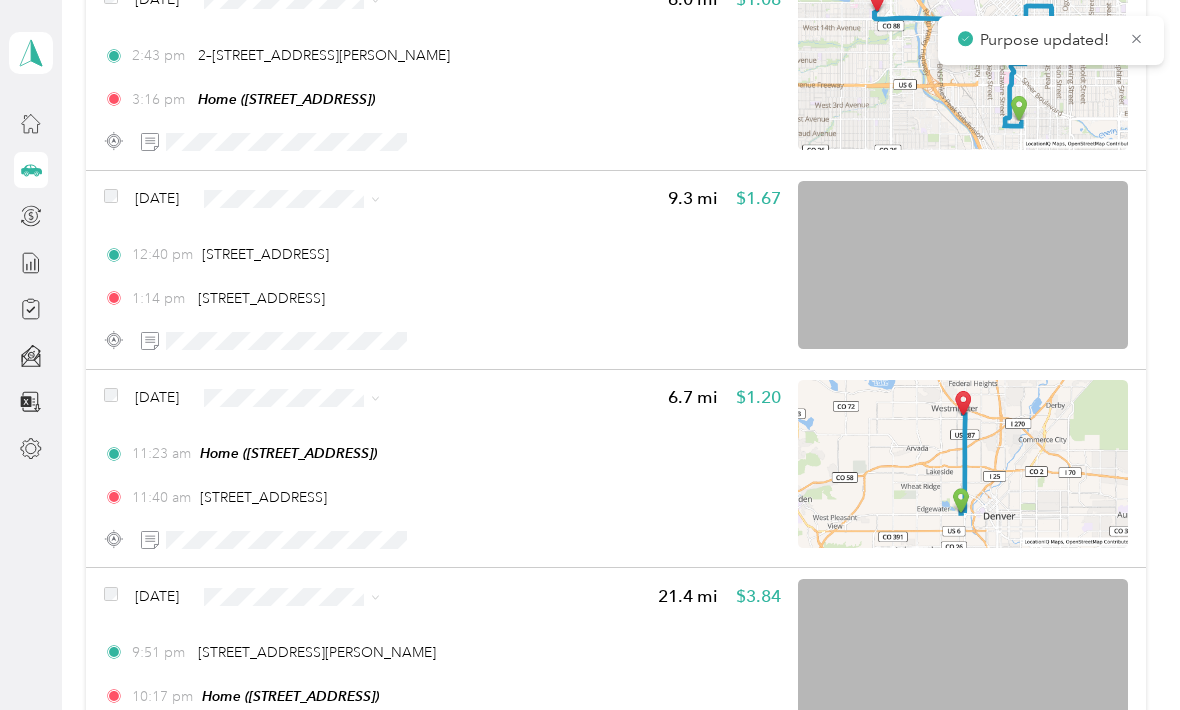 scroll, scrollTop: 6288, scrollLeft: 0, axis: vertical 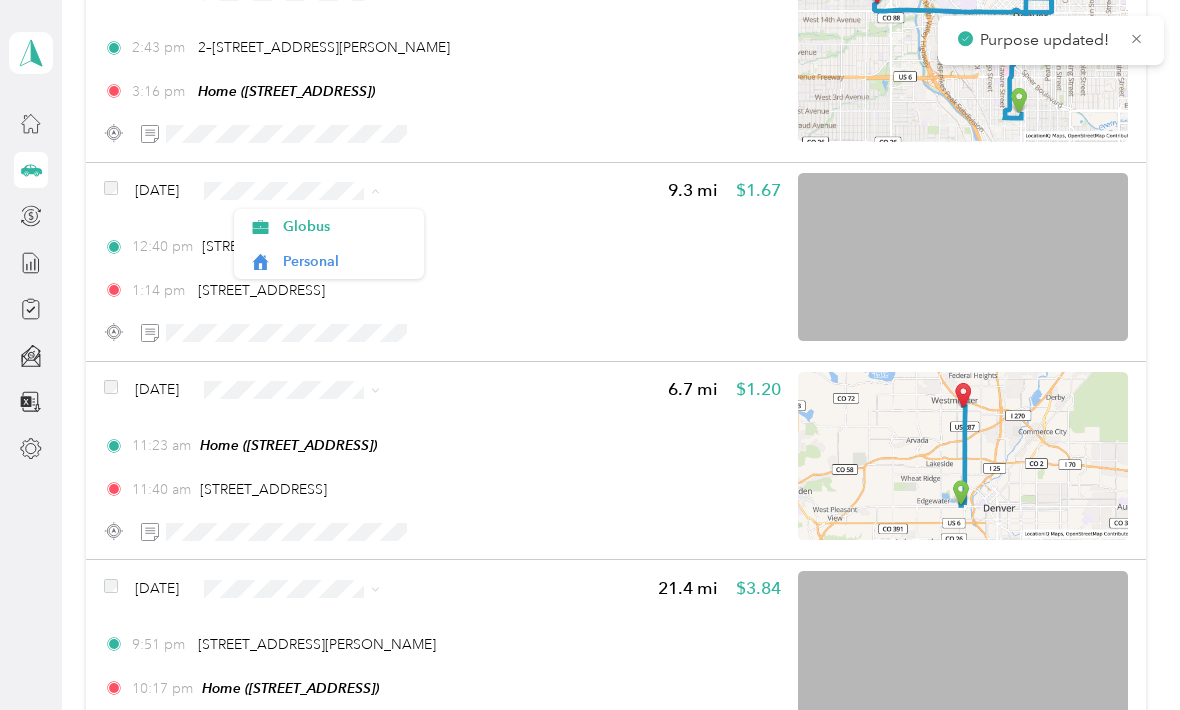 click on "Personal" at bounding box center [329, 261] 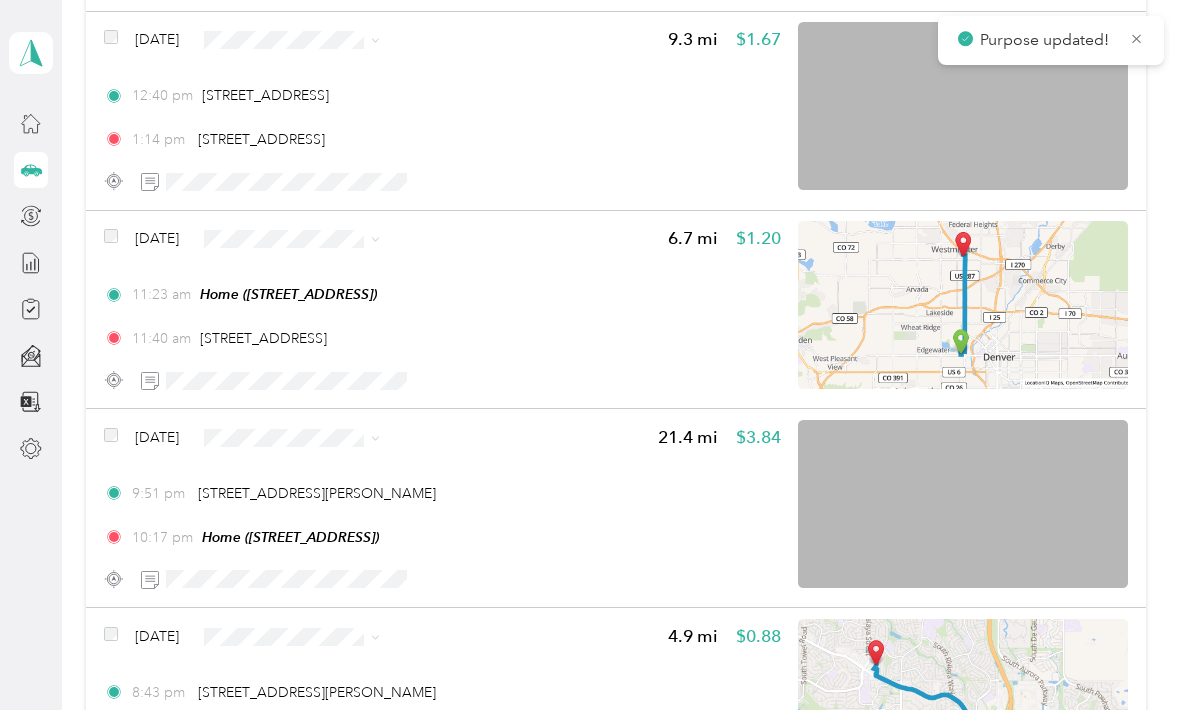 scroll, scrollTop: 6441, scrollLeft: 0, axis: vertical 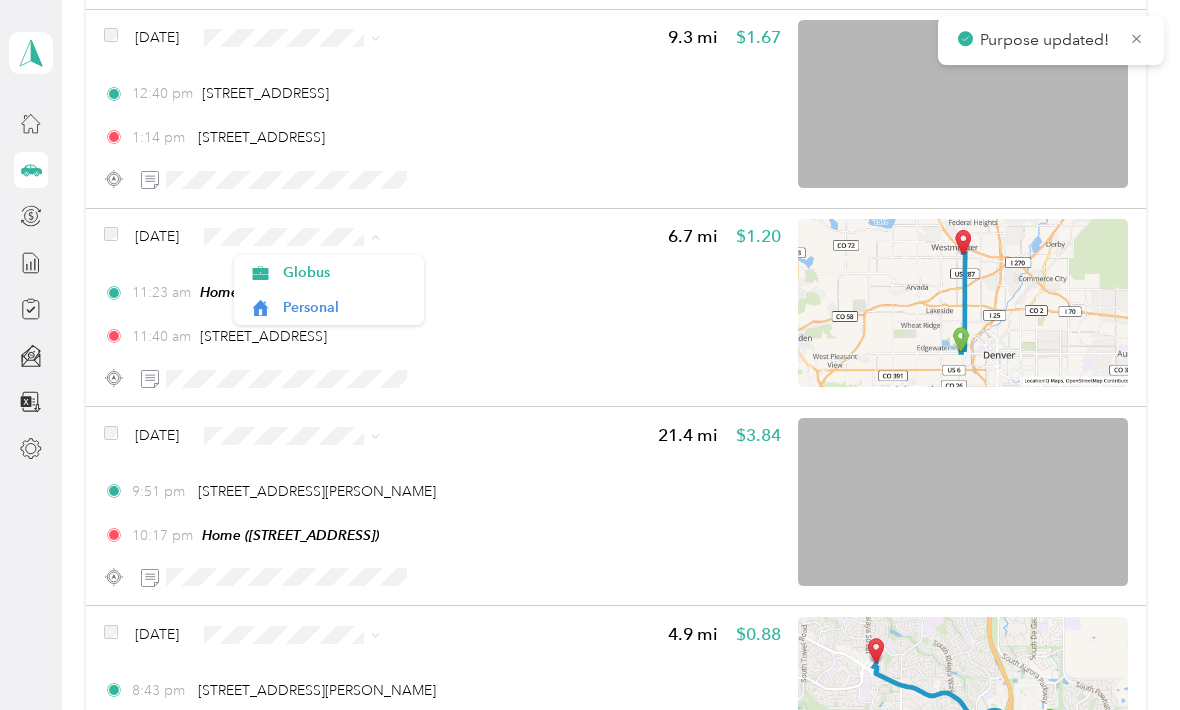 click on "Personal" at bounding box center [329, 307] 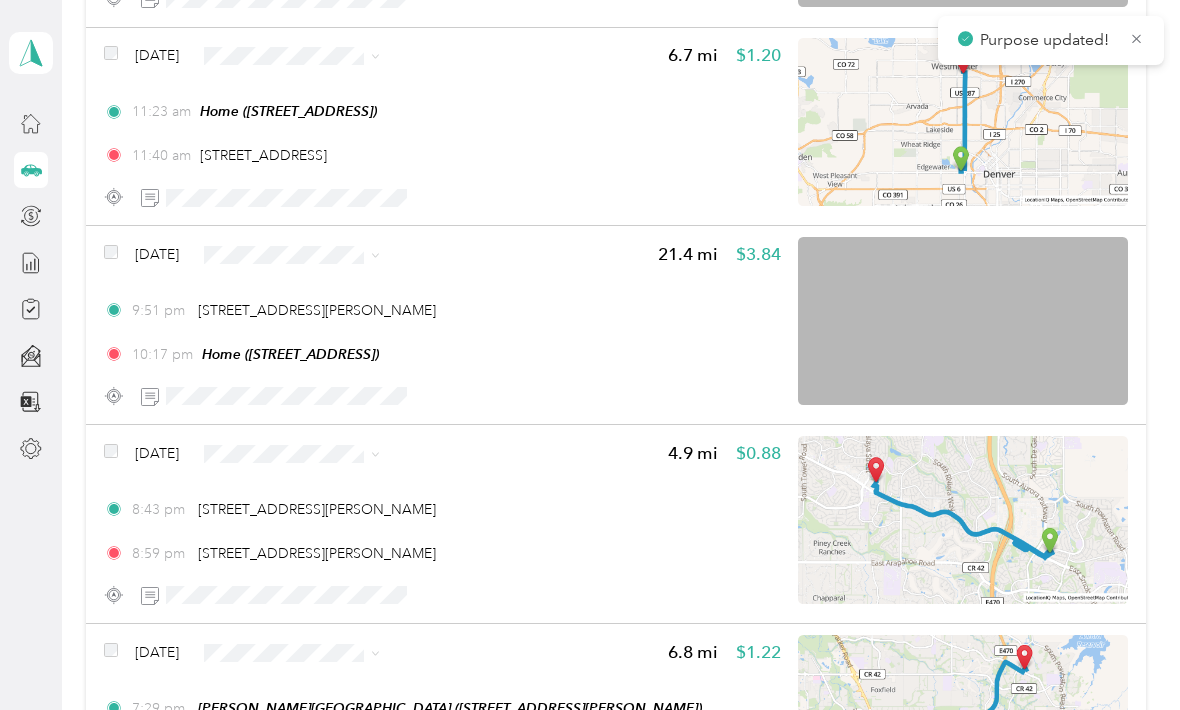 scroll, scrollTop: 6636, scrollLeft: 0, axis: vertical 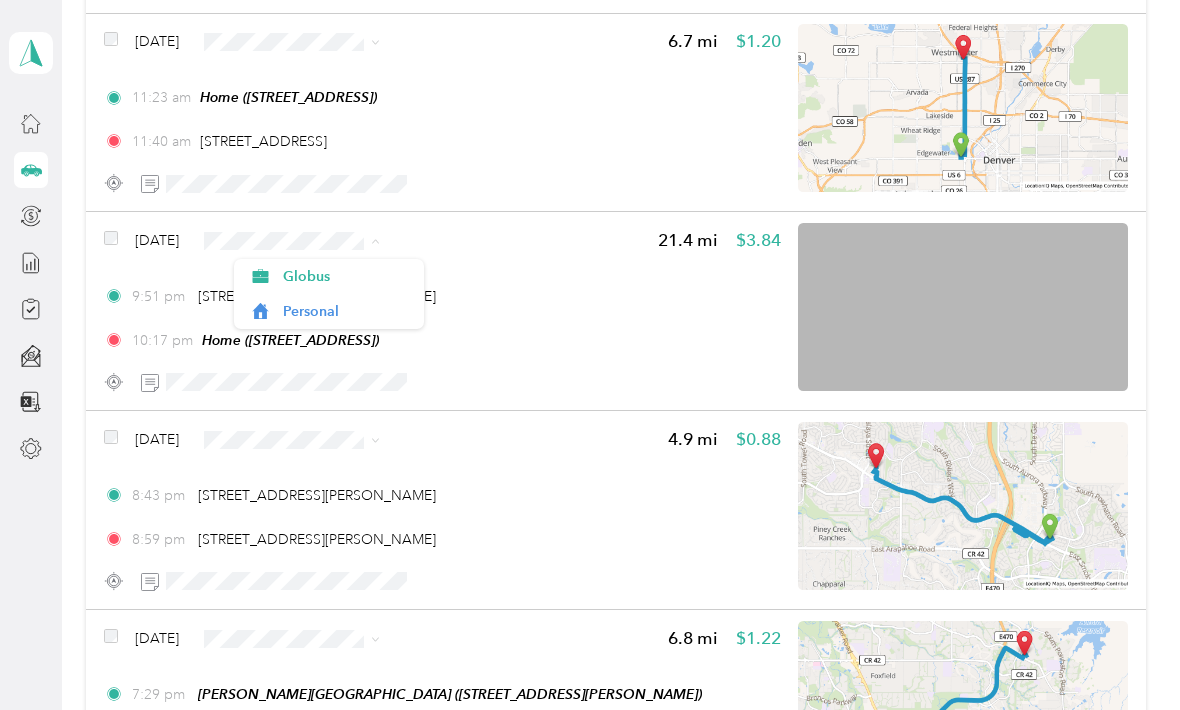 click 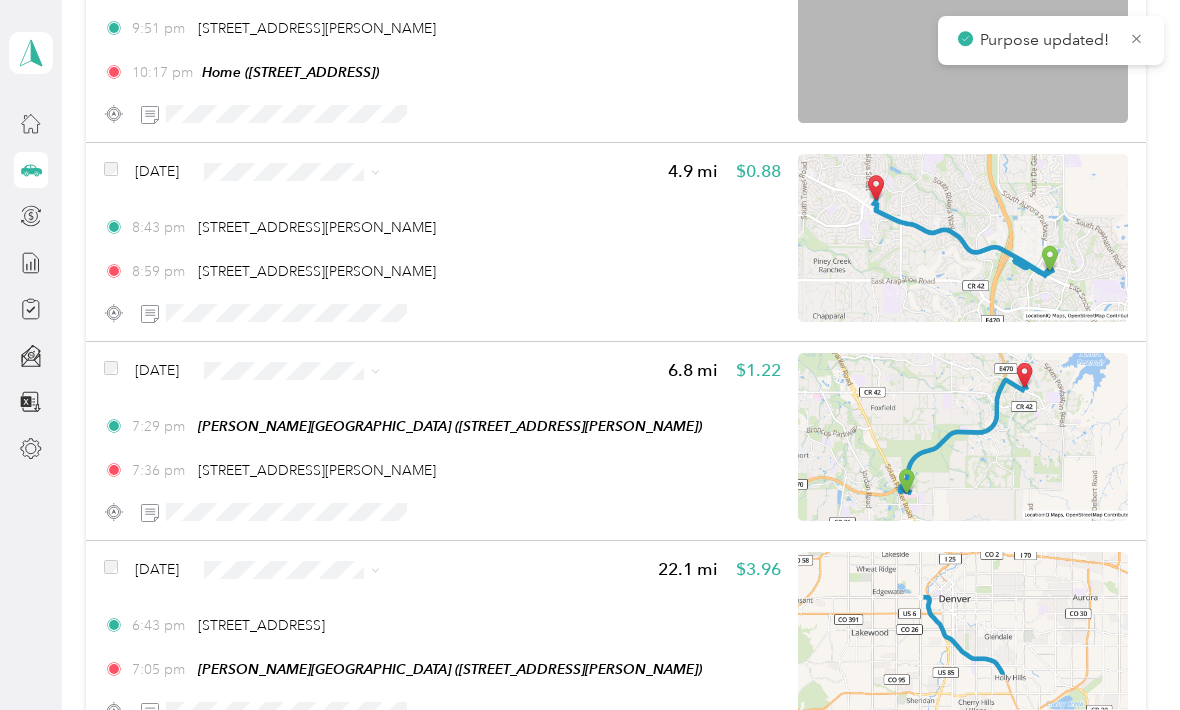 scroll, scrollTop: 6943, scrollLeft: 0, axis: vertical 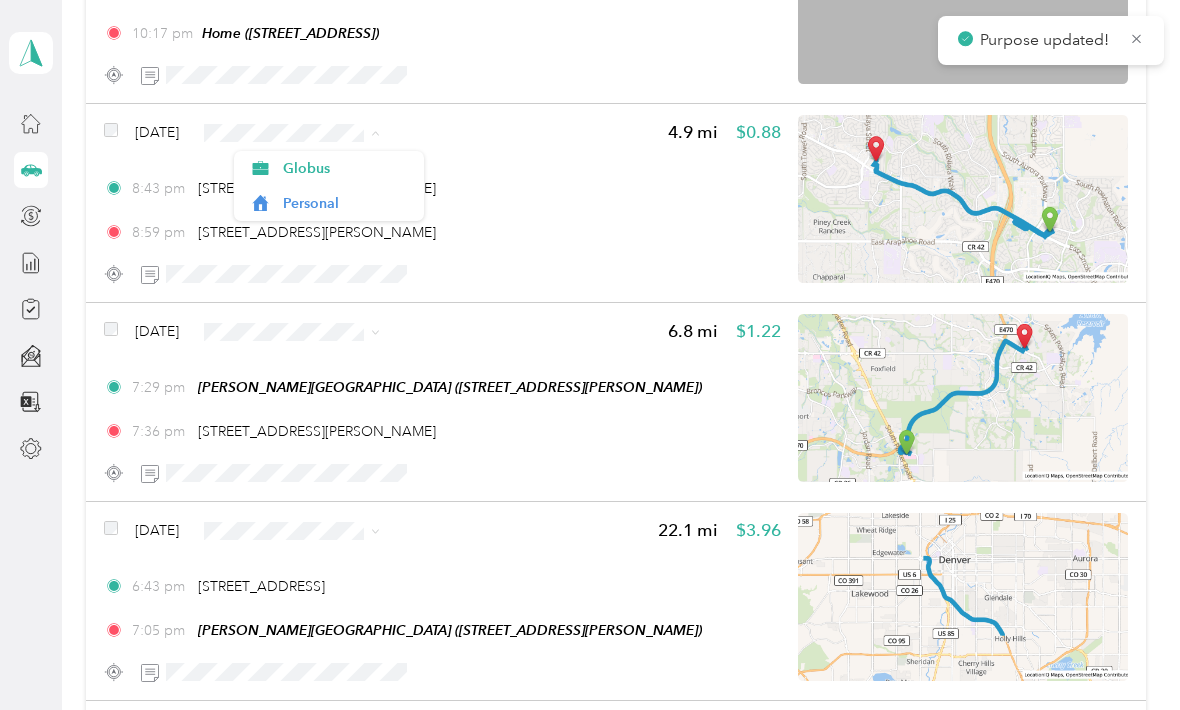 click 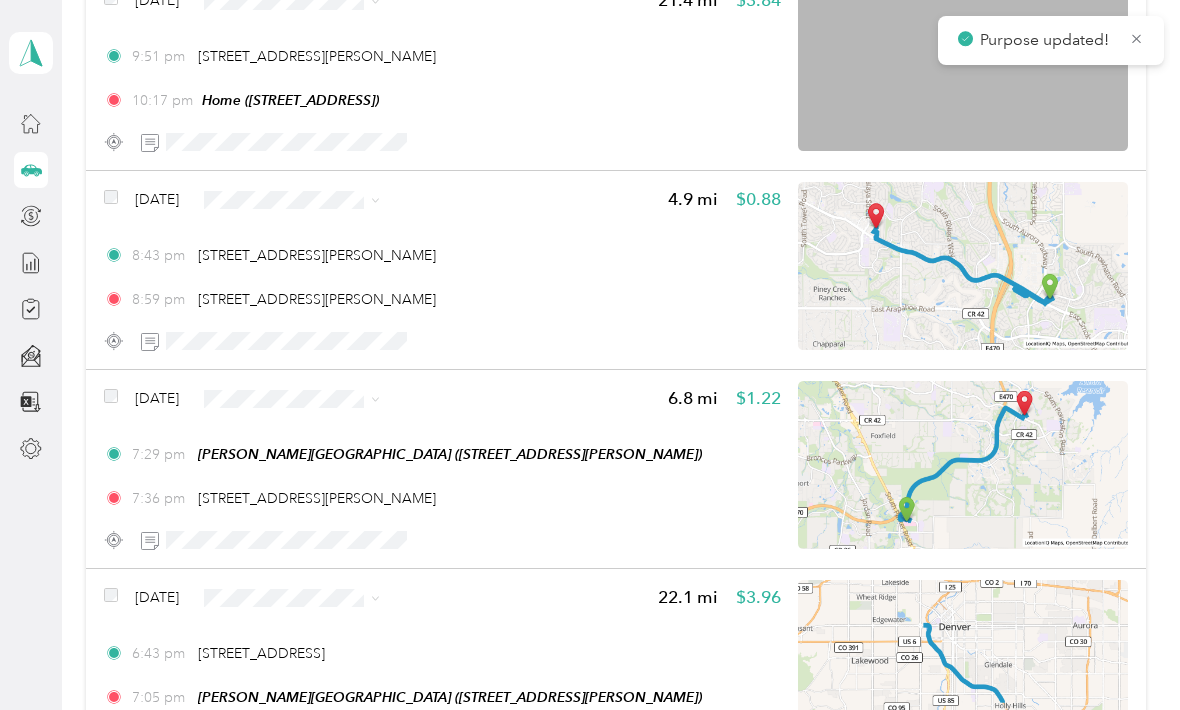 scroll, scrollTop: 6875, scrollLeft: 0, axis: vertical 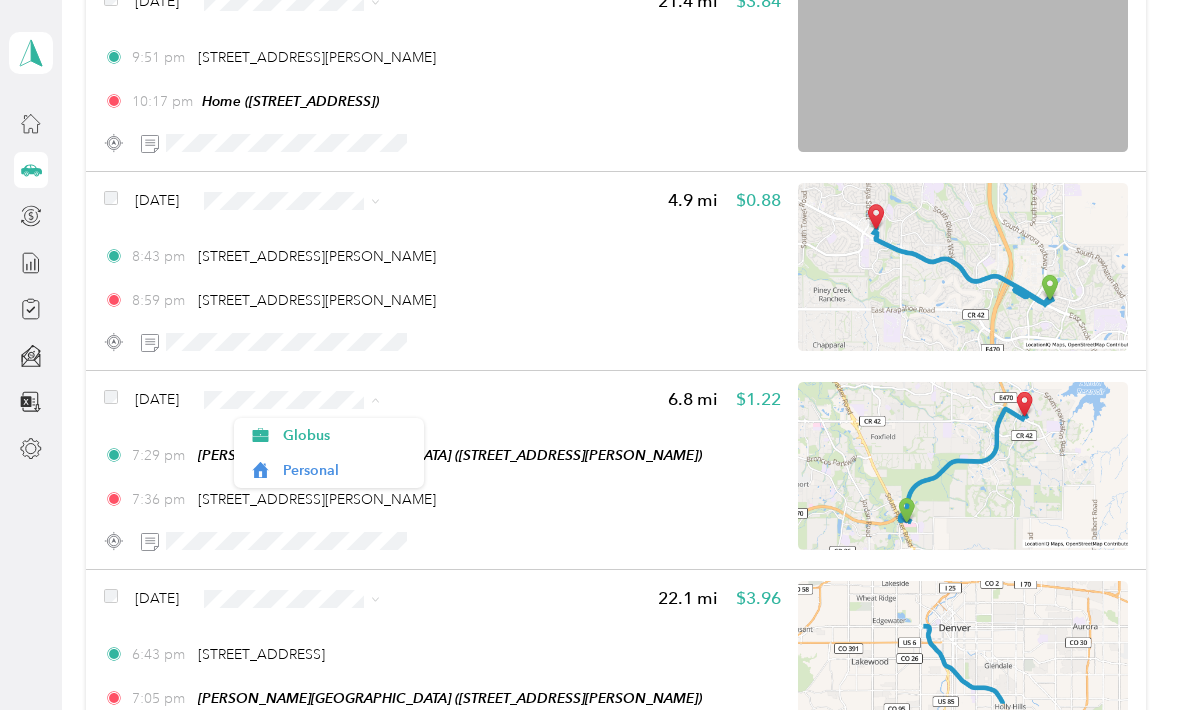 click on "Globus" at bounding box center (346, 435) 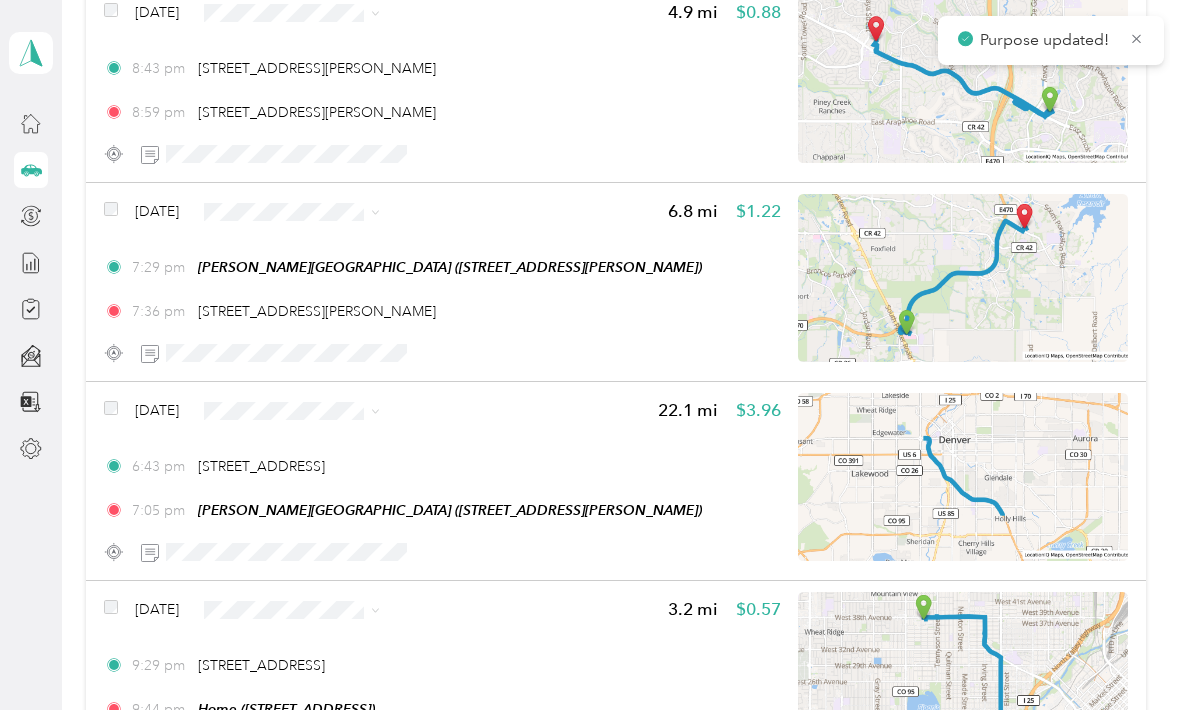 scroll, scrollTop: 7070, scrollLeft: 0, axis: vertical 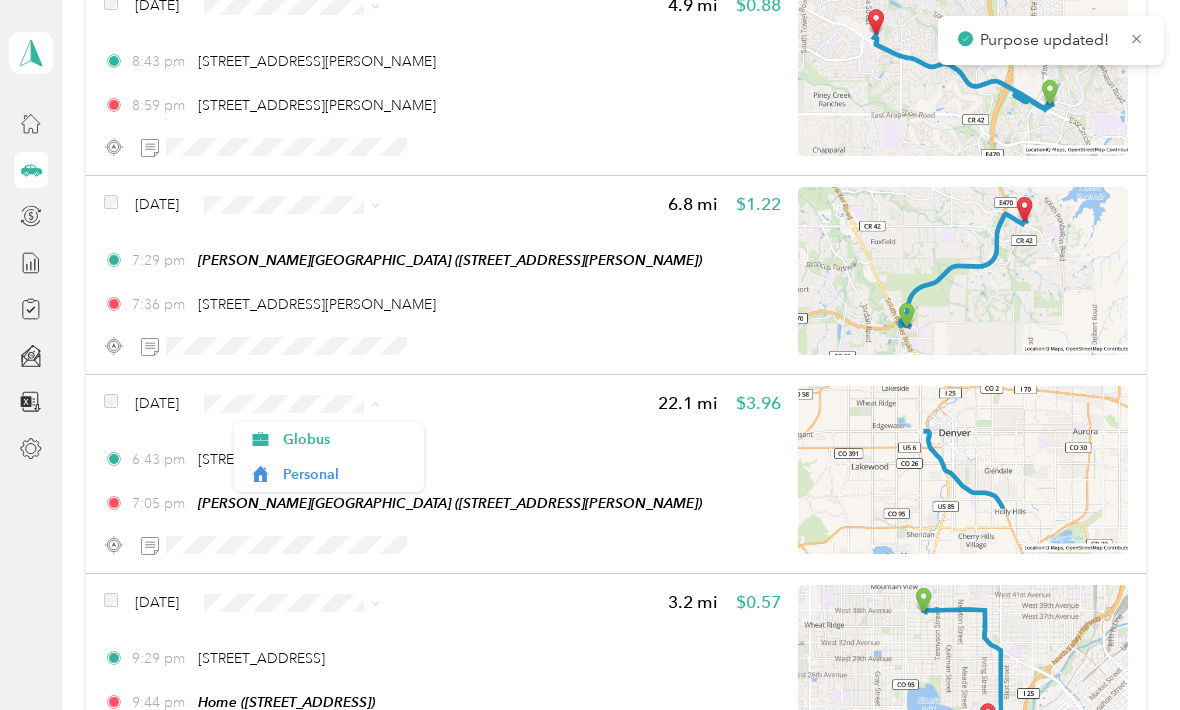 click 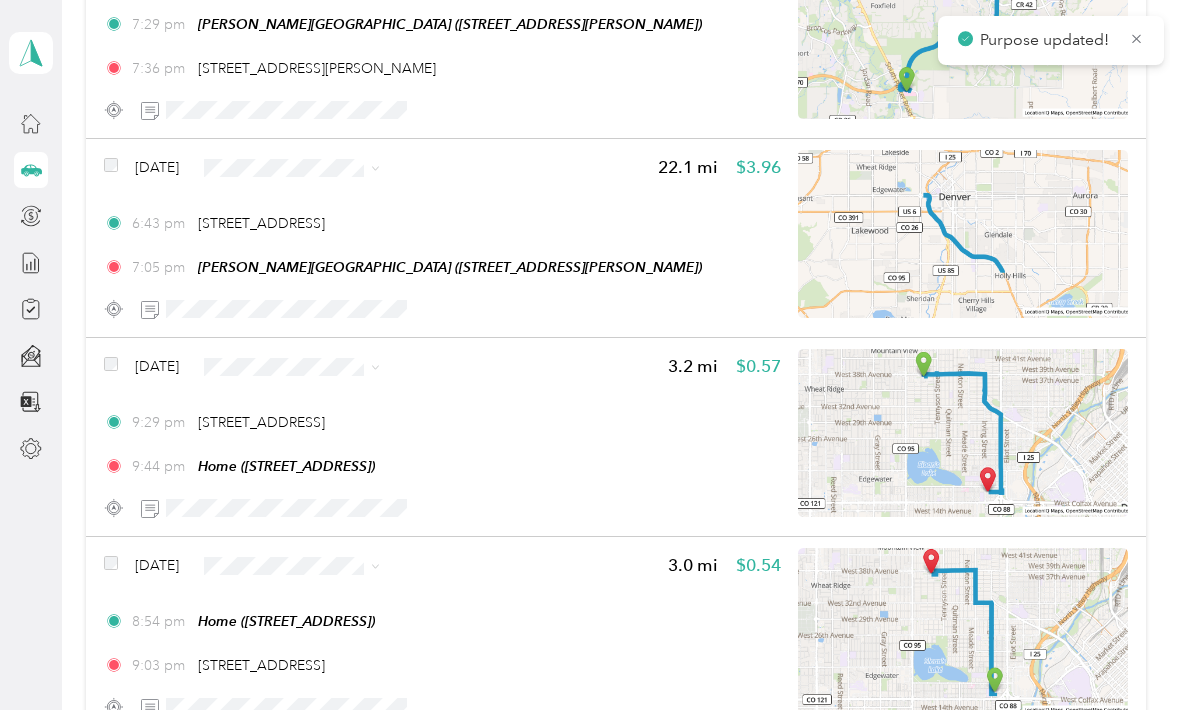 scroll, scrollTop: 7308, scrollLeft: 0, axis: vertical 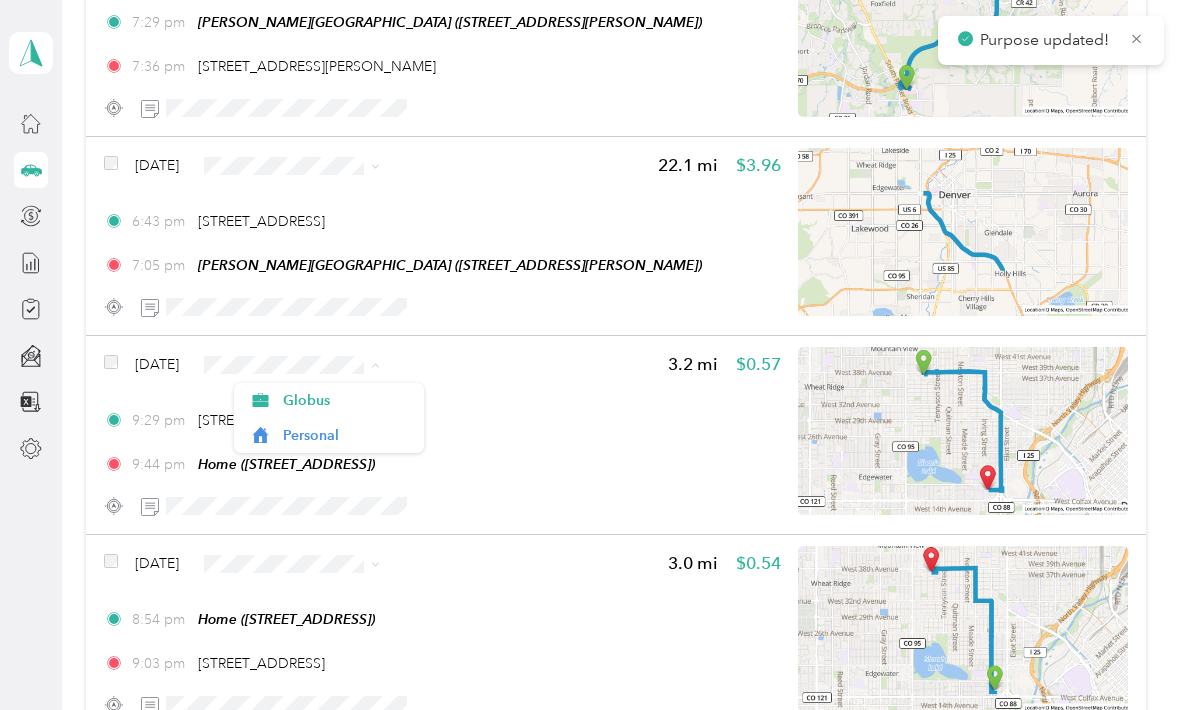 click 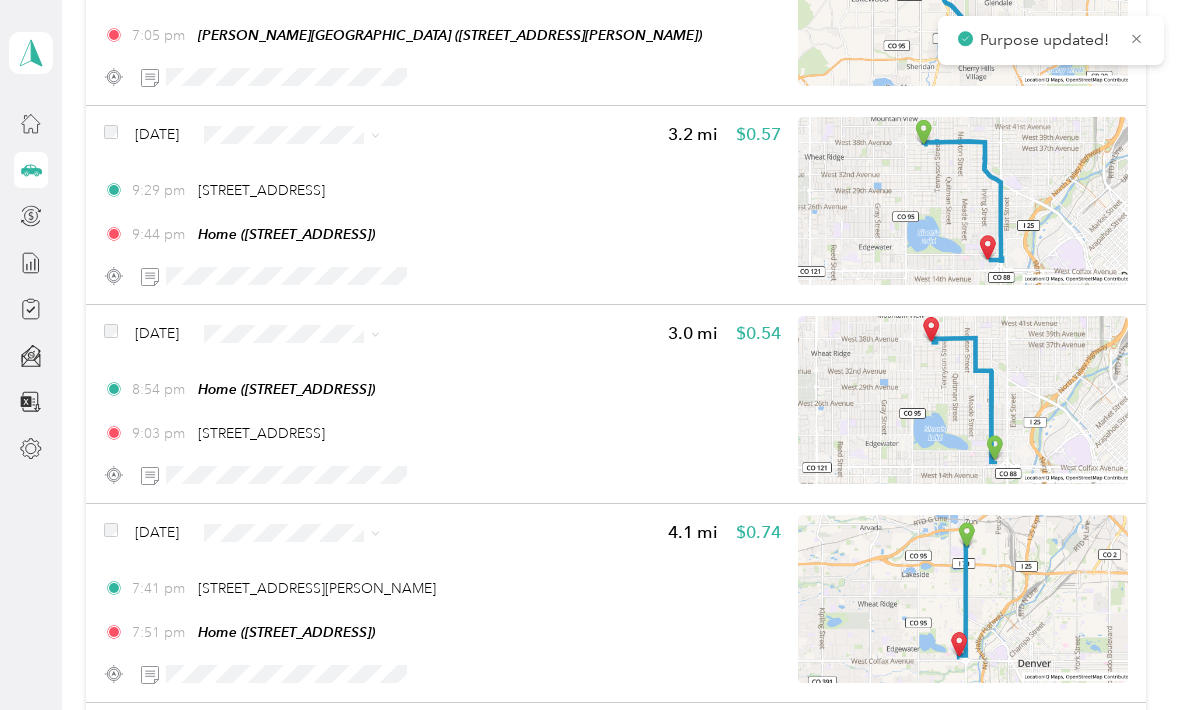 scroll, scrollTop: 7542, scrollLeft: 0, axis: vertical 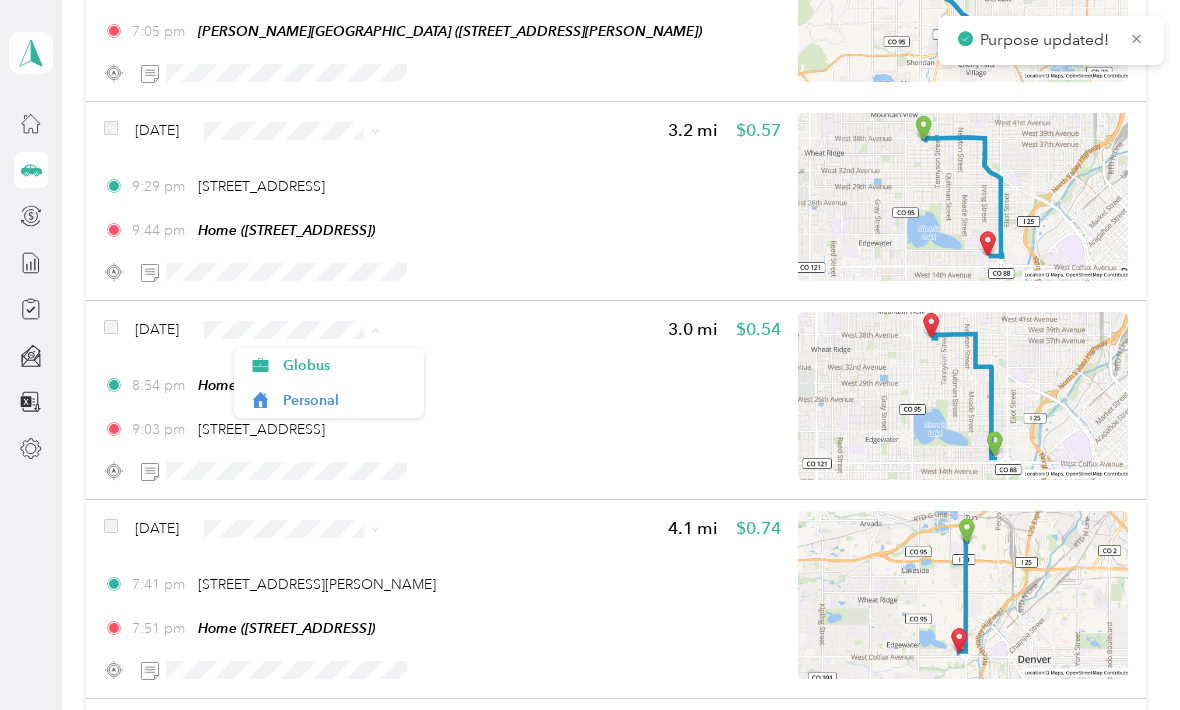 click on "Personal" at bounding box center (329, 400) 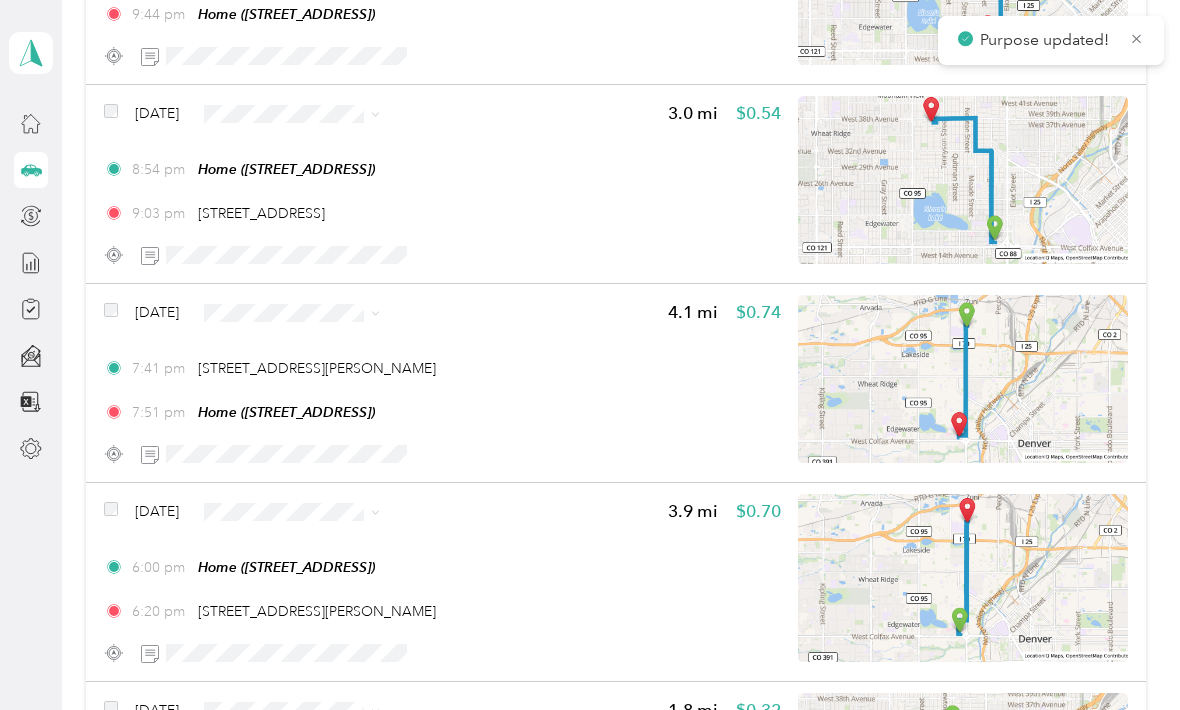 scroll, scrollTop: 7762, scrollLeft: 0, axis: vertical 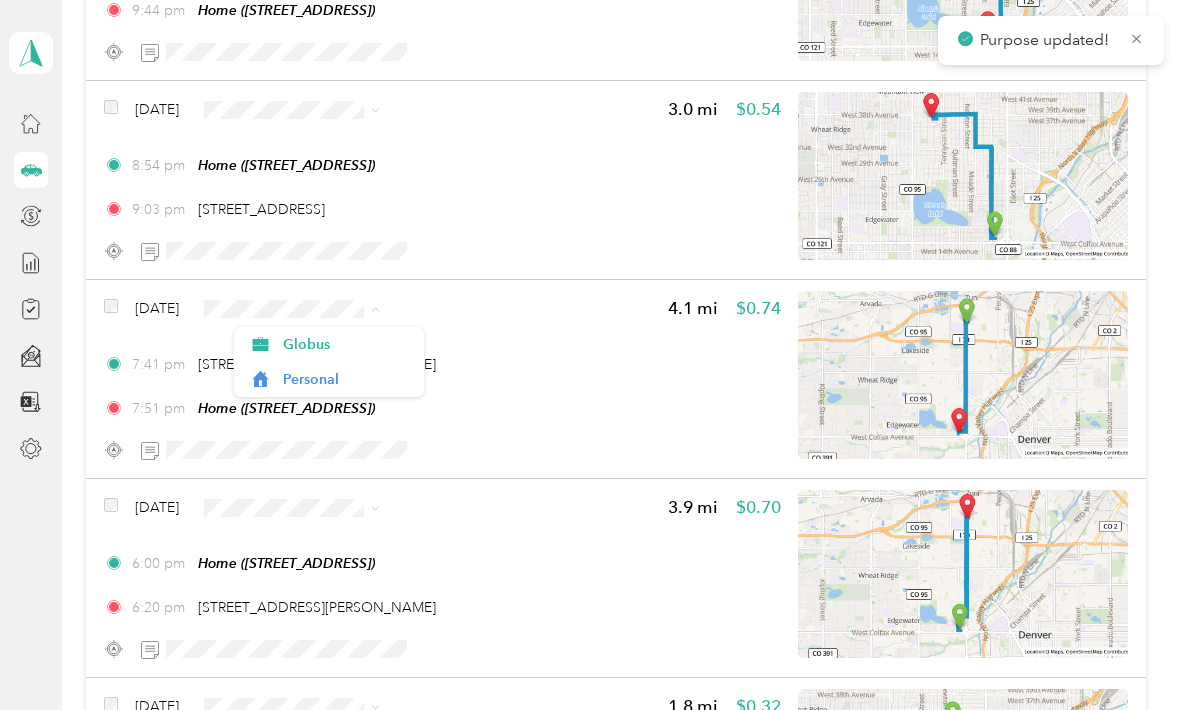 click on "Personal" at bounding box center (329, 379) 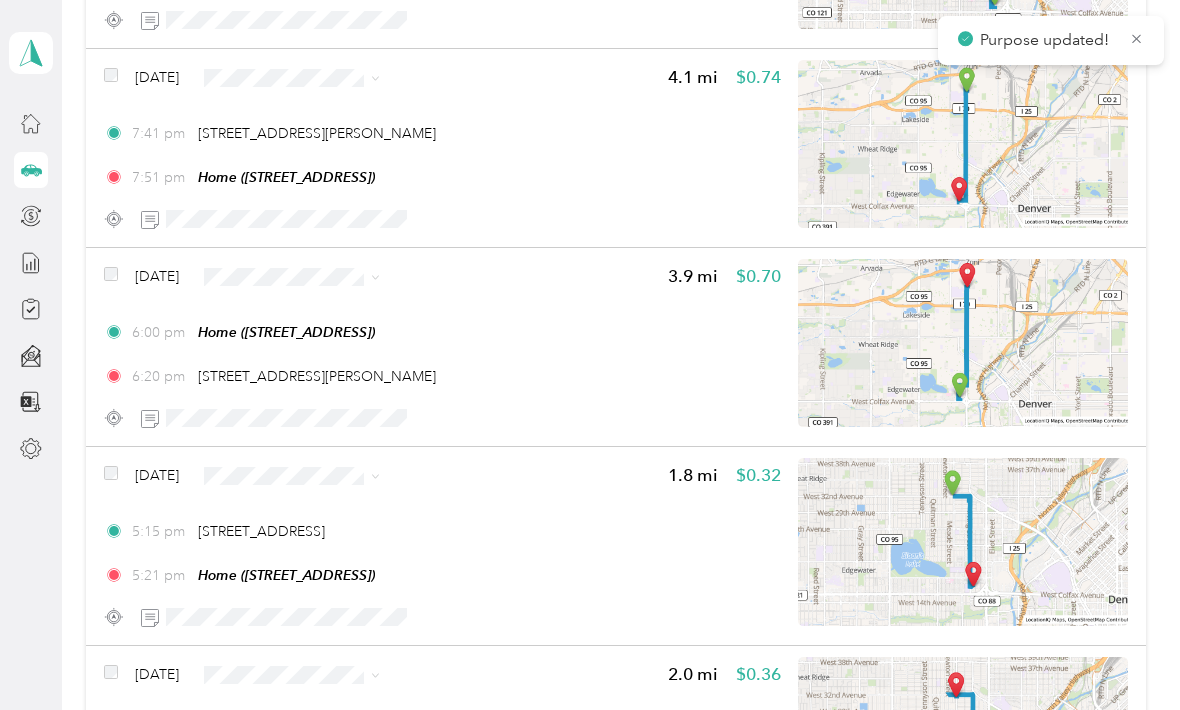 scroll, scrollTop: 7995, scrollLeft: 0, axis: vertical 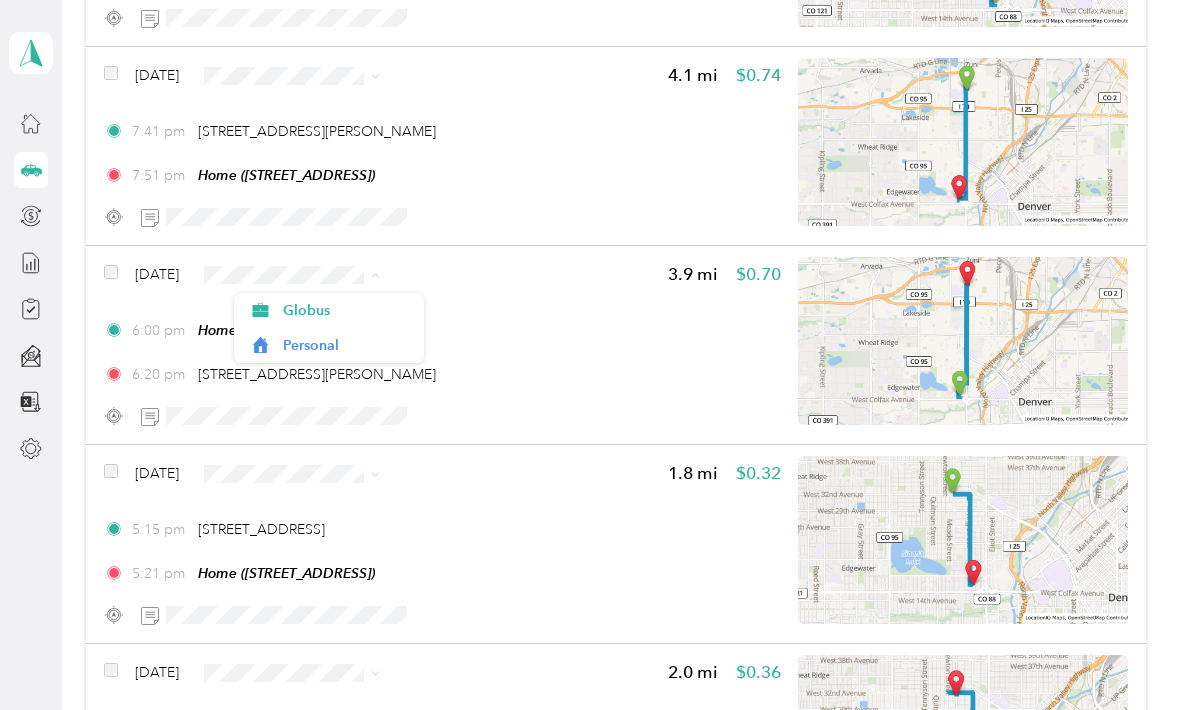 click on "Personal" at bounding box center (329, 345) 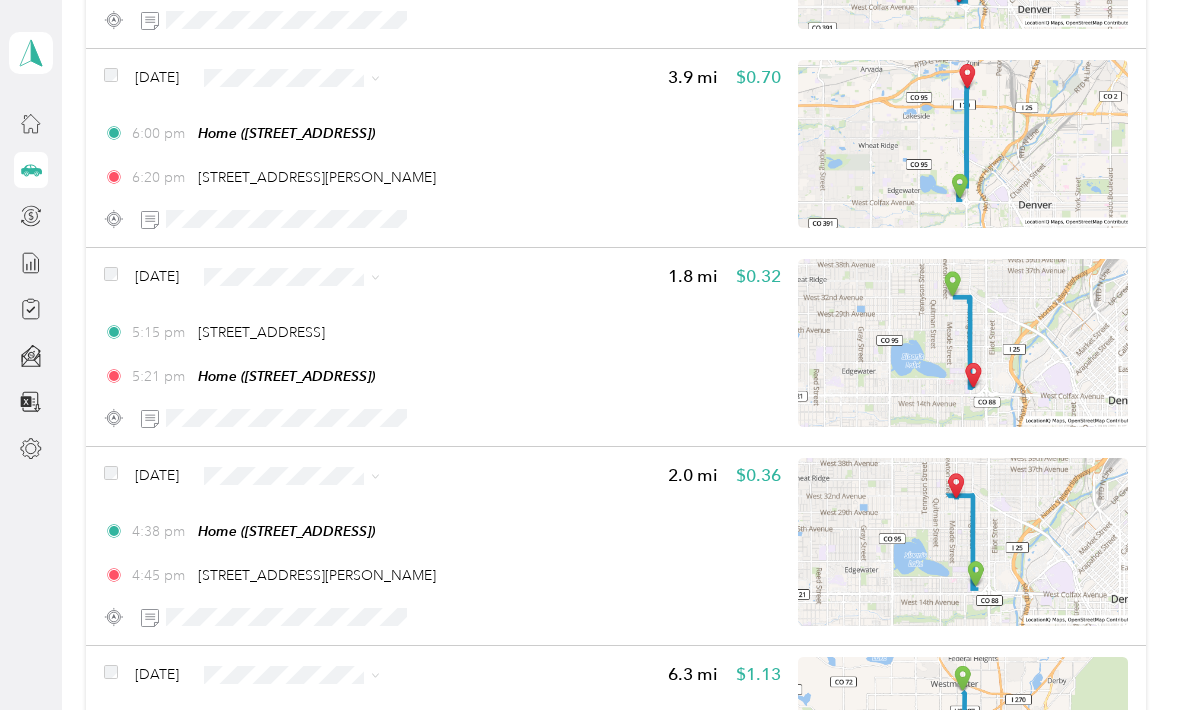 scroll, scrollTop: 8197, scrollLeft: 0, axis: vertical 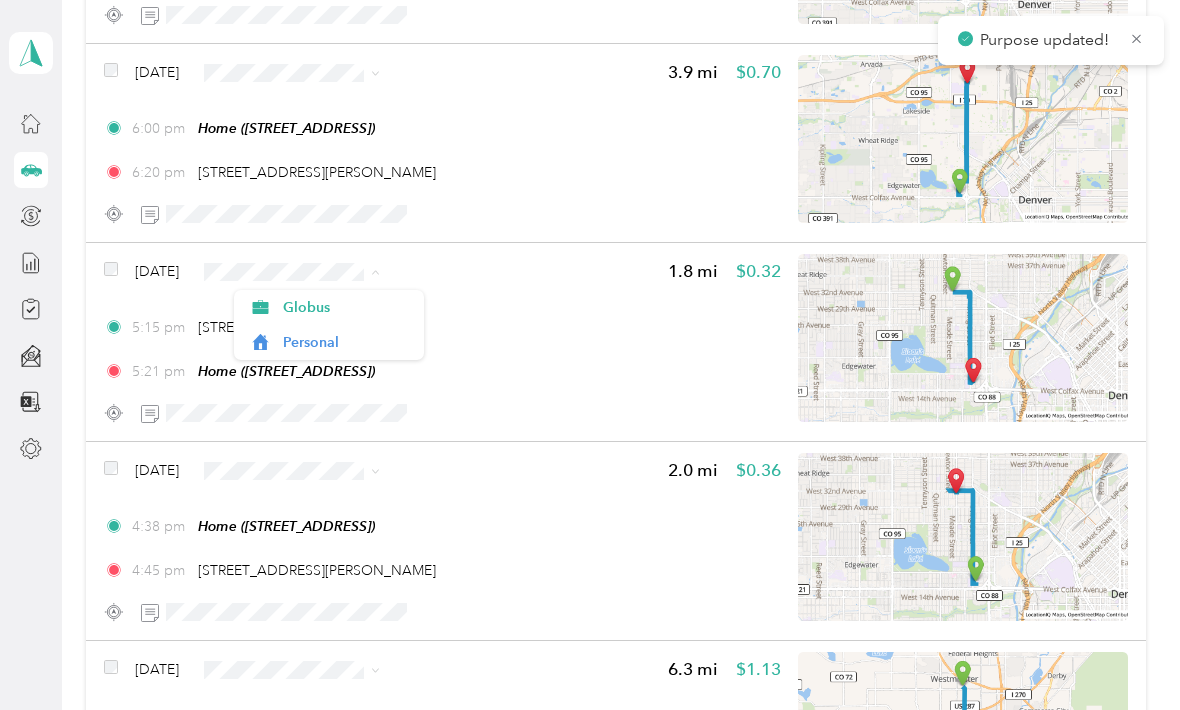 click on "Personal" at bounding box center (329, 342) 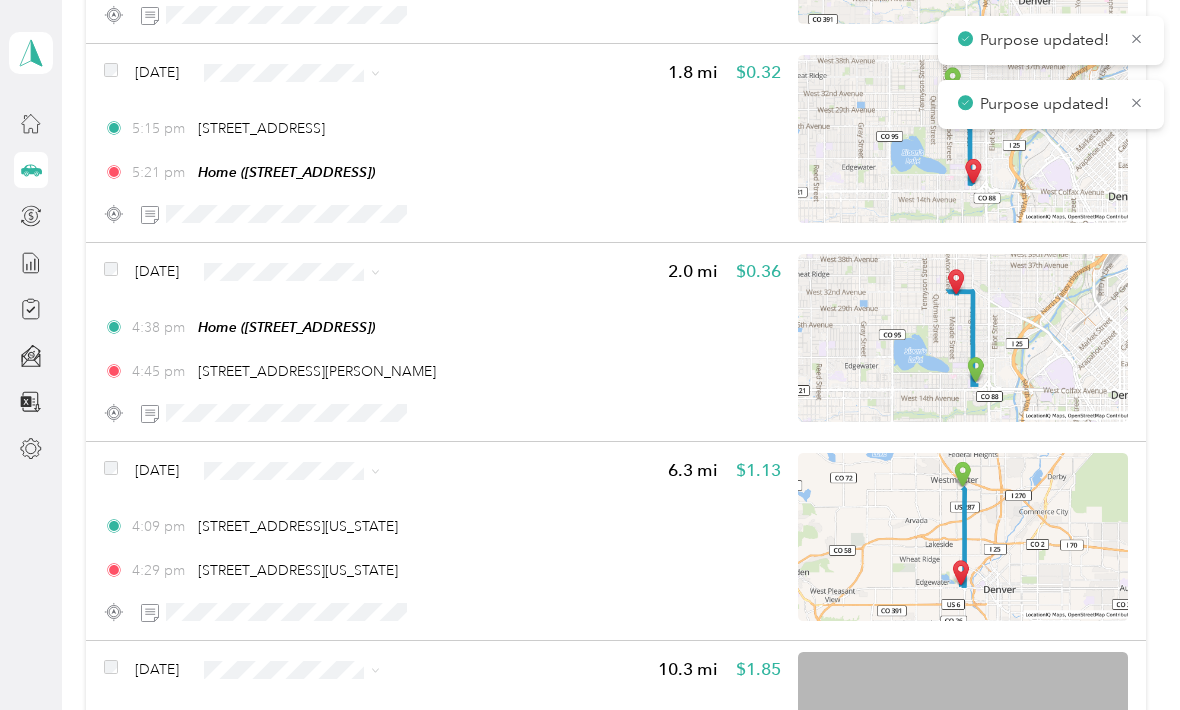 scroll, scrollTop: 8418, scrollLeft: 0, axis: vertical 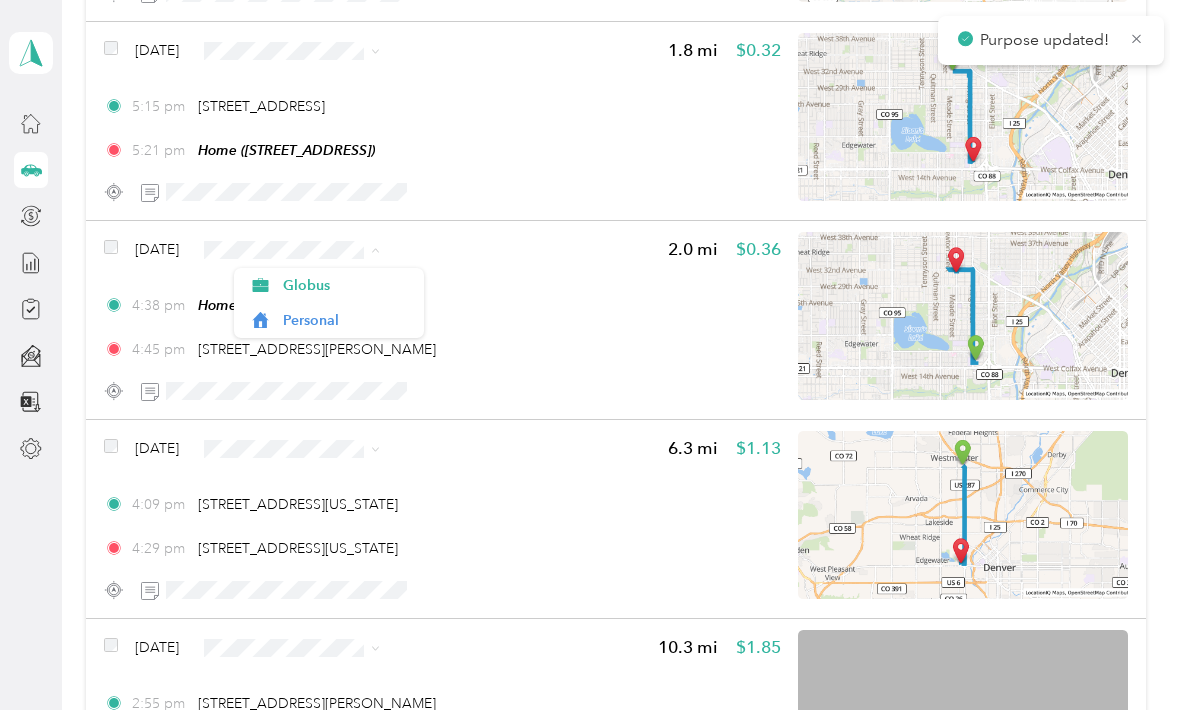click on "Personal" at bounding box center (329, 320) 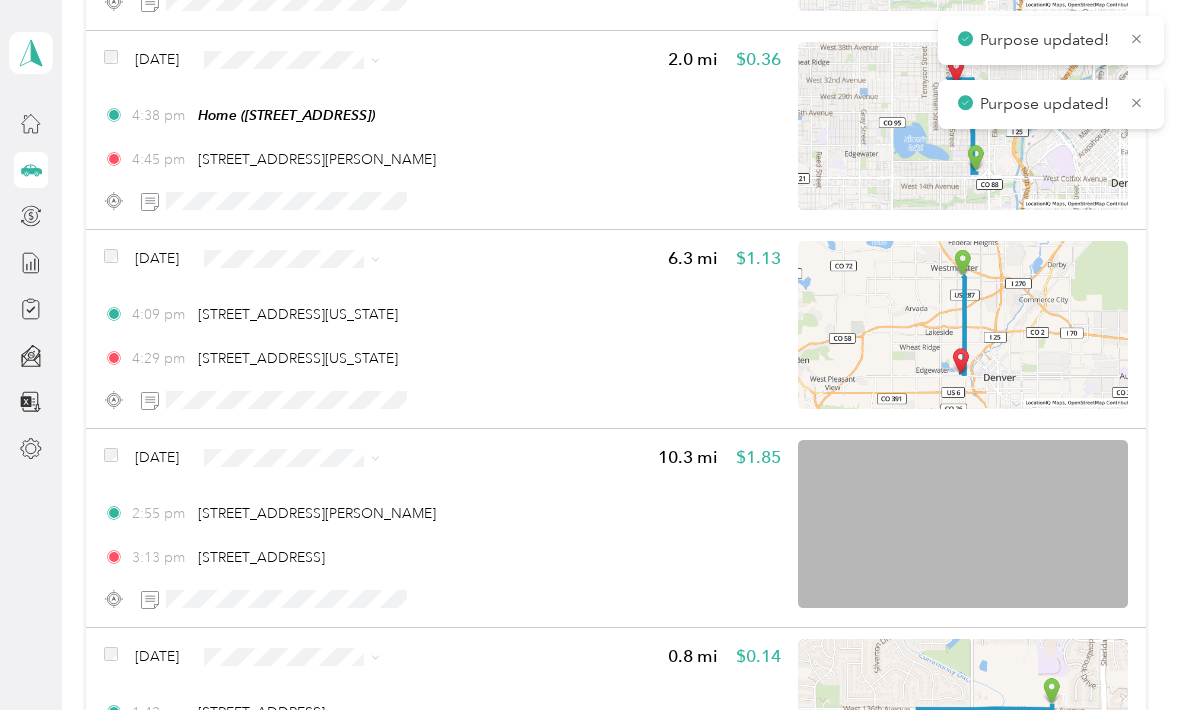 scroll, scrollTop: 8616, scrollLeft: 0, axis: vertical 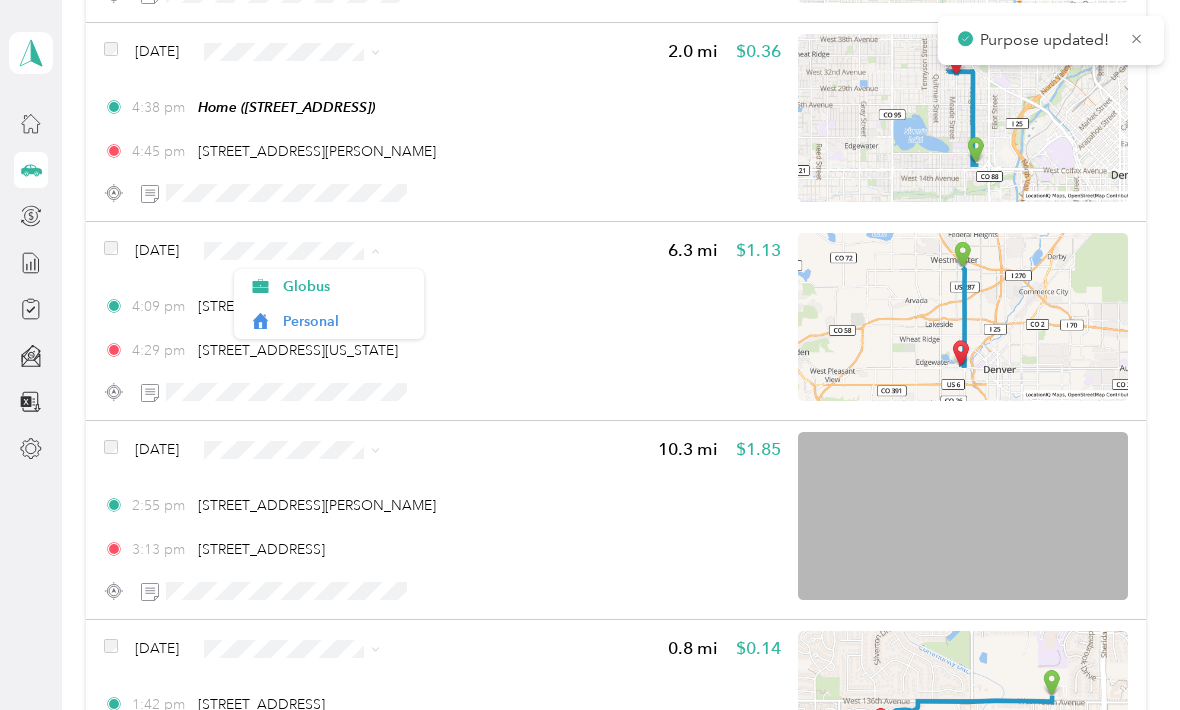 click on "Personal" at bounding box center [329, 321] 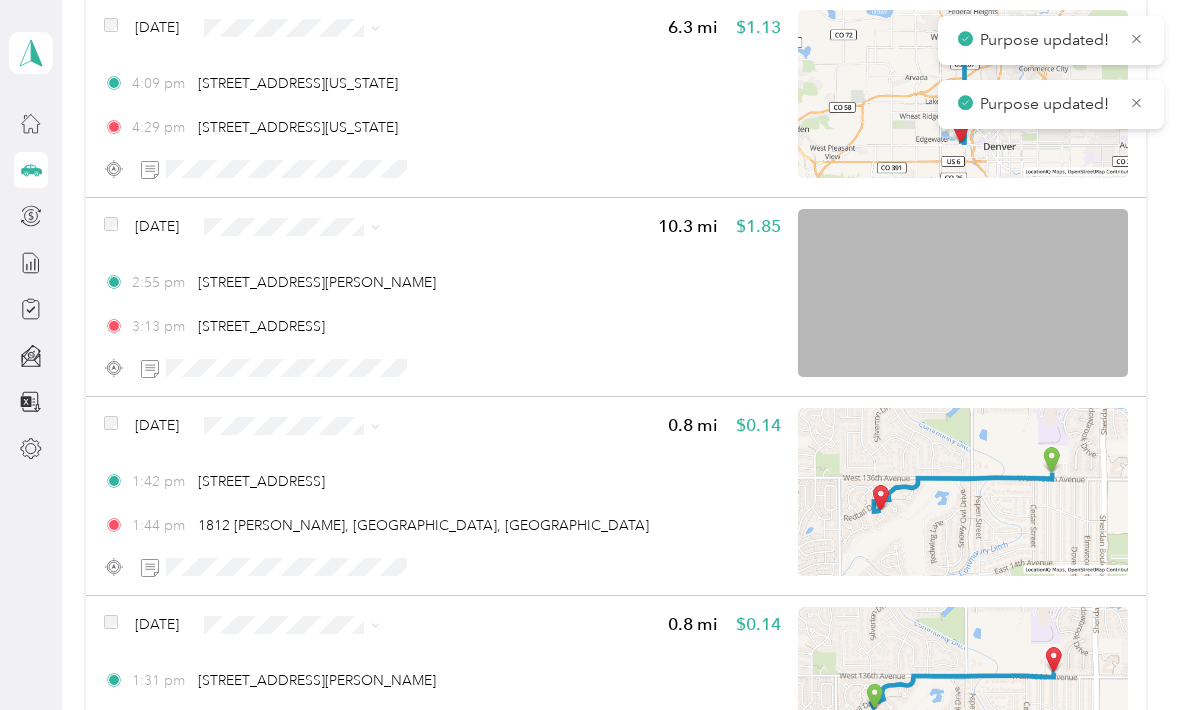 scroll, scrollTop: 8845, scrollLeft: 0, axis: vertical 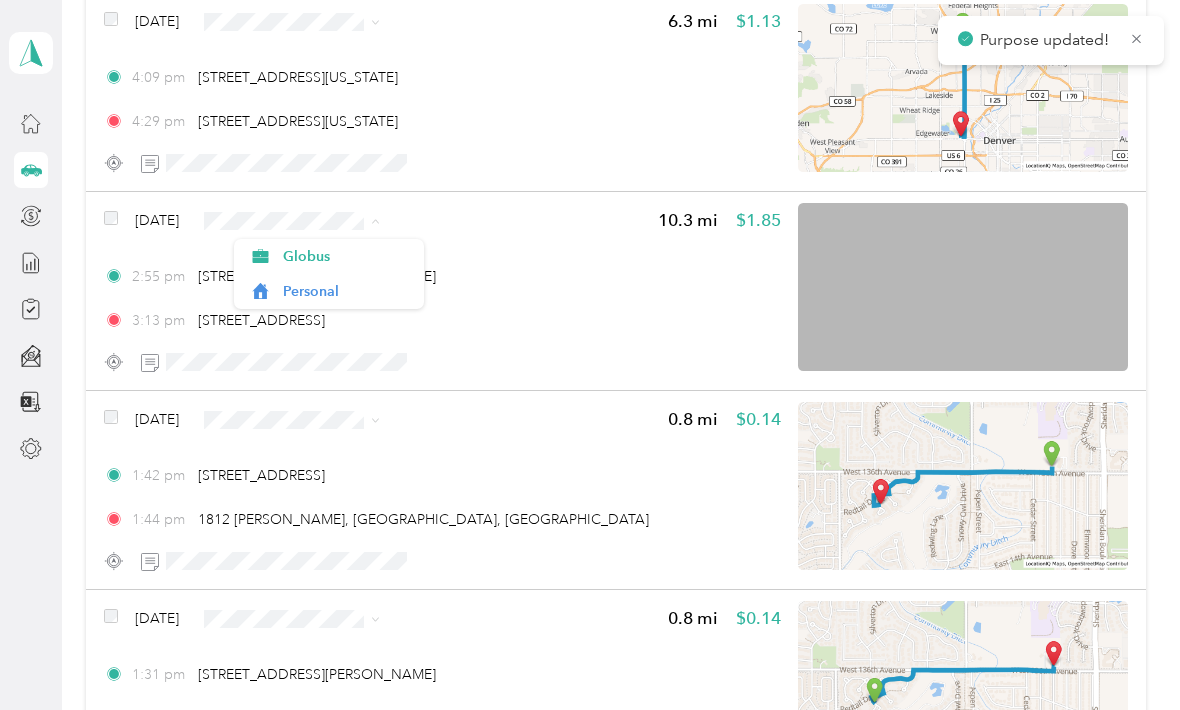 click on "Personal" at bounding box center (329, 291) 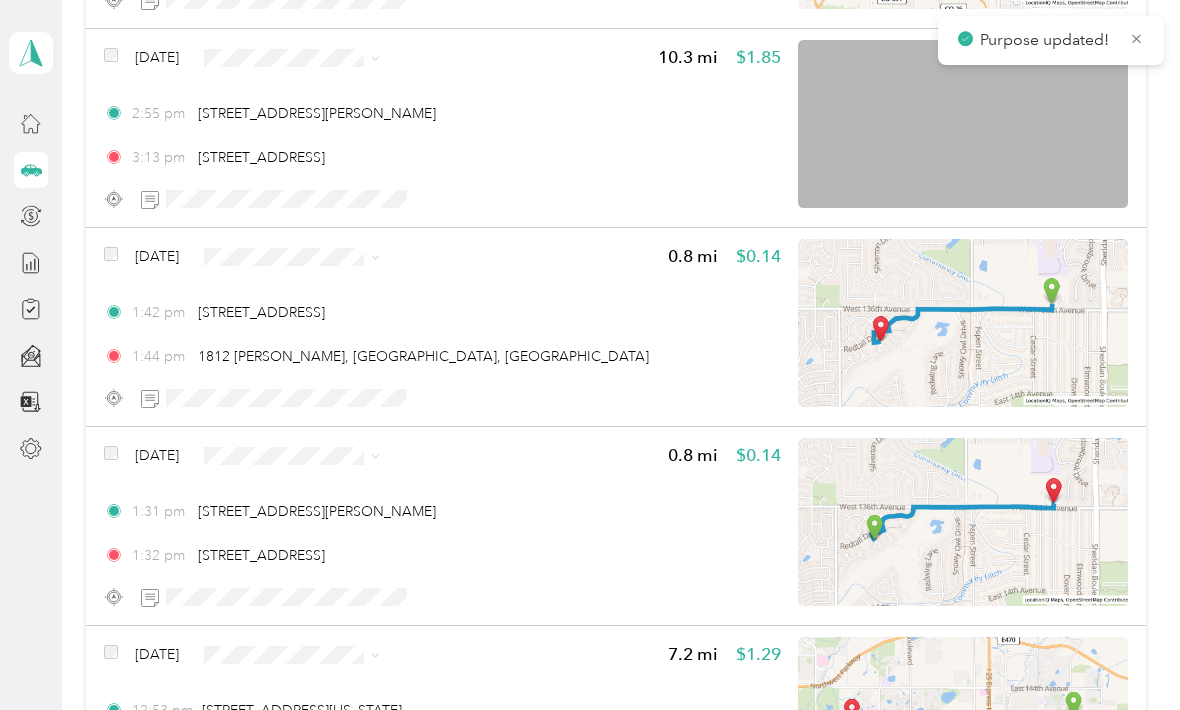 scroll, scrollTop: 9023, scrollLeft: 0, axis: vertical 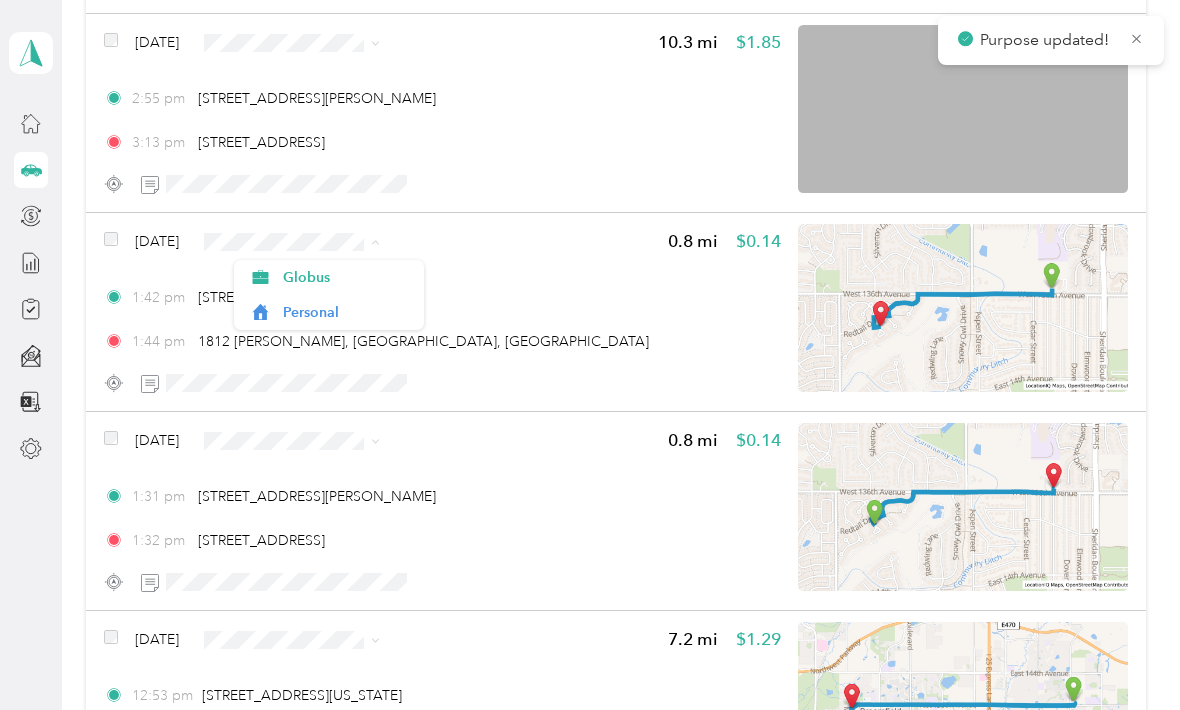 click on "Personal" at bounding box center (346, 312) 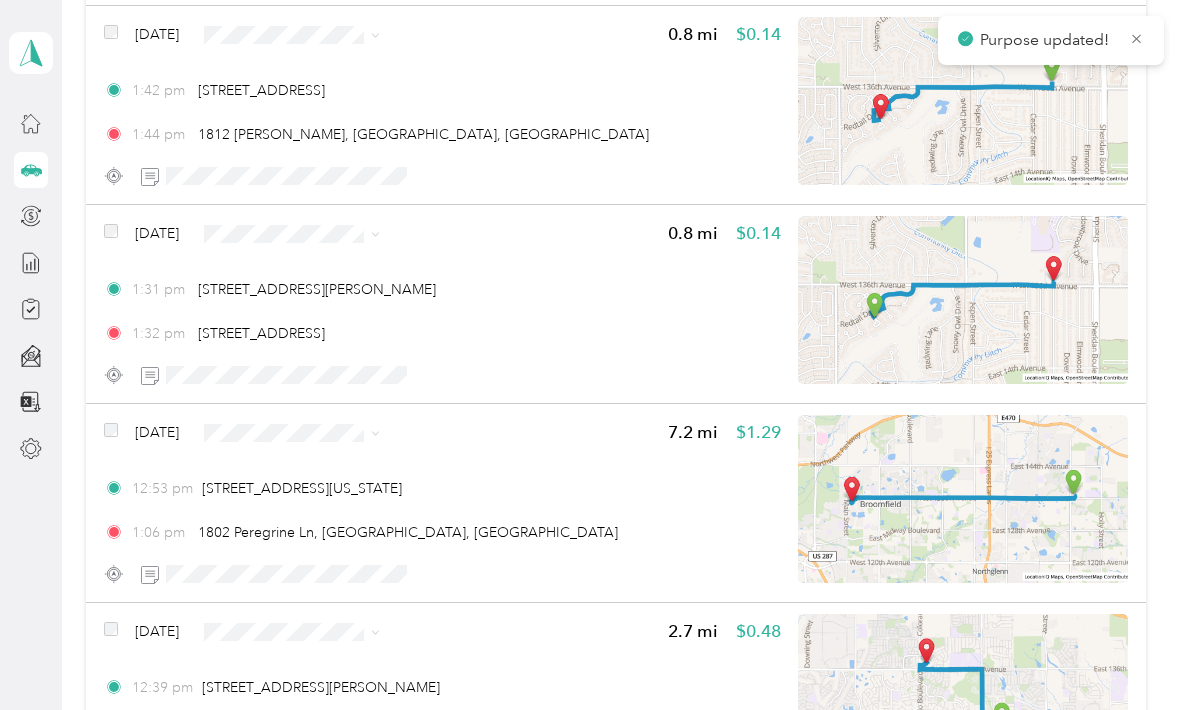 scroll, scrollTop: 9229, scrollLeft: 0, axis: vertical 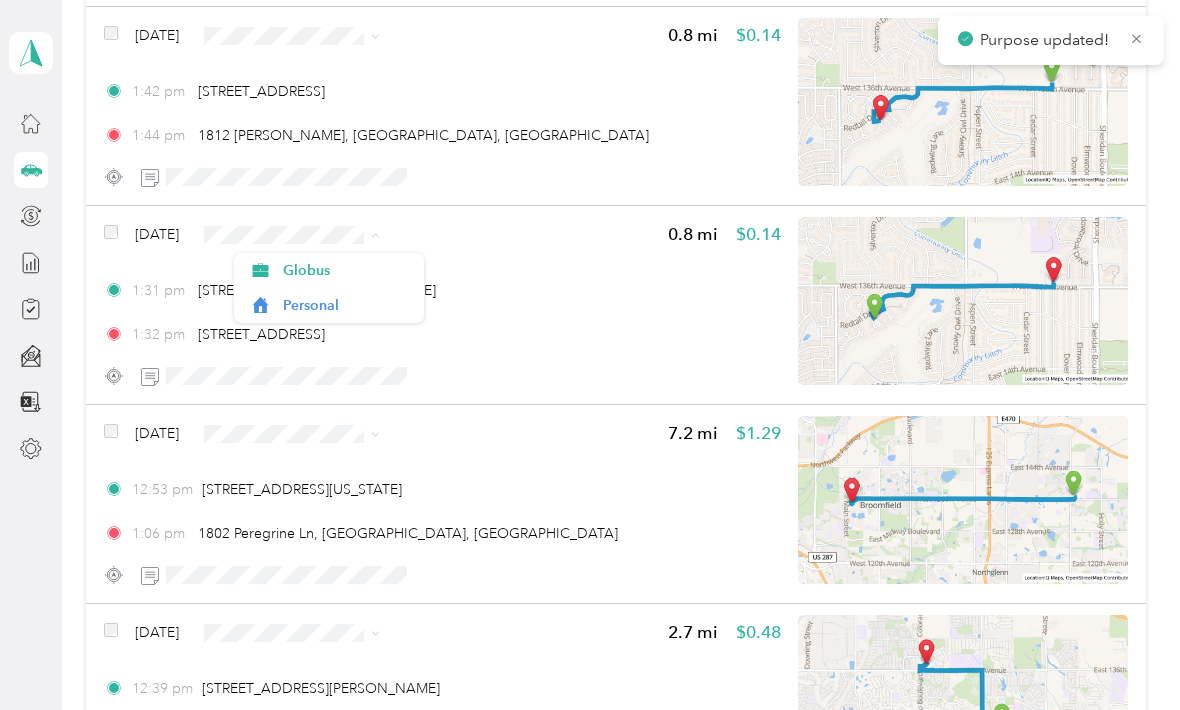 click on "Personal" at bounding box center (346, 305) 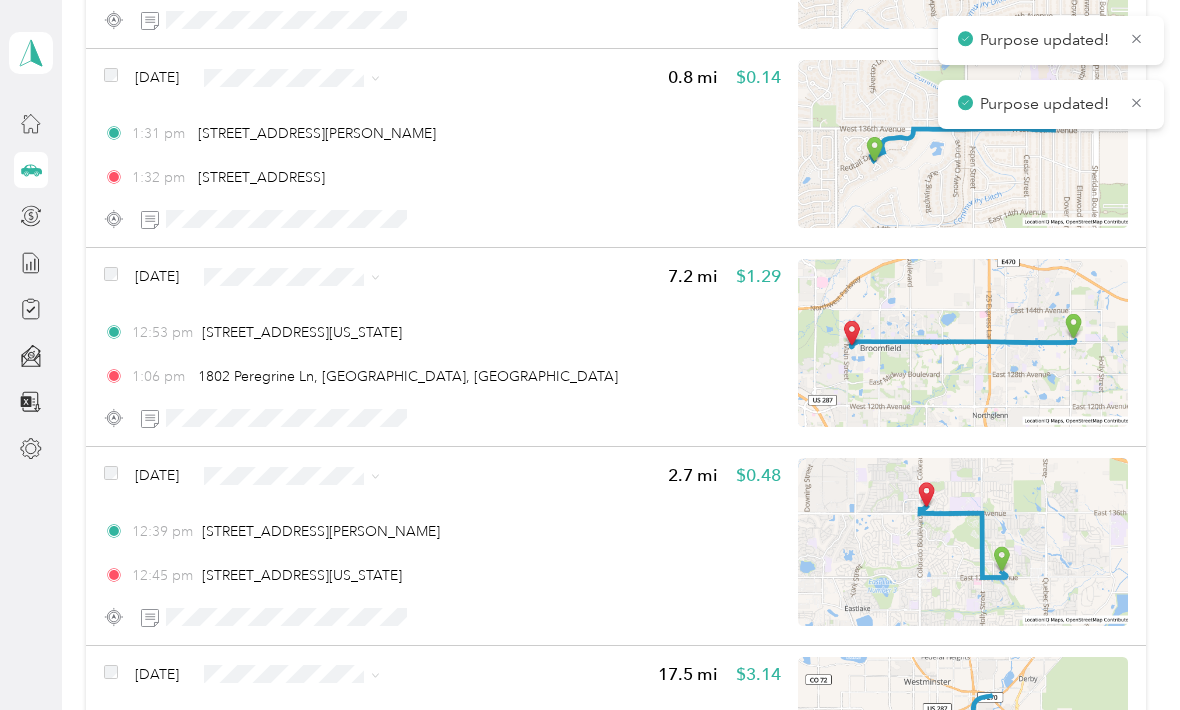 scroll, scrollTop: 9429, scrollLeft: 0, axis: vertical 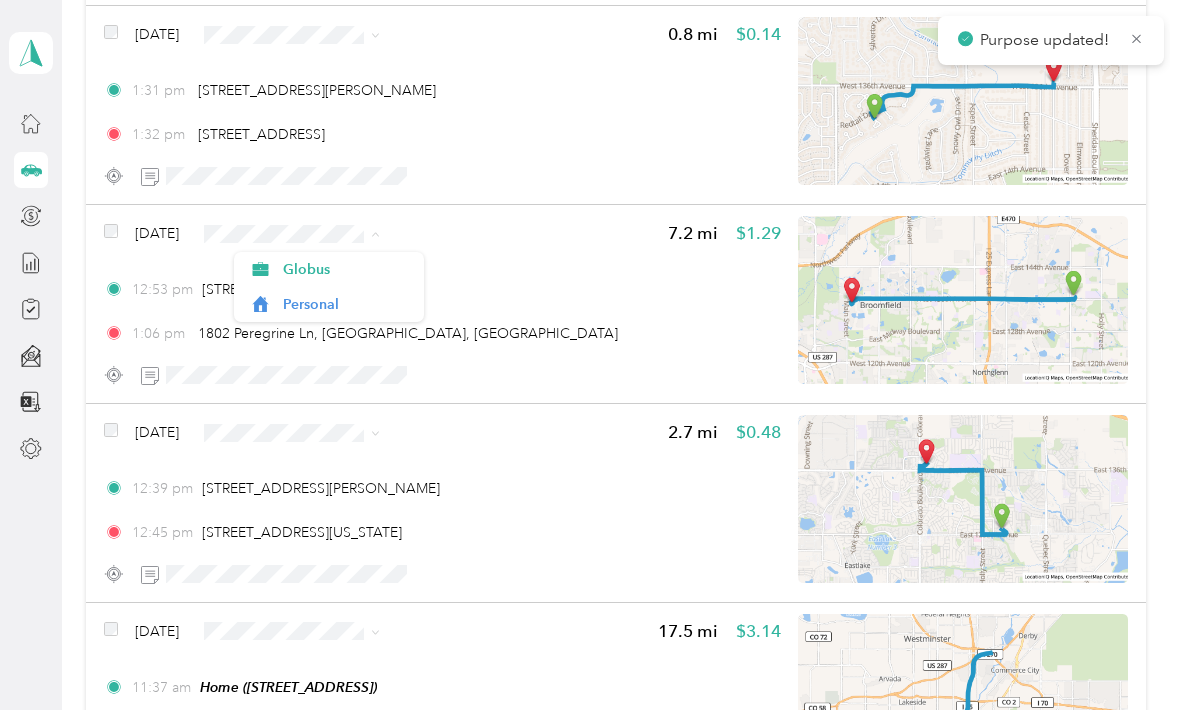 click on "Personal" at bounding box center [329, 304] 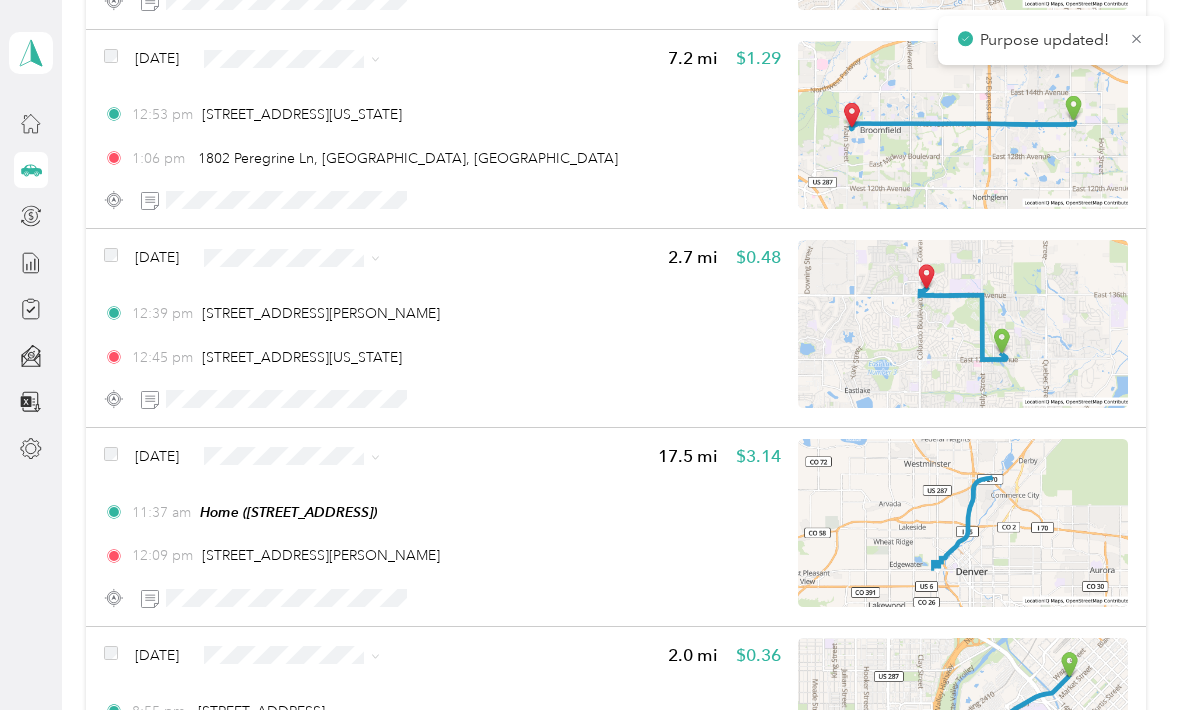 scroll, scrollTop: 9625, scrollLeft: 0, axis: vertical 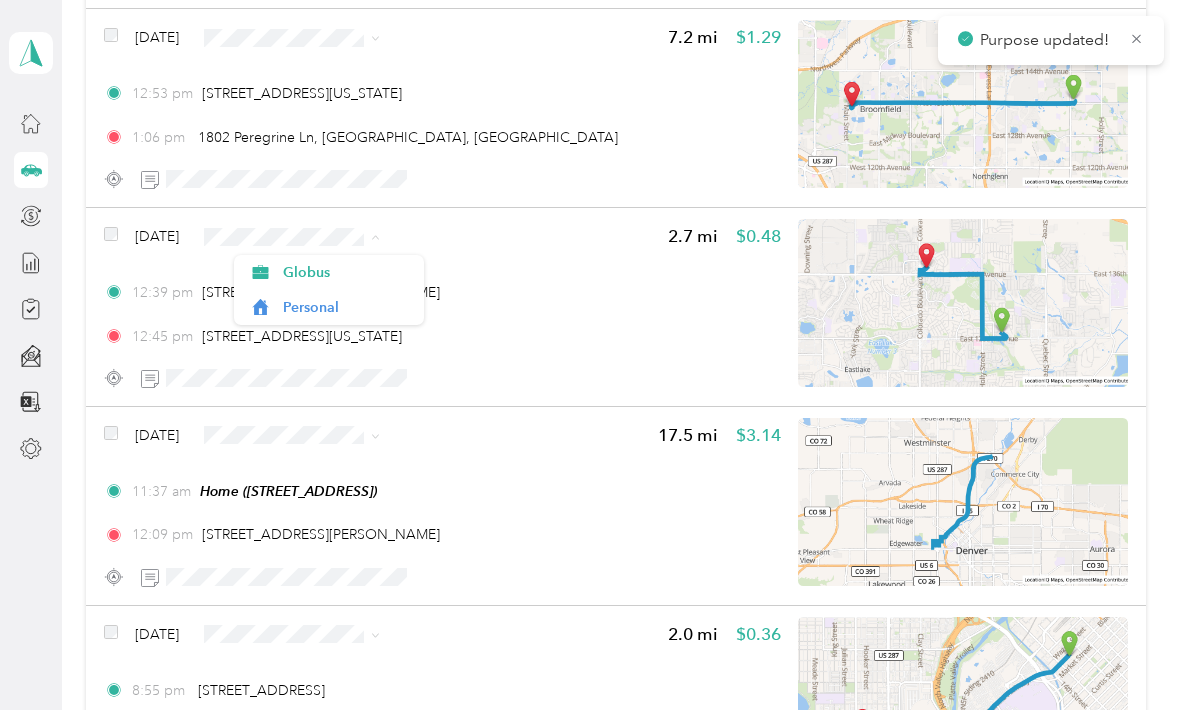 click on "Personal" at bounding box center [346, 307] 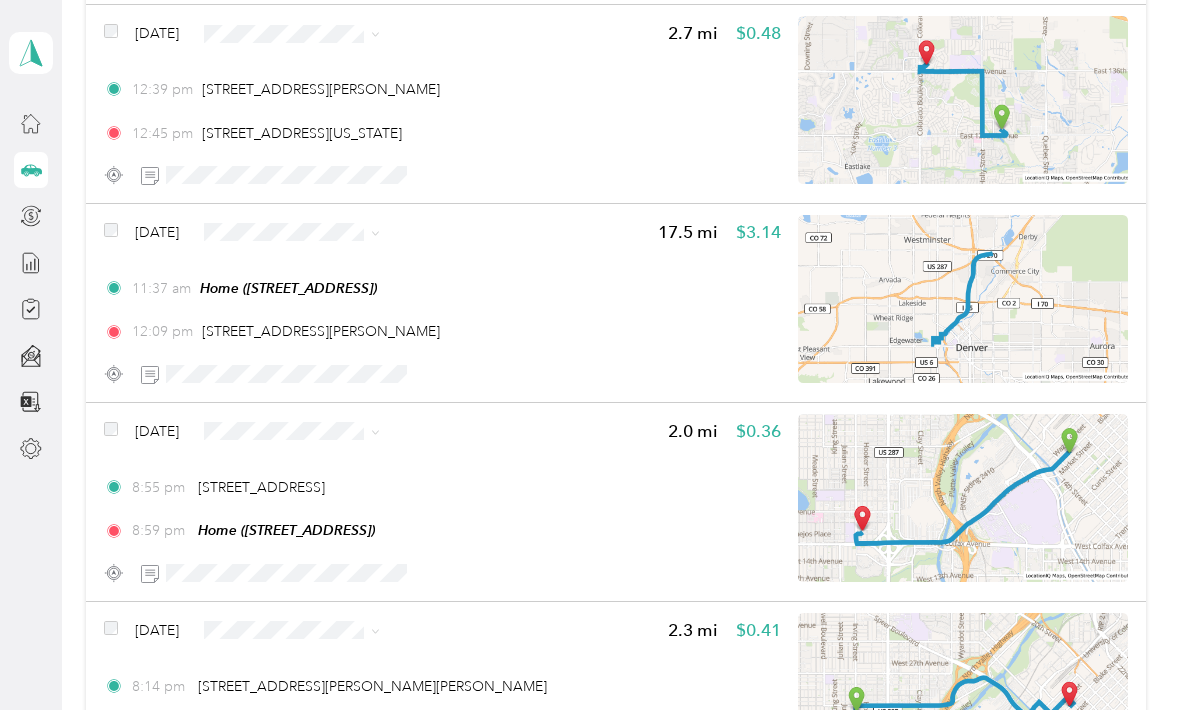 scroll, scrollTop: 9832, scrollLeft: 0, axis: vertical 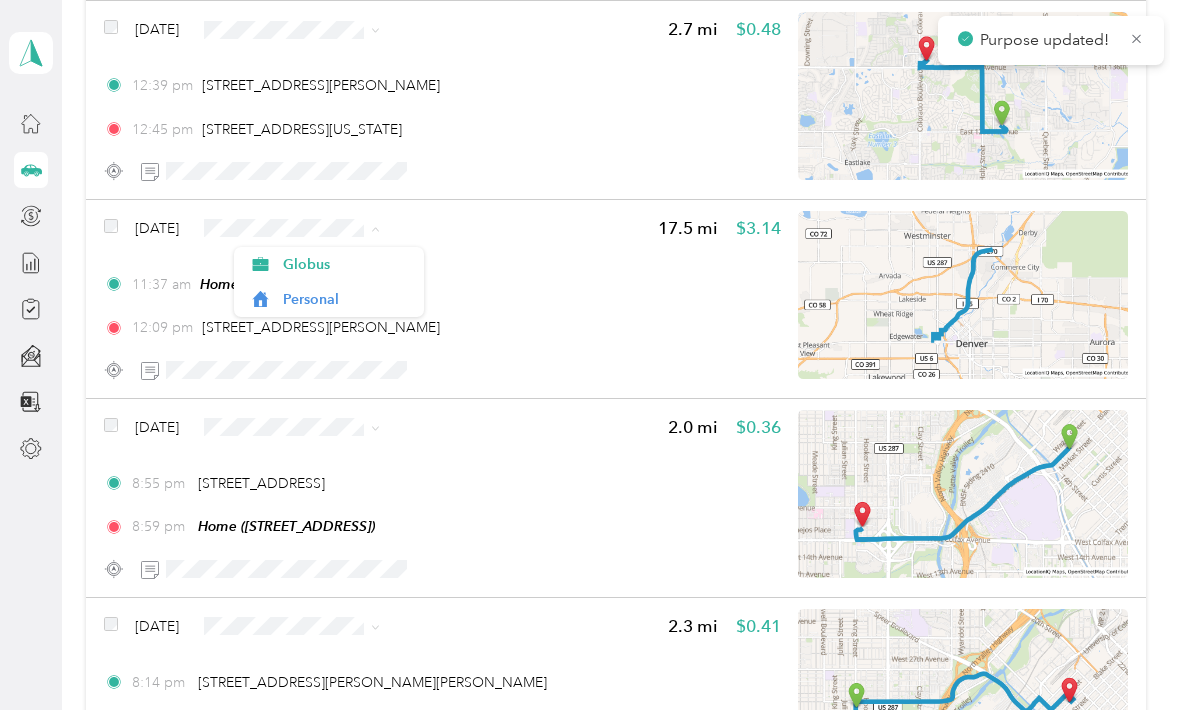 click on "Personal" at bounding box center [329, 299] 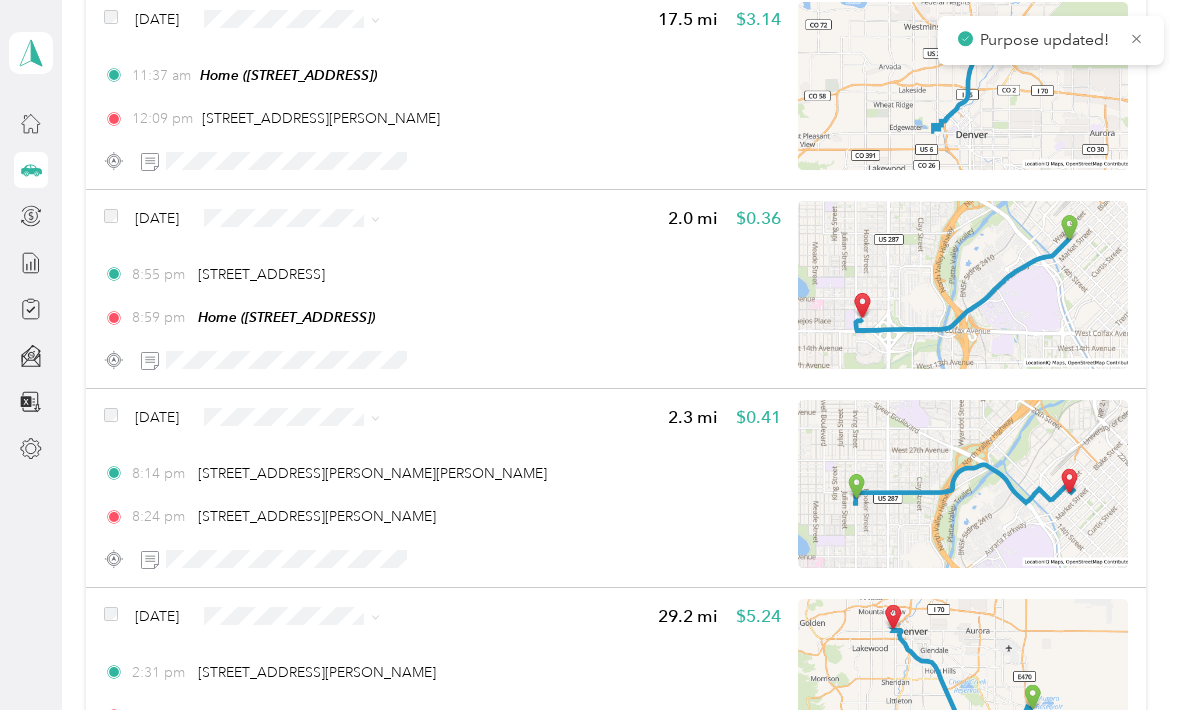 scroll, scrollTop: 10050, scrollLeft: 0, axis: vertical 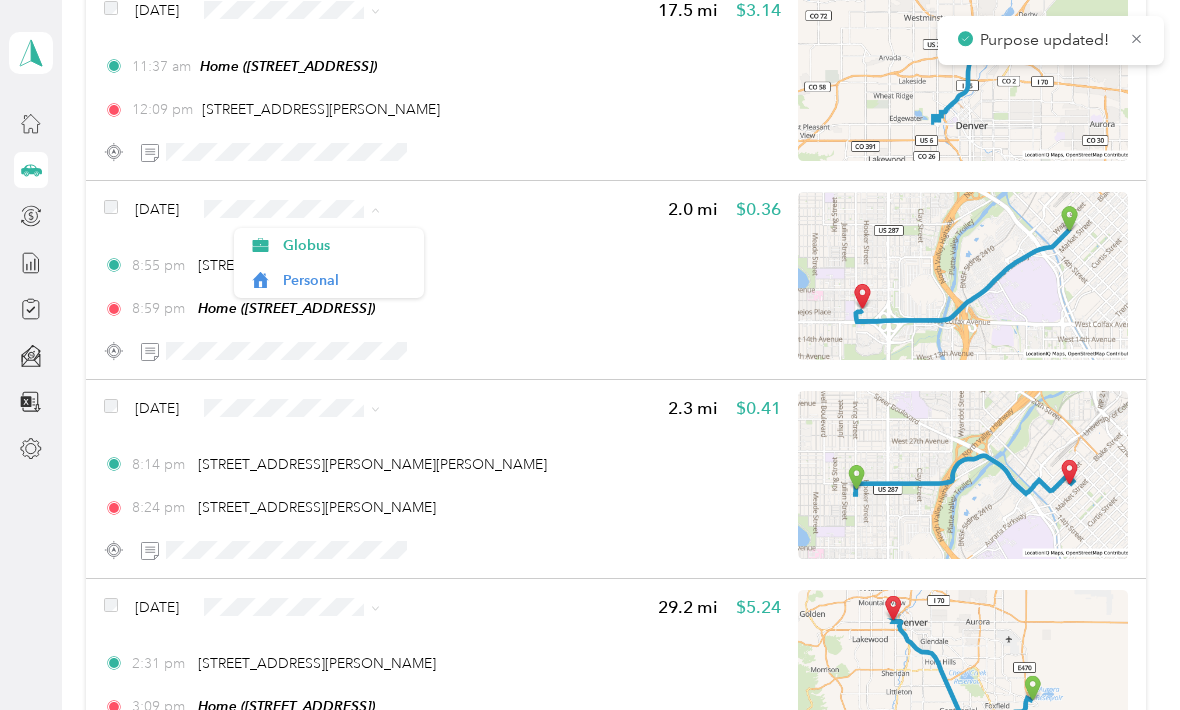 click on "Globus" at bounding box center [329, 245] 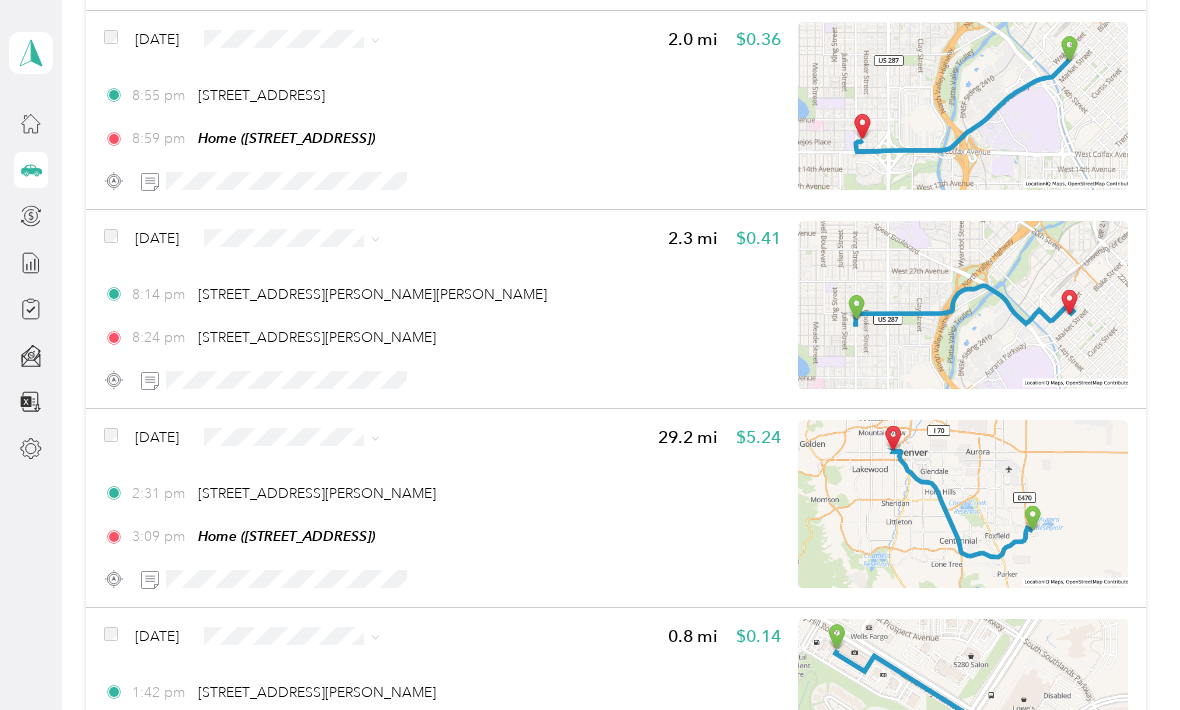 scroll, scrollTop: 10228, scrollLeft: 0, axis: vertical 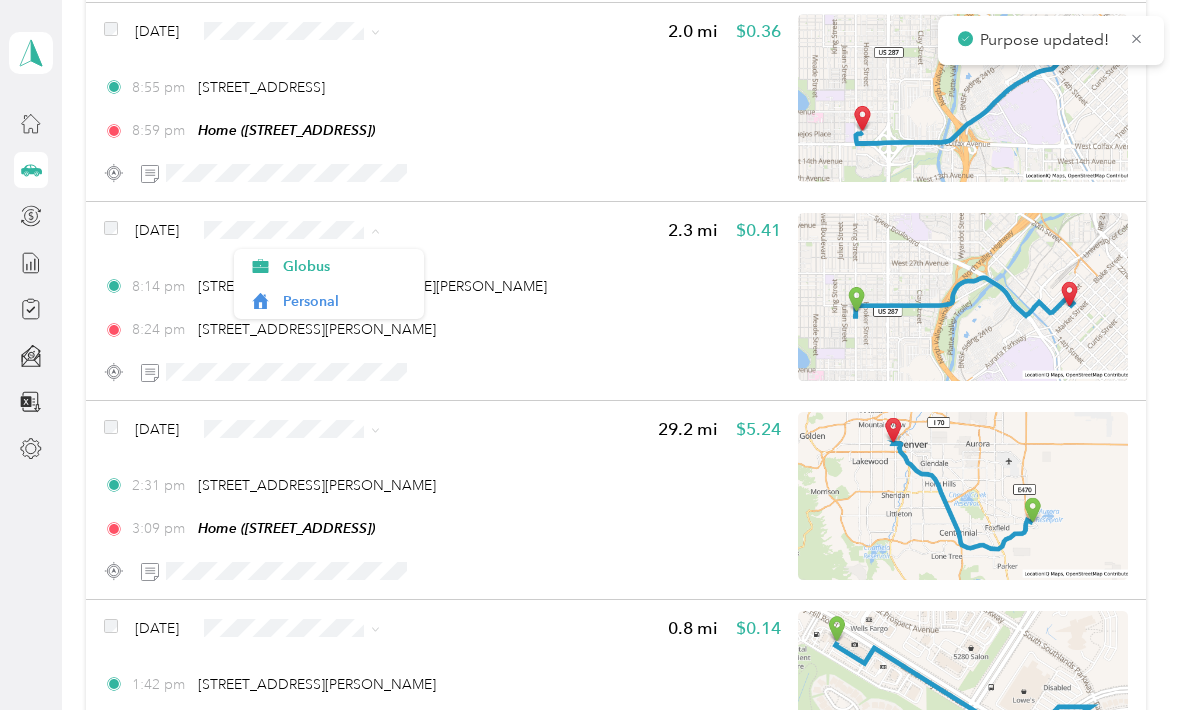 click 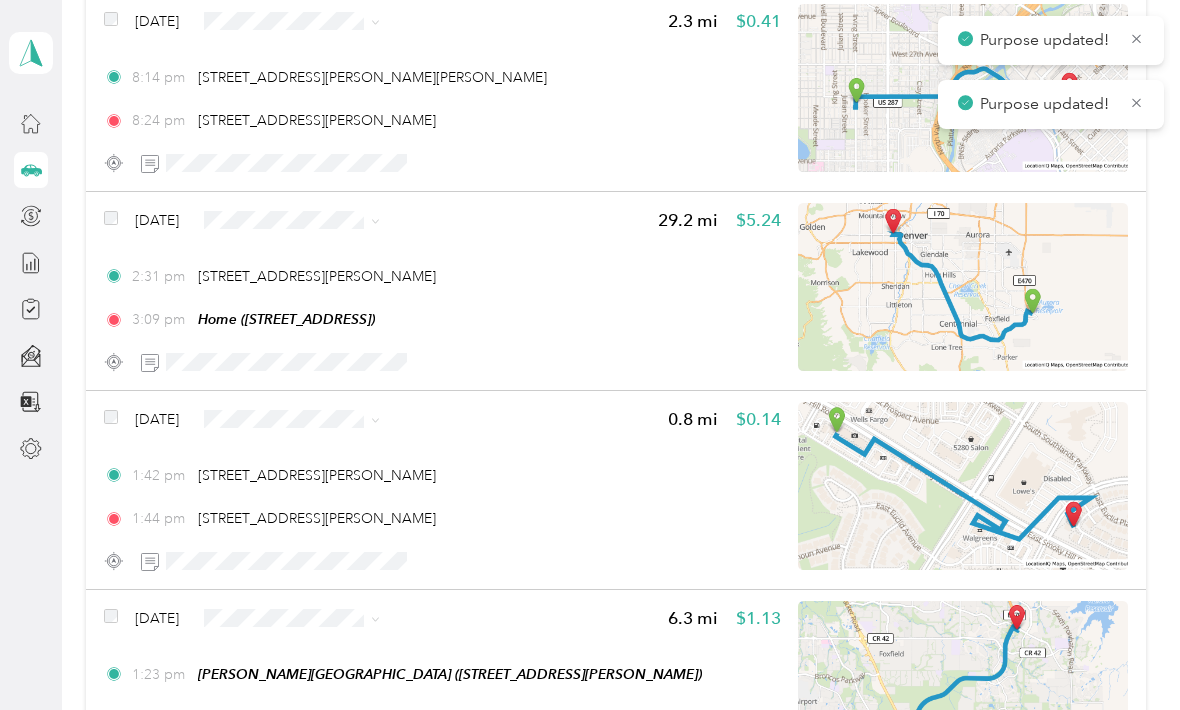 scroll, scrollTop: 10440, scrollLeft: 0, axis: vertical 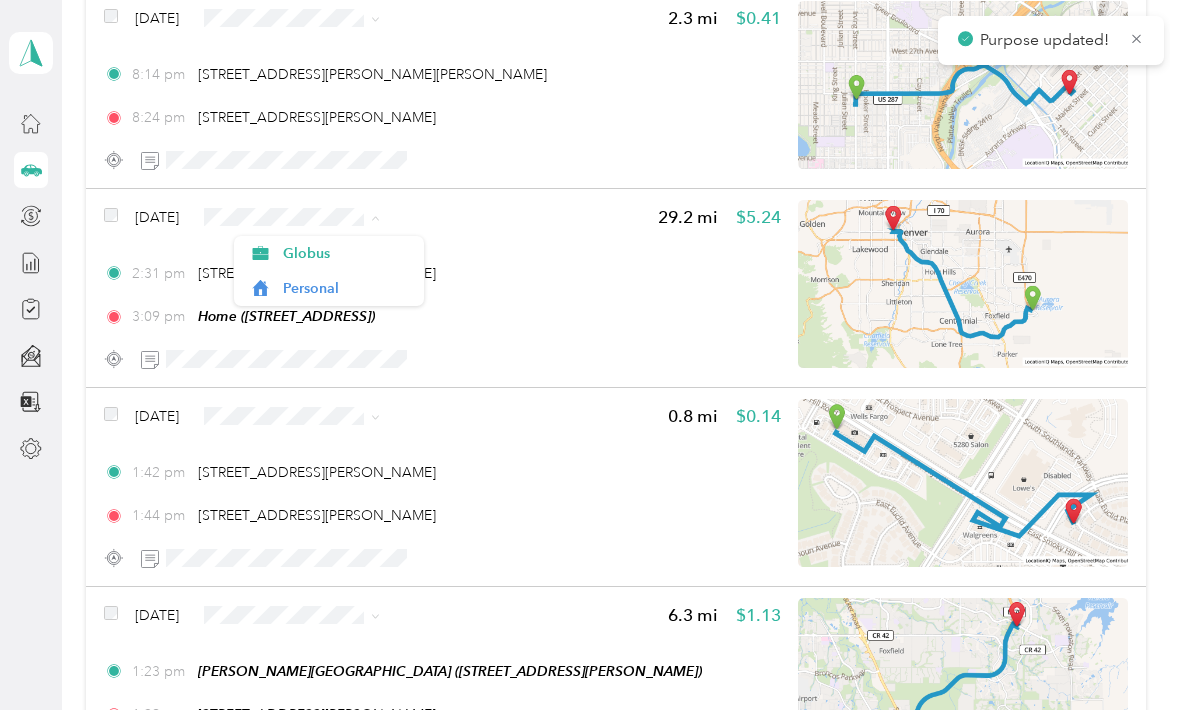click 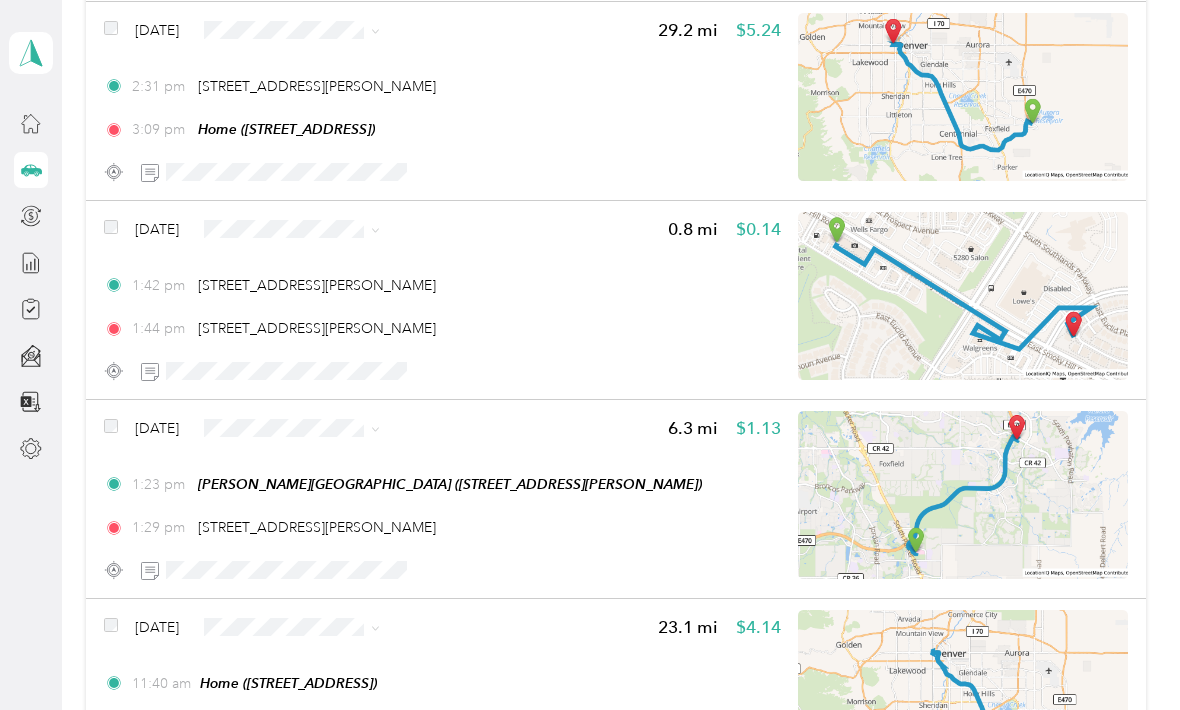 scroll, scrollTop: 10629, scrollLeft: 0, axis: vertical 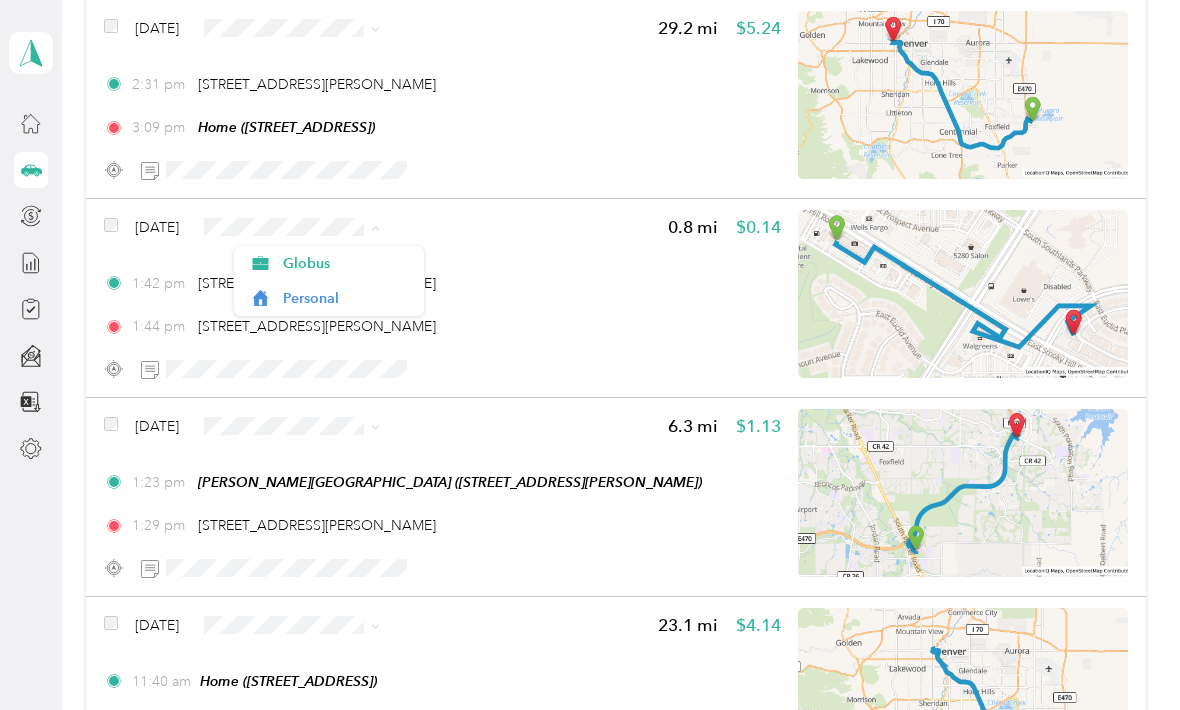 click 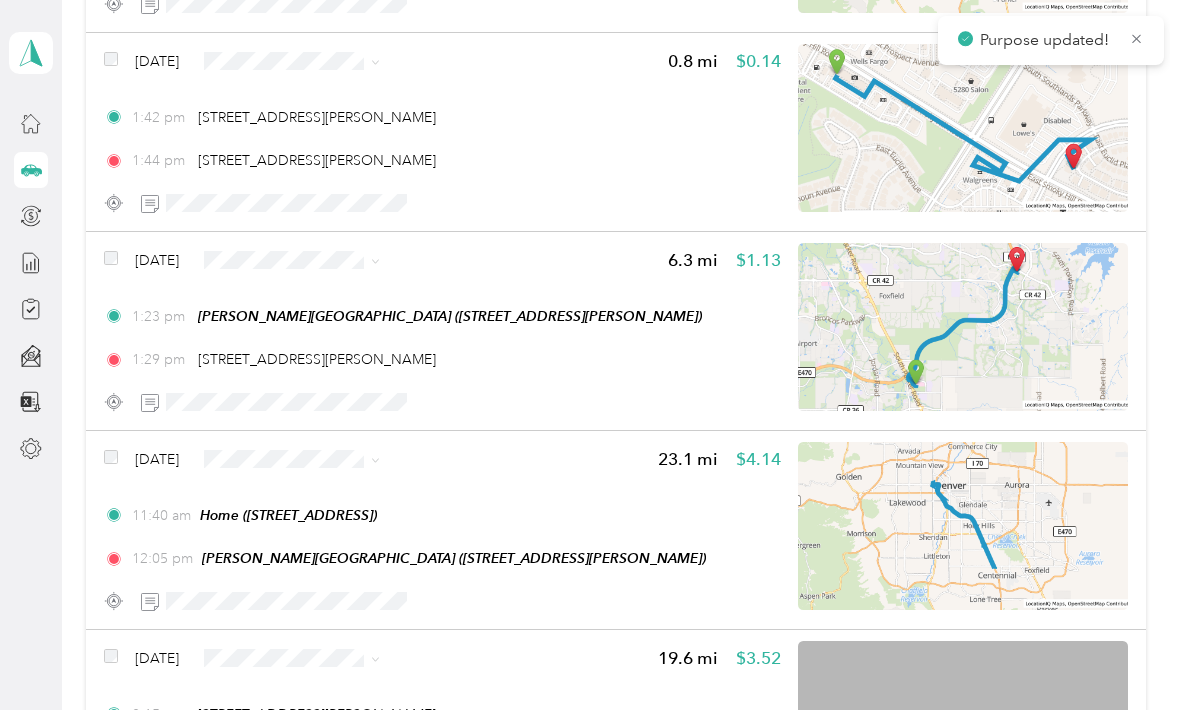scroll, scrollTop: 10814, scrollLeft: 0, axis: vertical 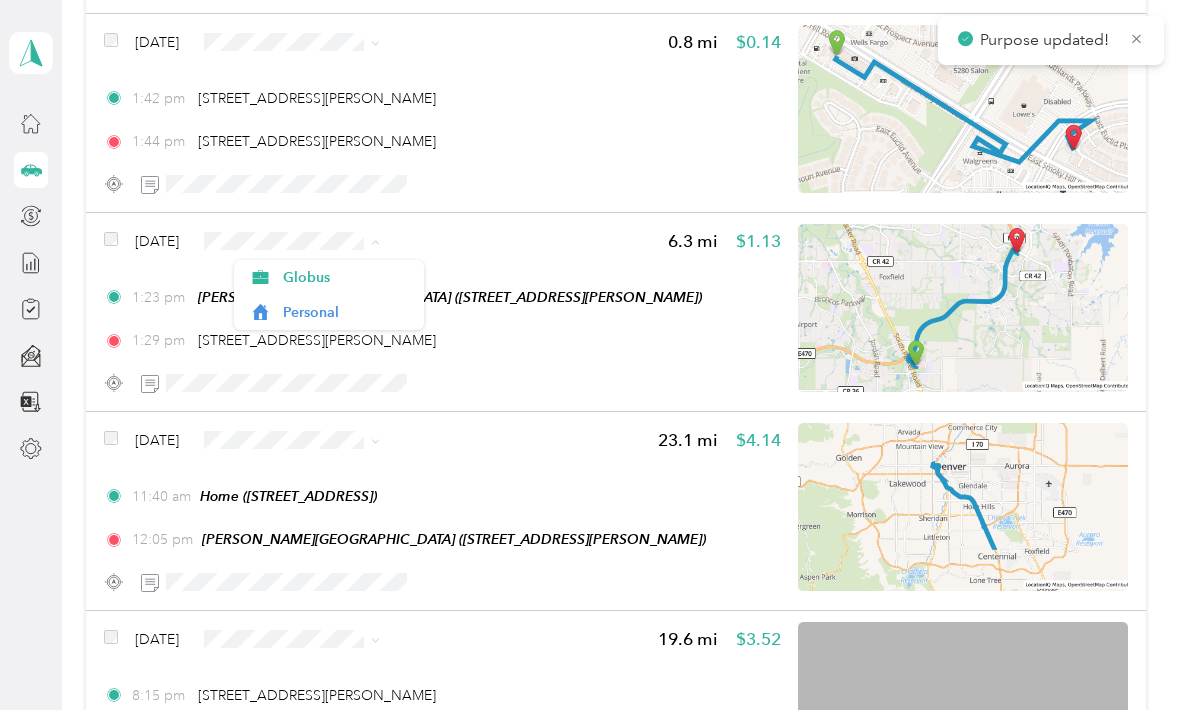 click on "Globus" at bounding box center [329, 277] 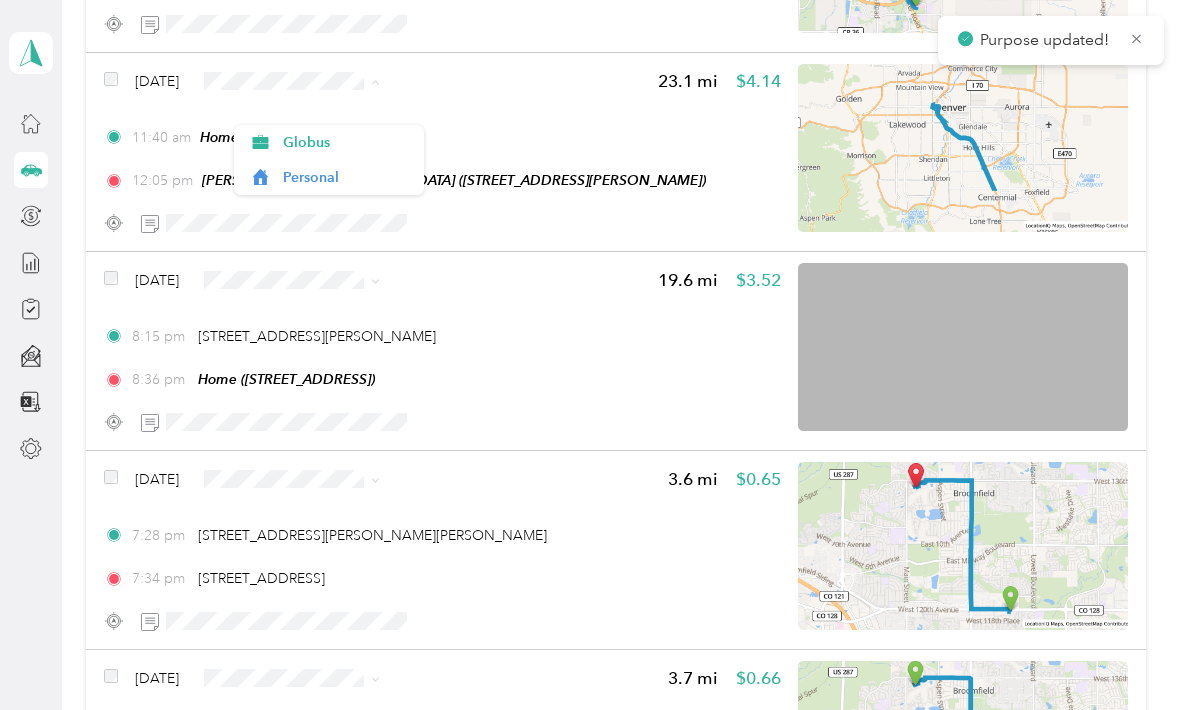 scroll, scrollTop: 11176, scrollLeft: 0, axis: vertical 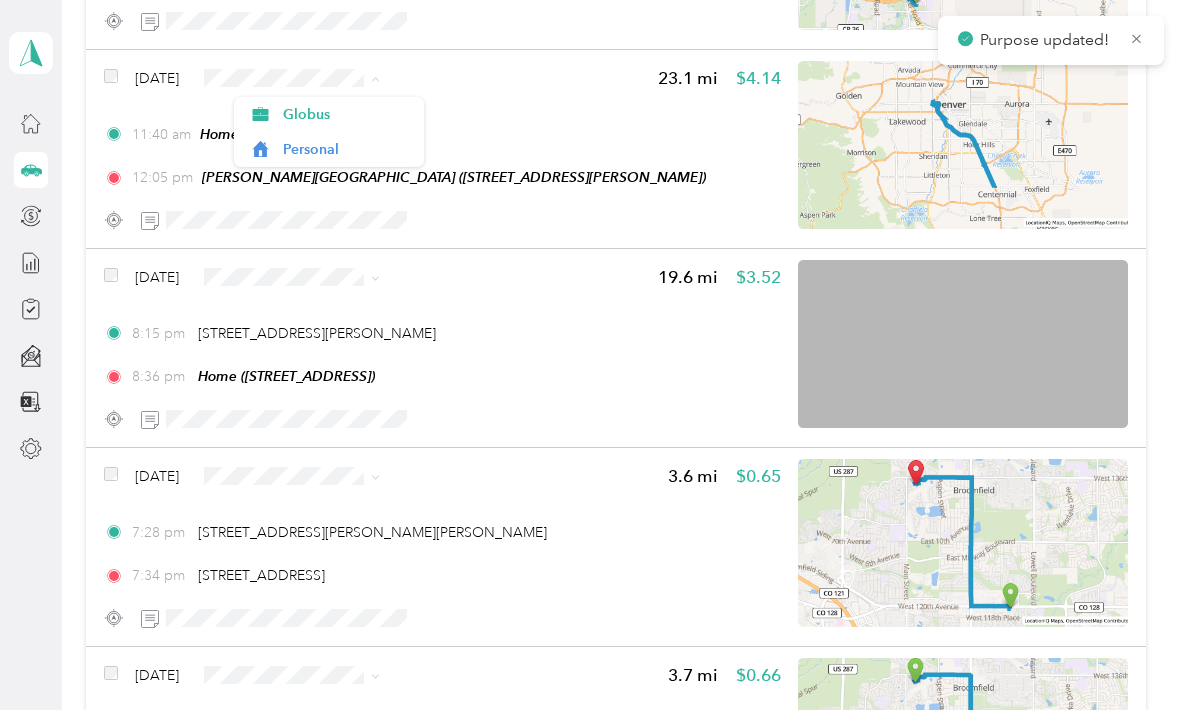click on "Globus" at bounding box center [329, 114] 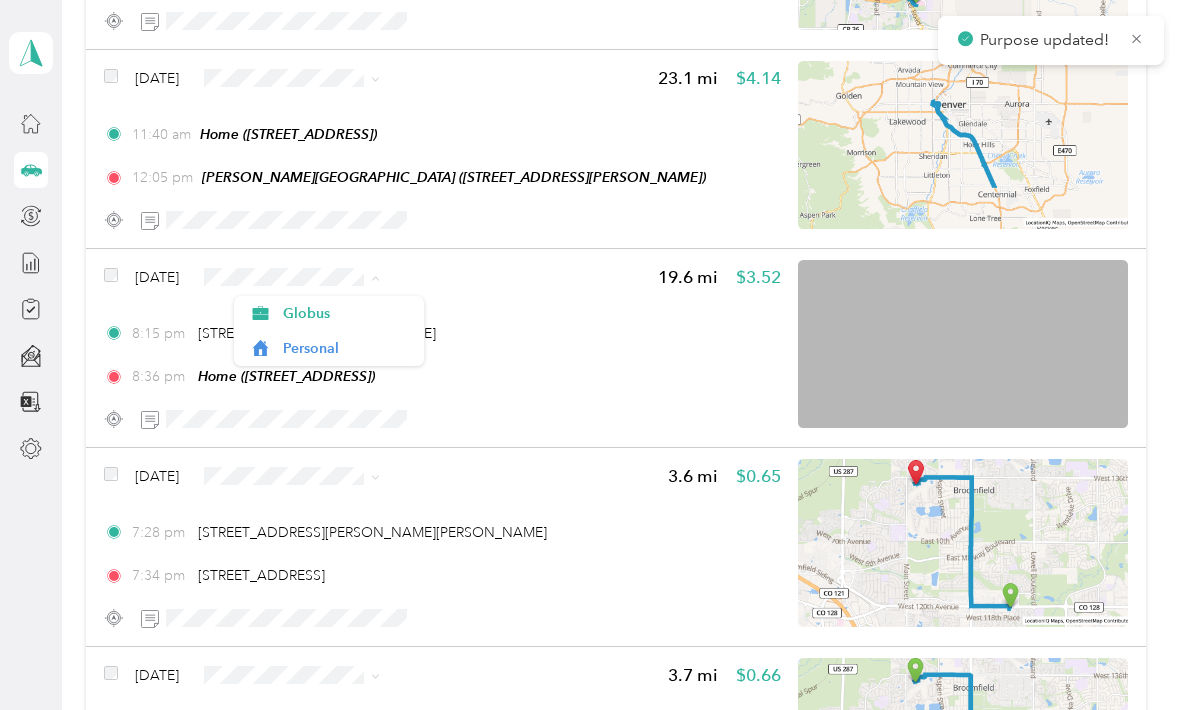 click 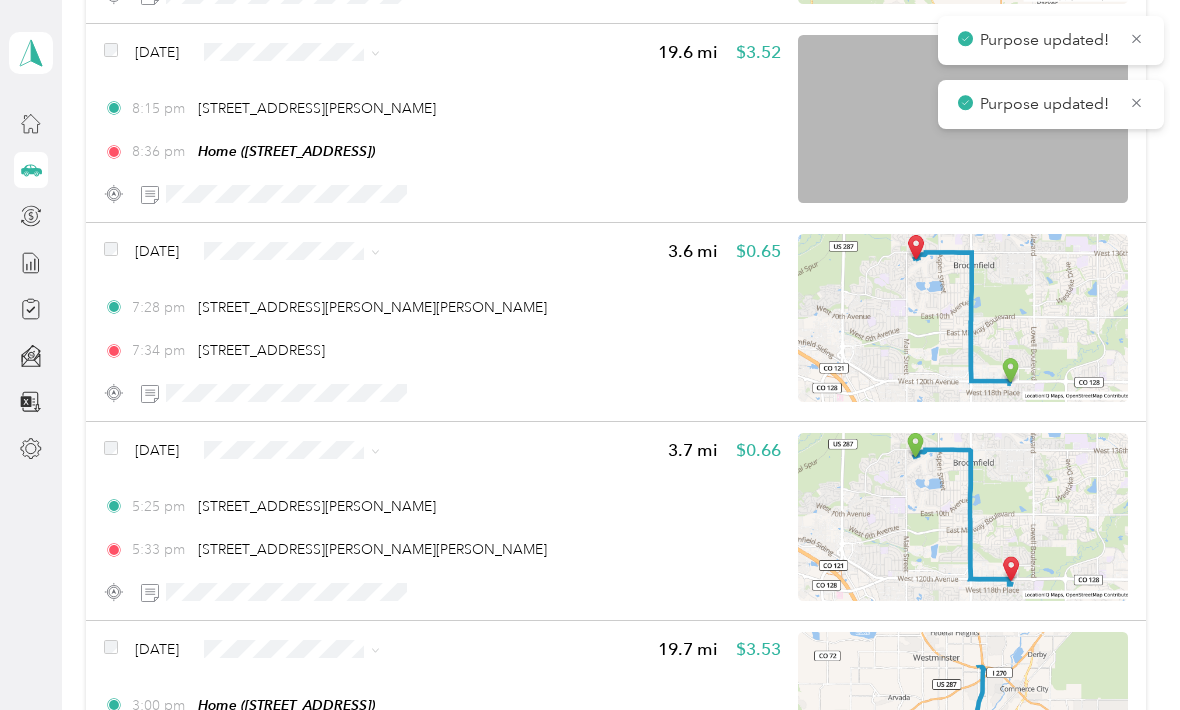 scroll, scrollTop: 11403, scrollLeft: 0, axis: vertical 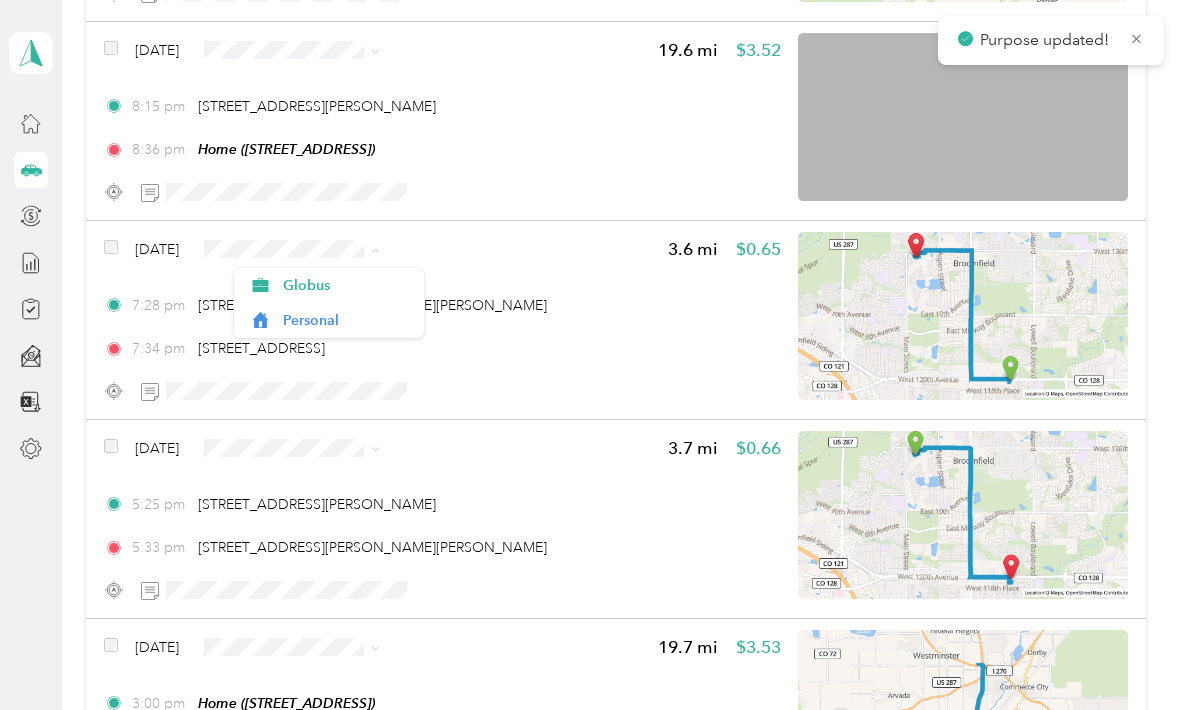 click 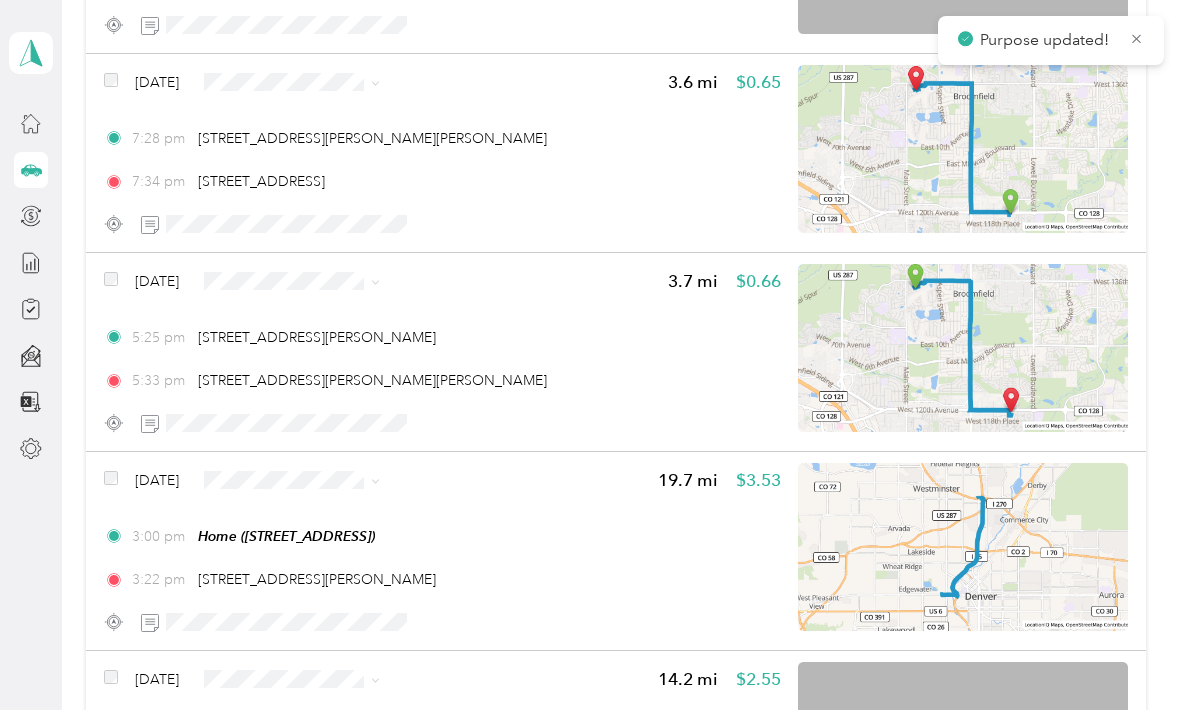 scroll, scrollTop: 11579, scrollLeft: 0, axis: vertical 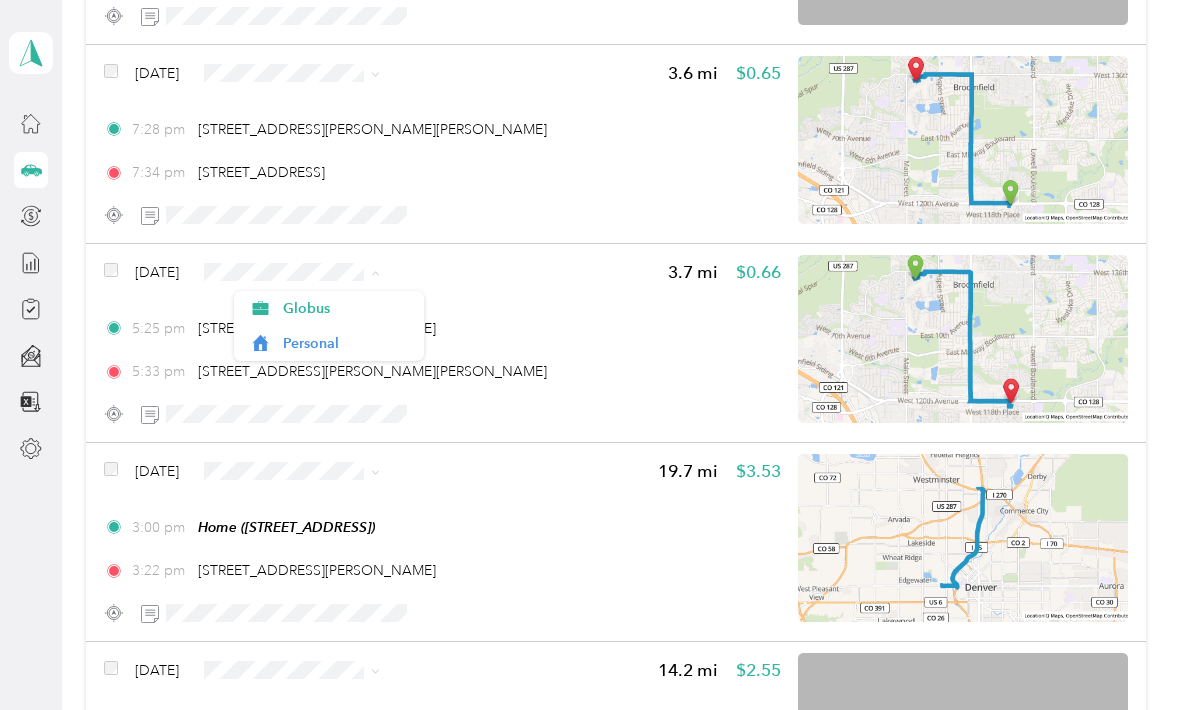 click on "Personal" at bounding box center (329, 343) 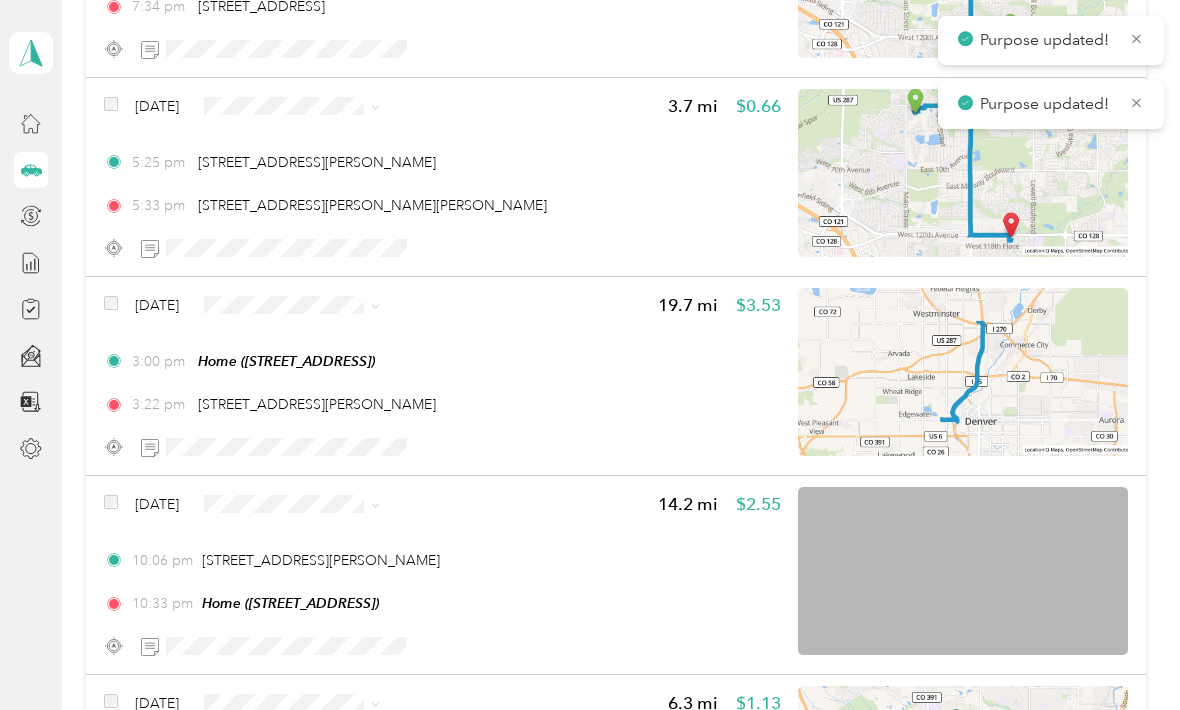 scroll, scrollTop: 11776, scrollLeft: 0, axis: vertical 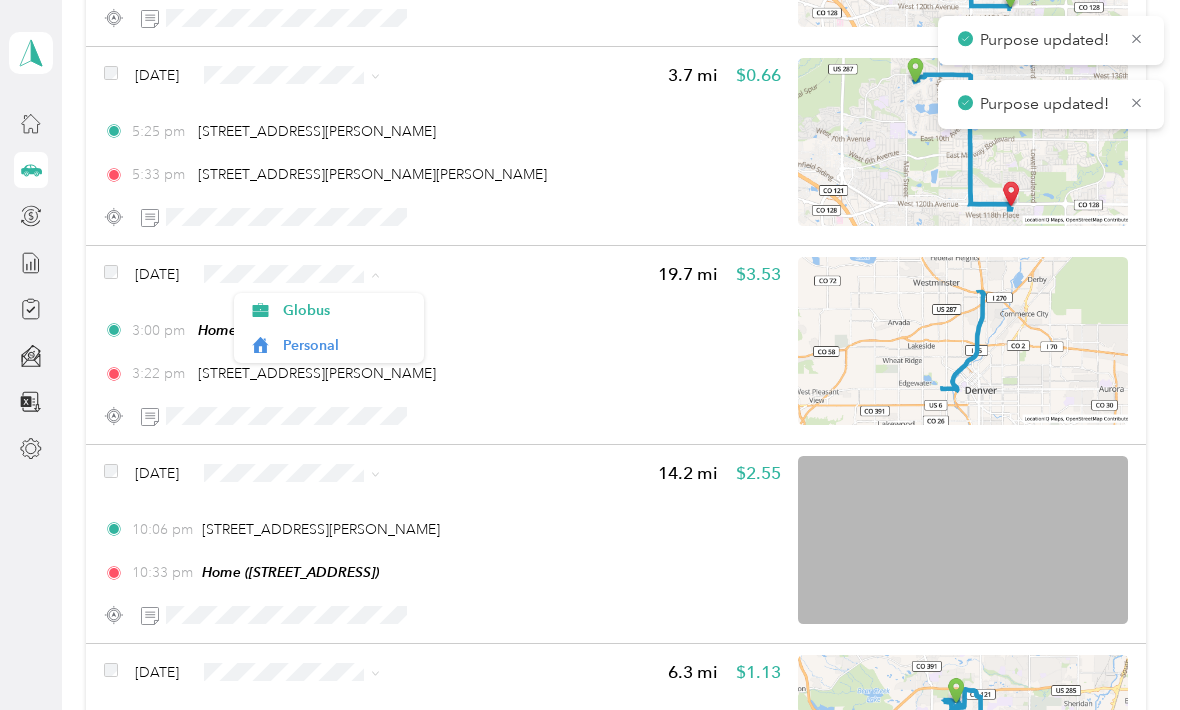 click on "Globus" at bounding box center [329, 310] 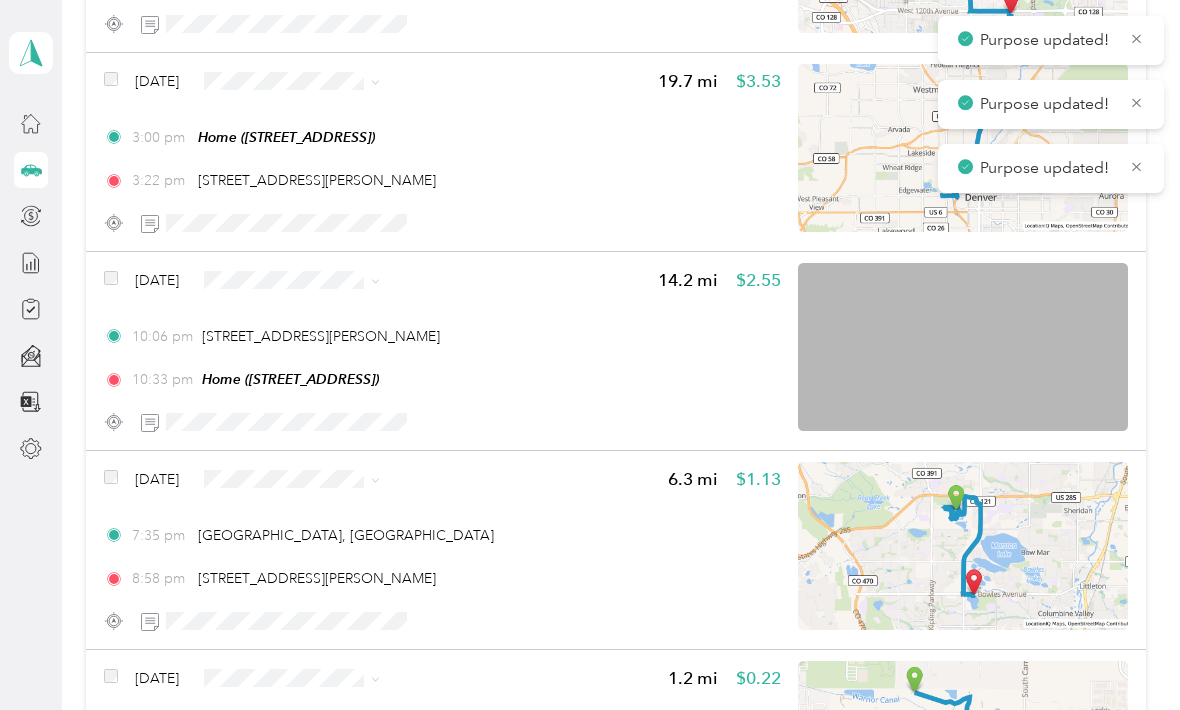 scroll, scrollTop: 11971, scrollLeft: 0, axis: vertical 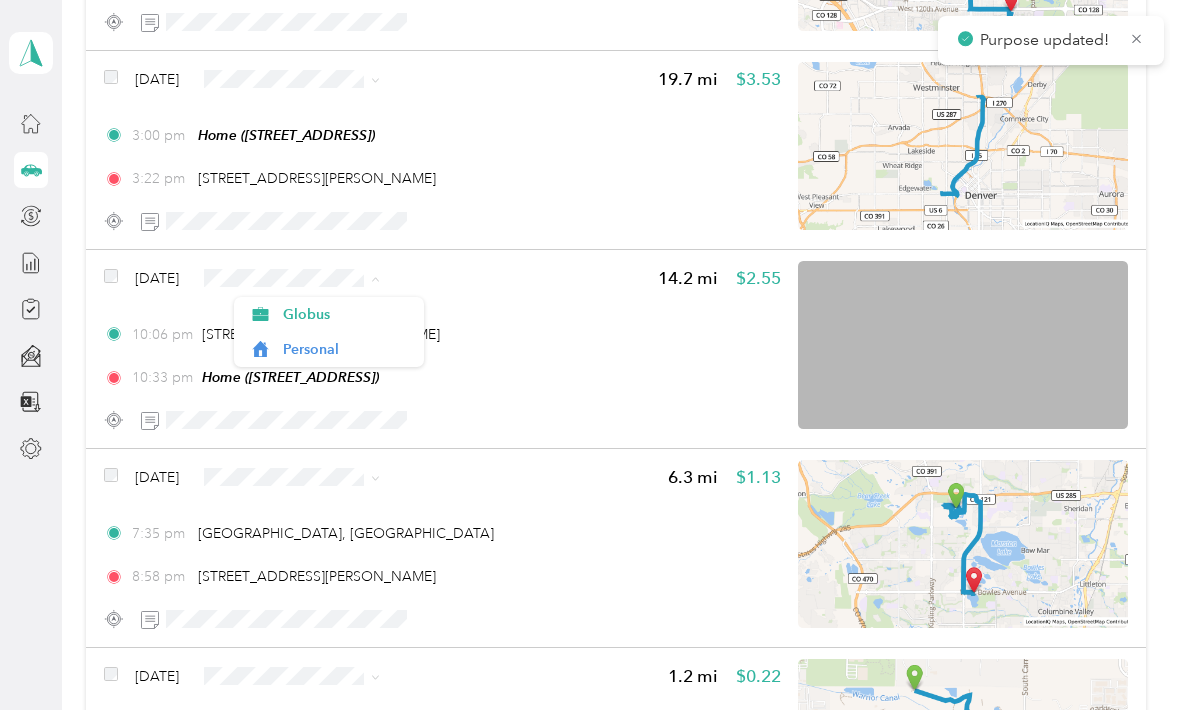 click 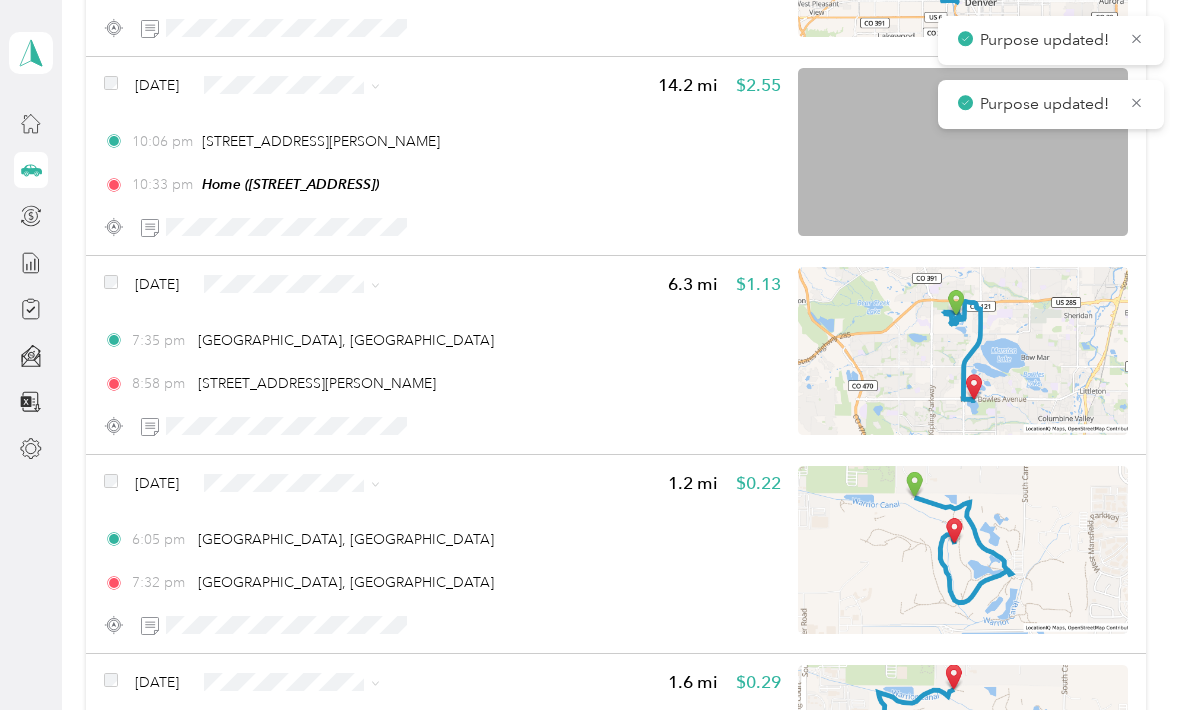 scroll, scrollTop: 12166, scrollLeft: 0, axis: vertical 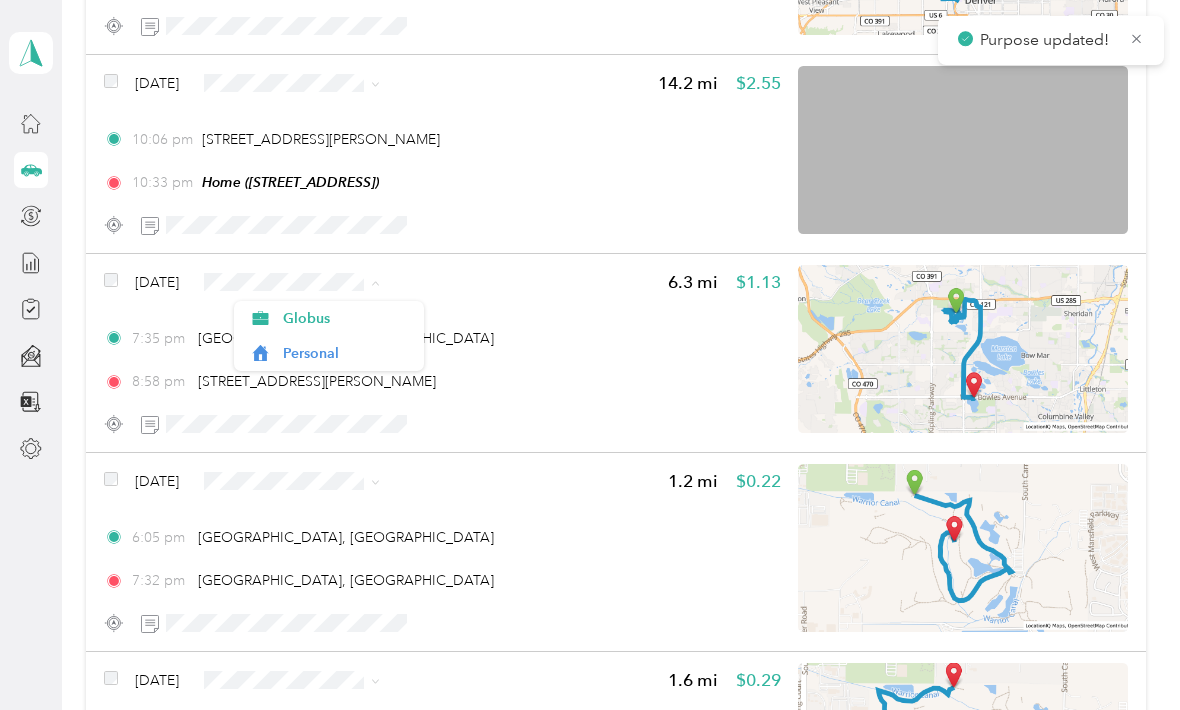 click 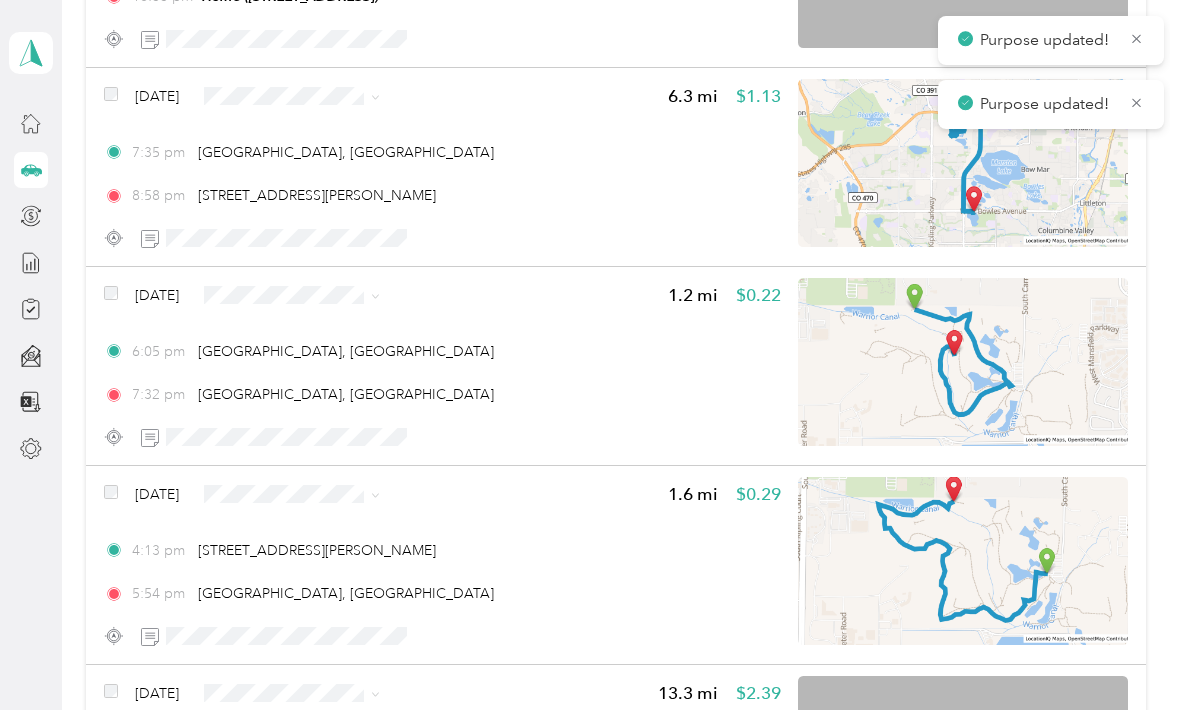 scroll, scrollTop: 12381, scrollLeft: 0, axis: vertical 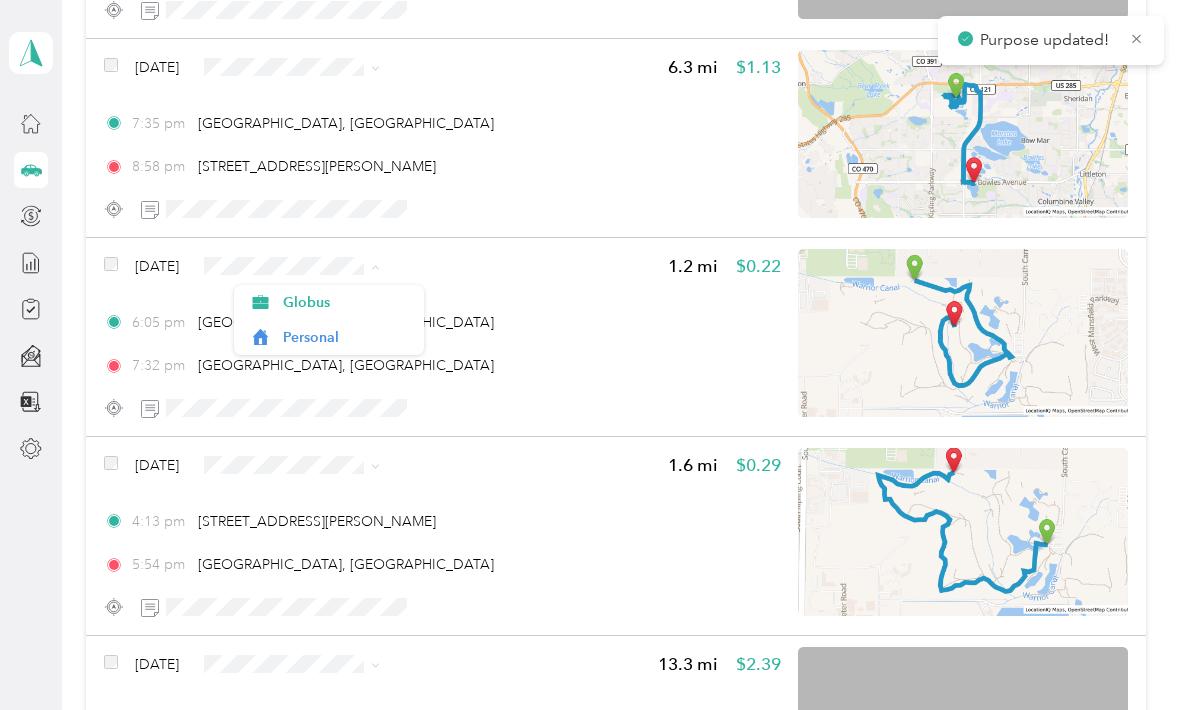 click on "Personal" at bounding box center (329, 337) 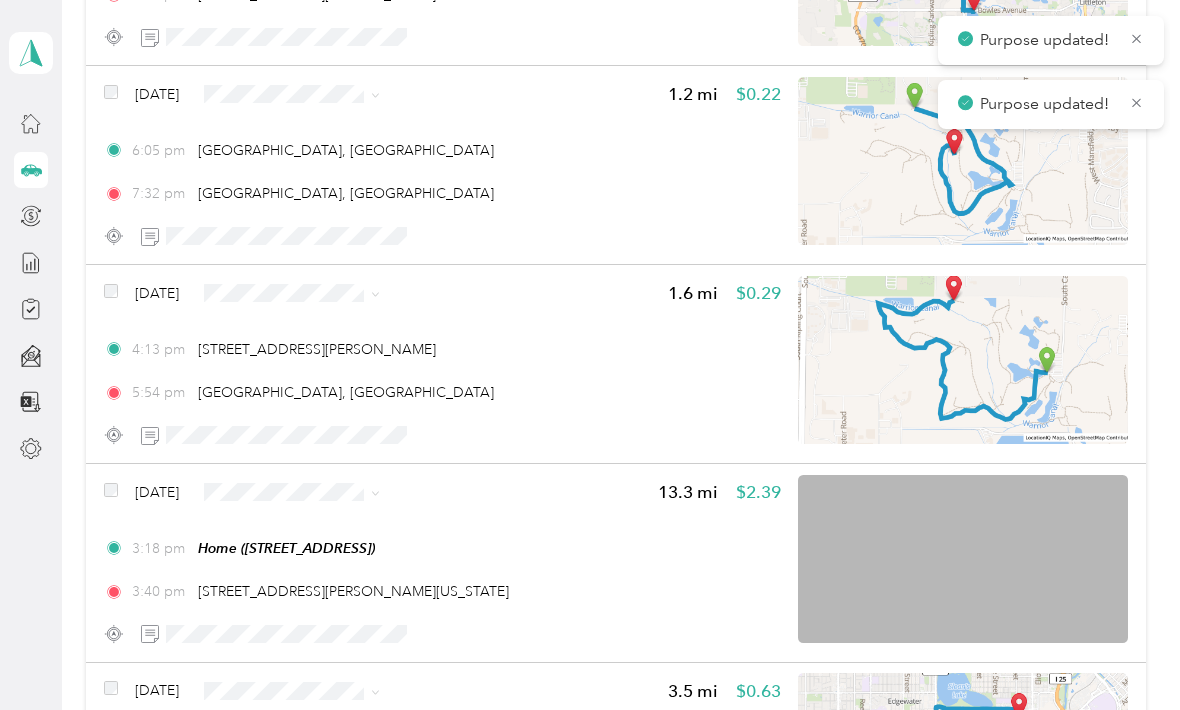 scroll, scrollTop: 12555, scrollLeft: 0, axis: vertical 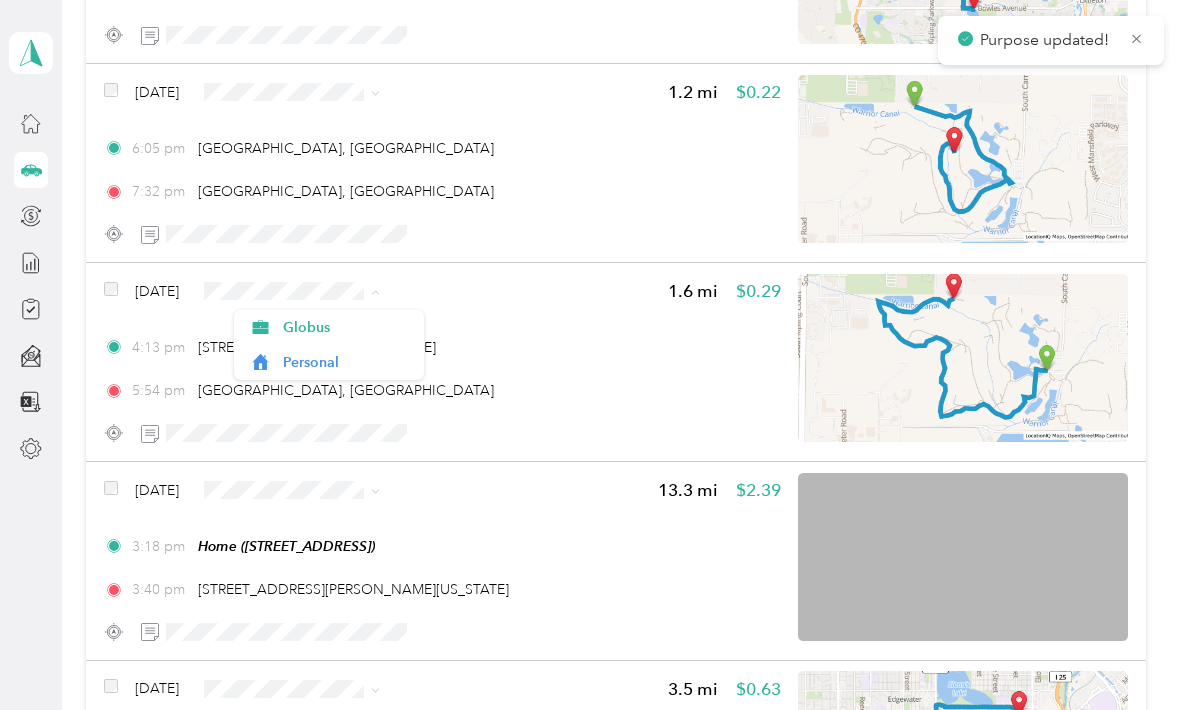 click on "Personal" at bounding box center (329, 362) 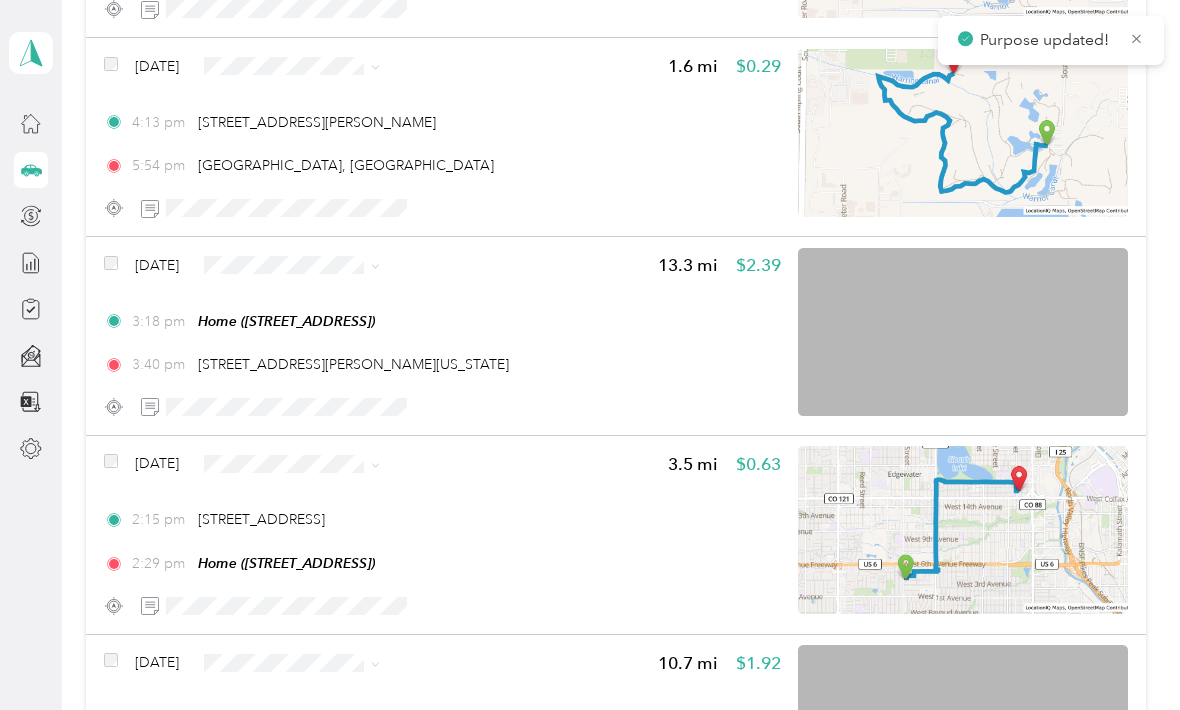 scroll, scrollTop: 12791, scrollLeft: 0, axis: vertical 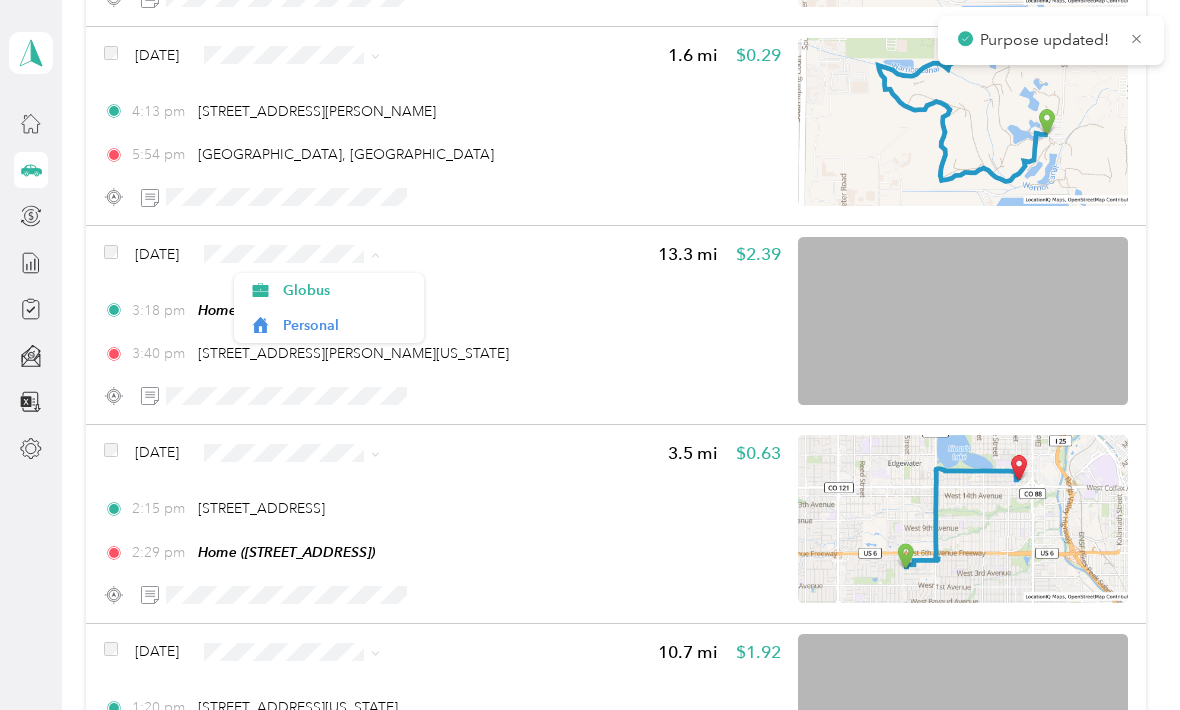 click on "Personal" at bounding box center [329, 325] 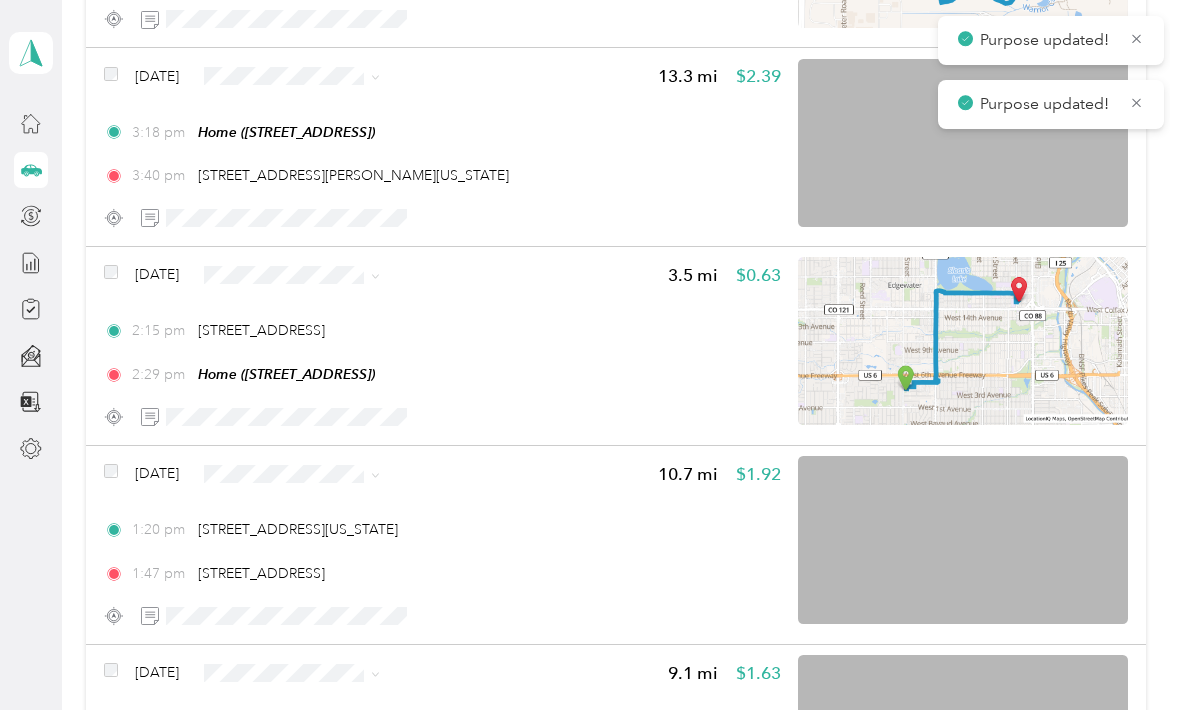 scroll, scrollTop: 12973, scrollLeft: 0, axis: vertical 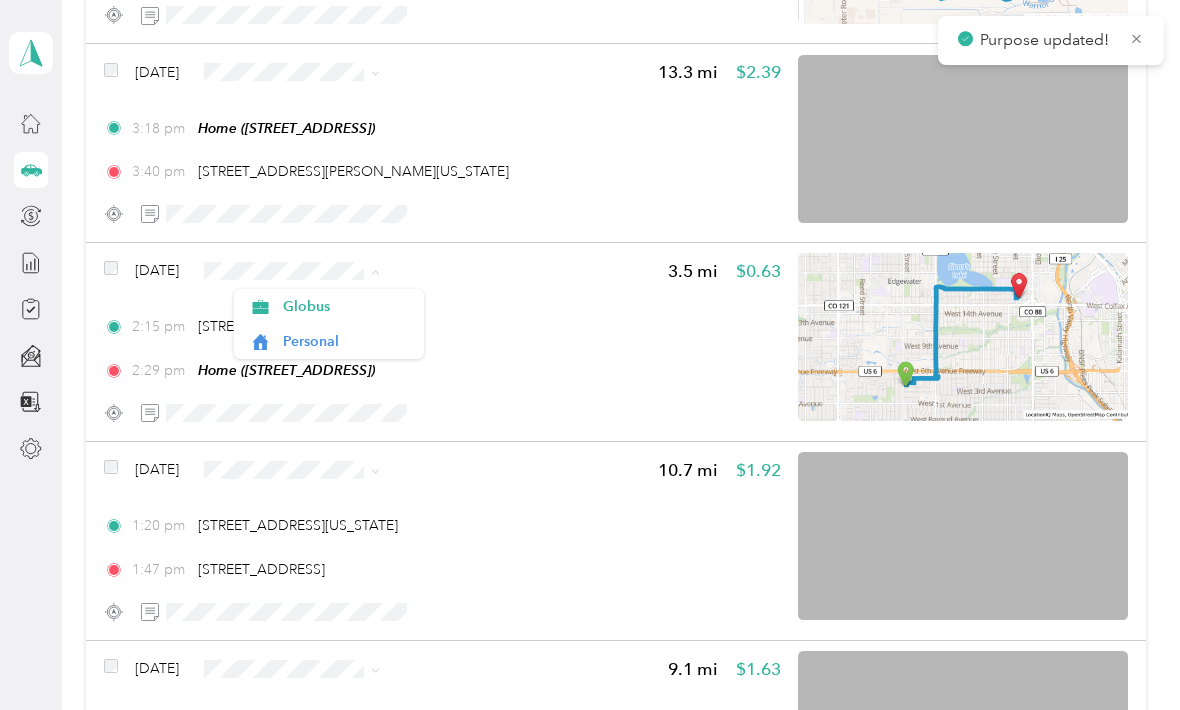 click on "Personal" at bounding box center (329, 341) 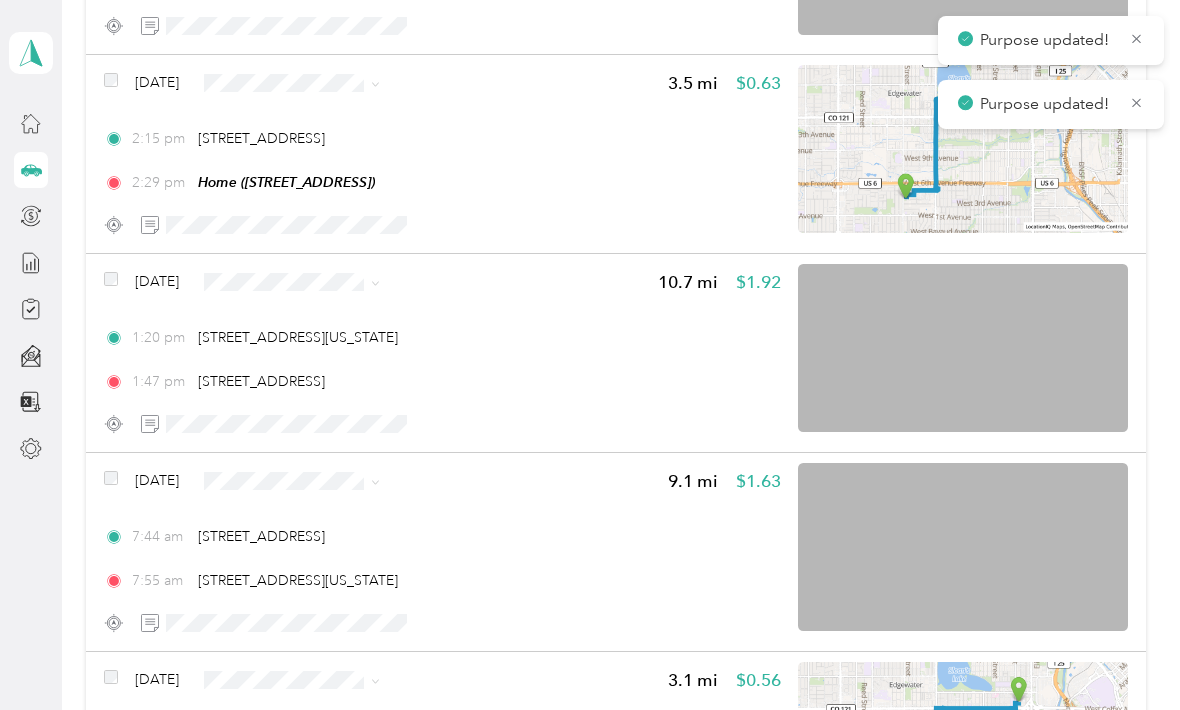 scroll, scrollTop: 13163, scrollLeft: 0, axis: vertical 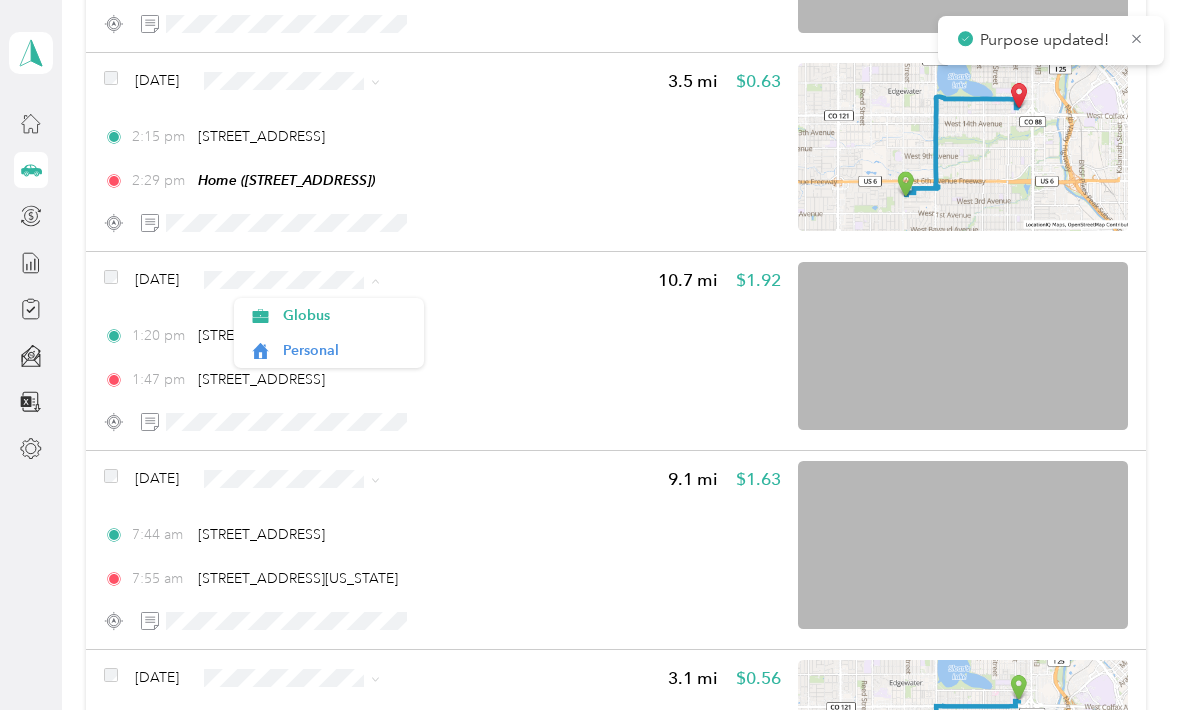 click on "Personal" at bounding box center [329, 350] 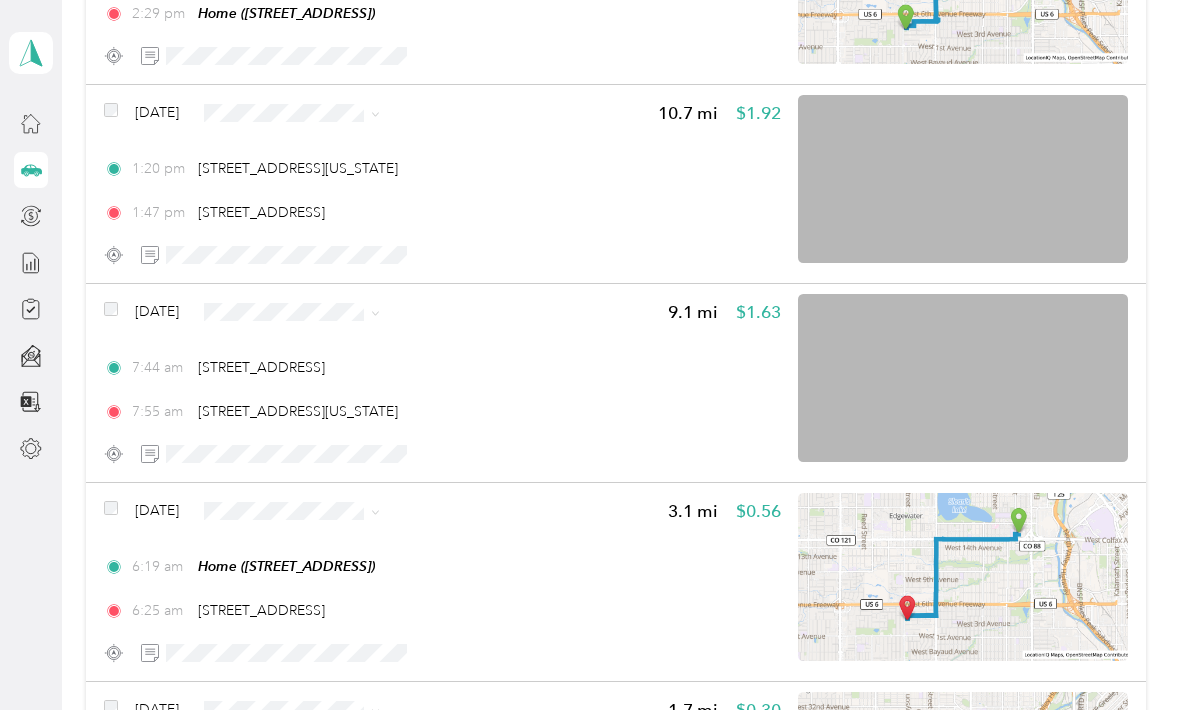 scroll, scrollTop: 13335, scrollLeft: 0, axis: vertical 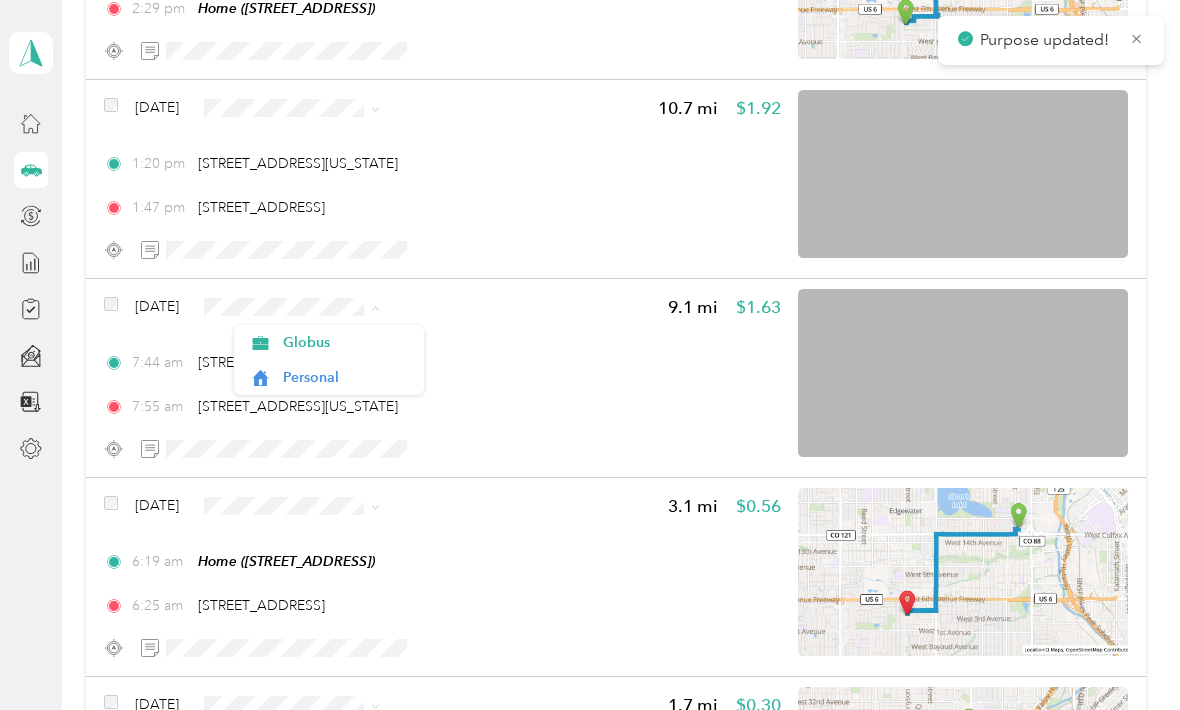 click 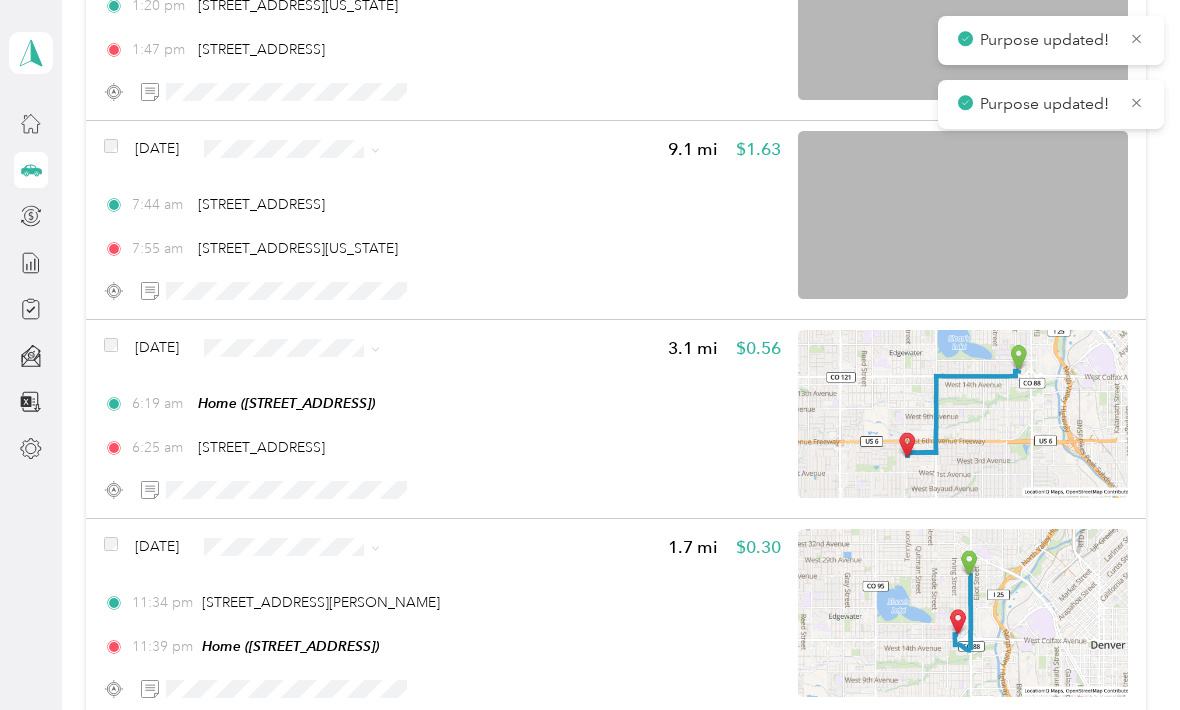 scroll, scrollTop: 13532, scrollLeft: 0, axis: vertical 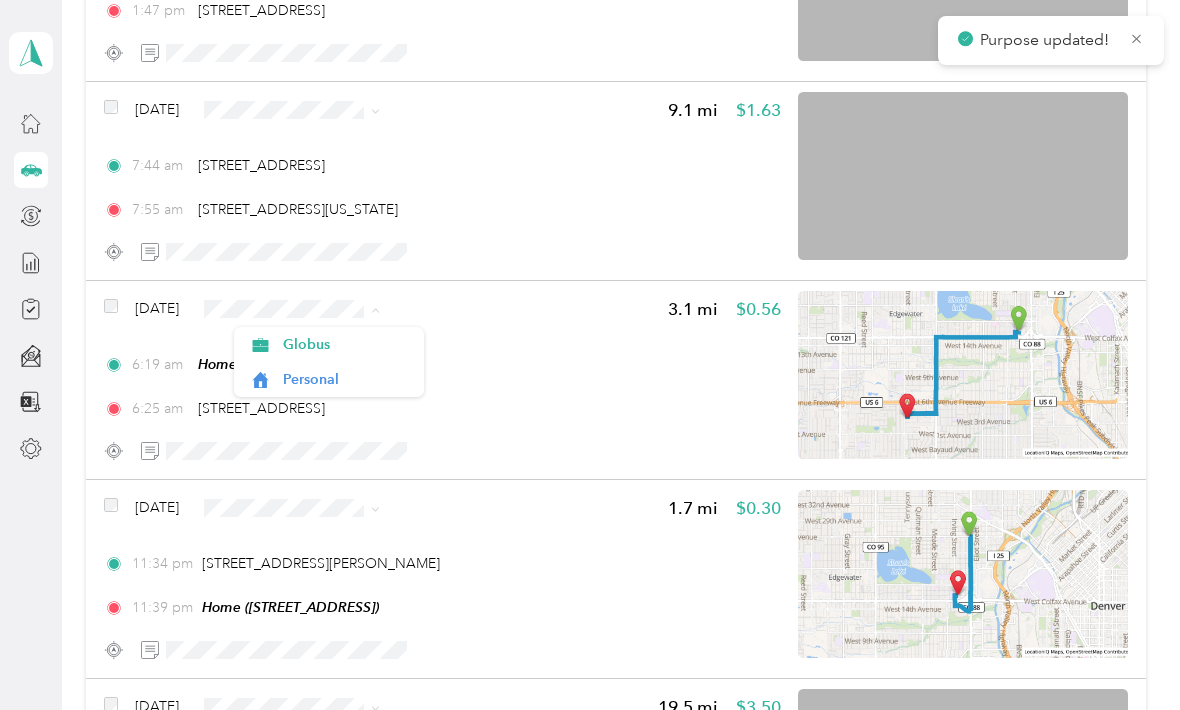 click 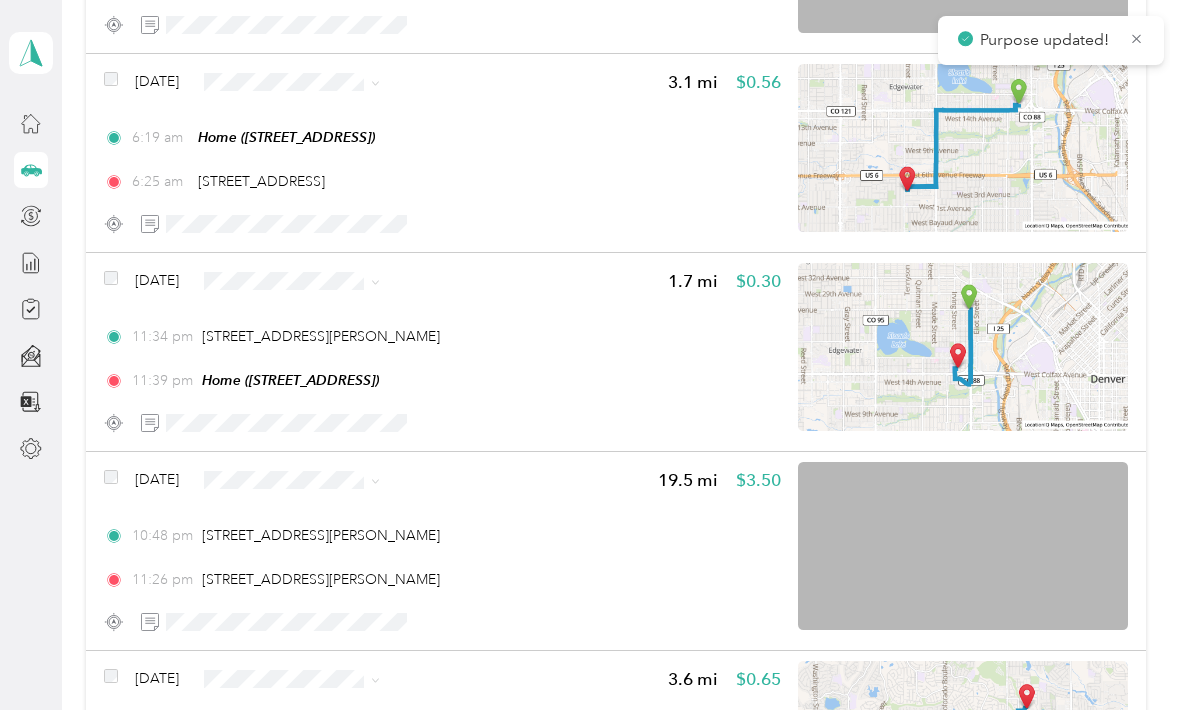 scroll, scrollTop: 13762, scrollLeft: 0, axis: vertical 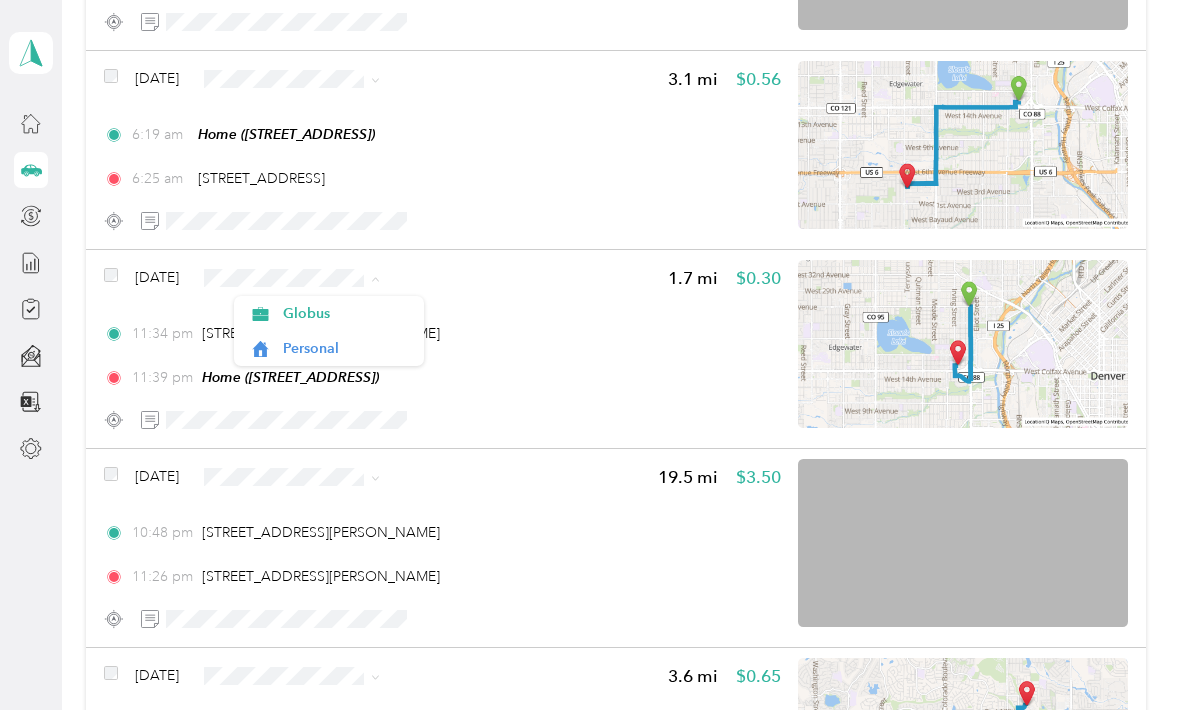 click on "Personal" at bounding box center [329, 348] 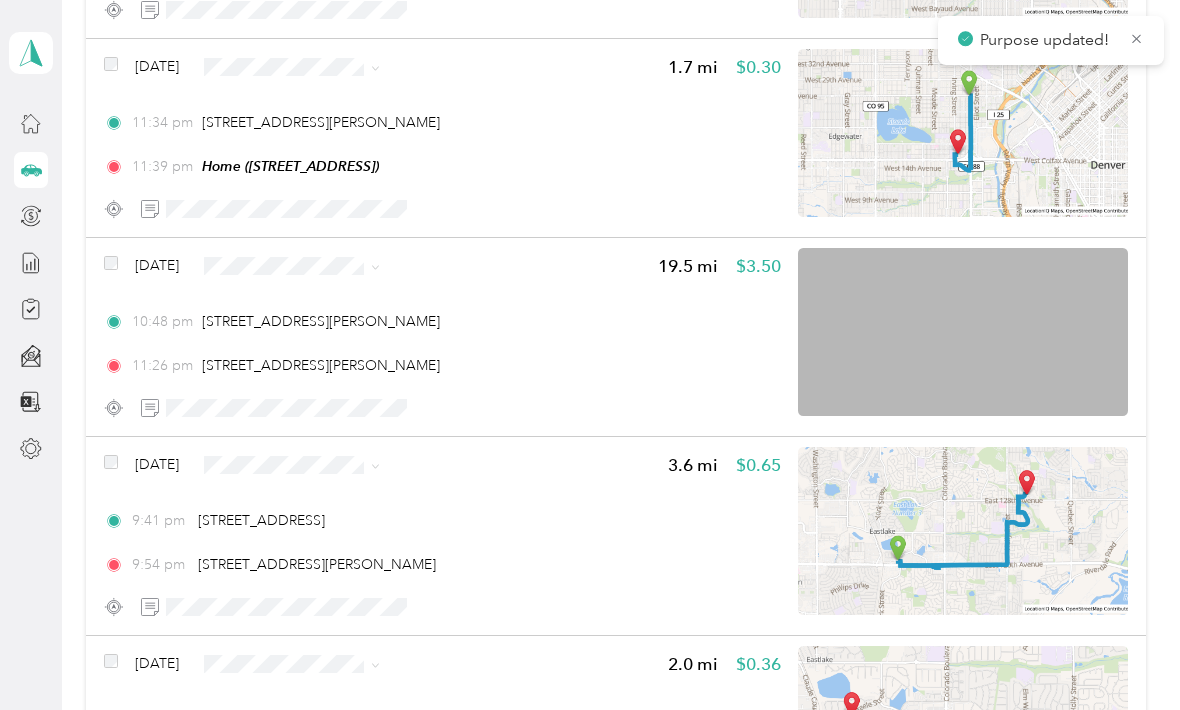 scroll, scrollTop: 13979, scrollLeft: 0, axis: vertical 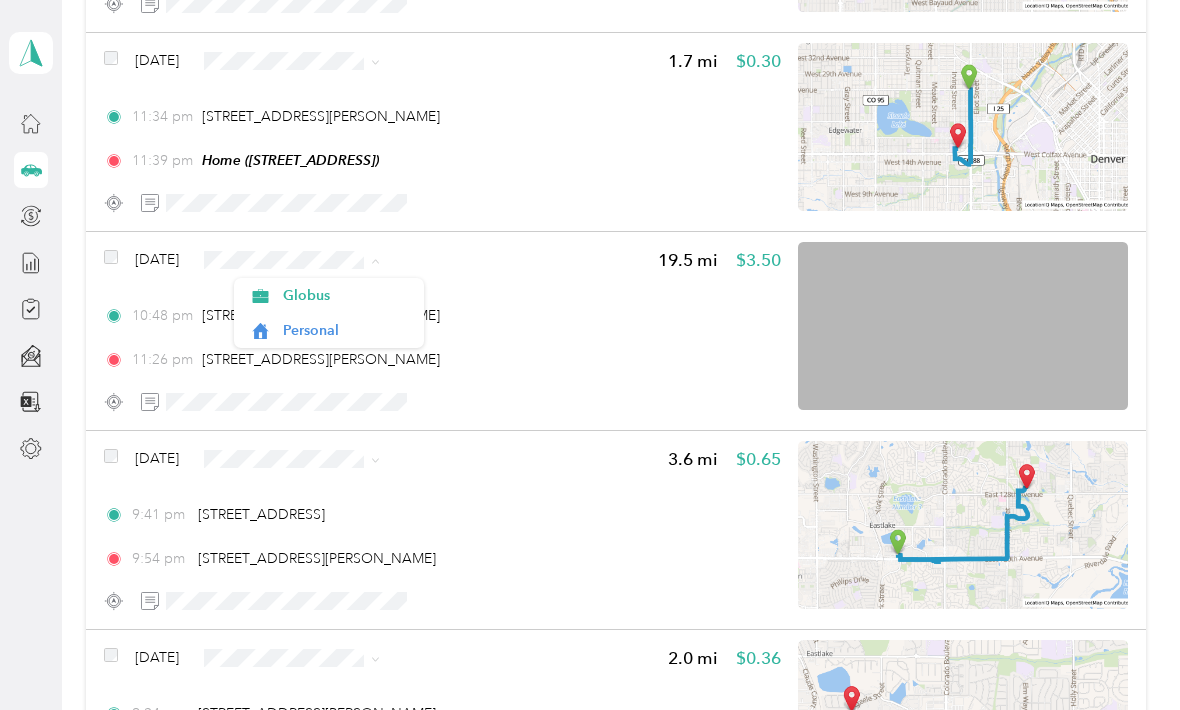click 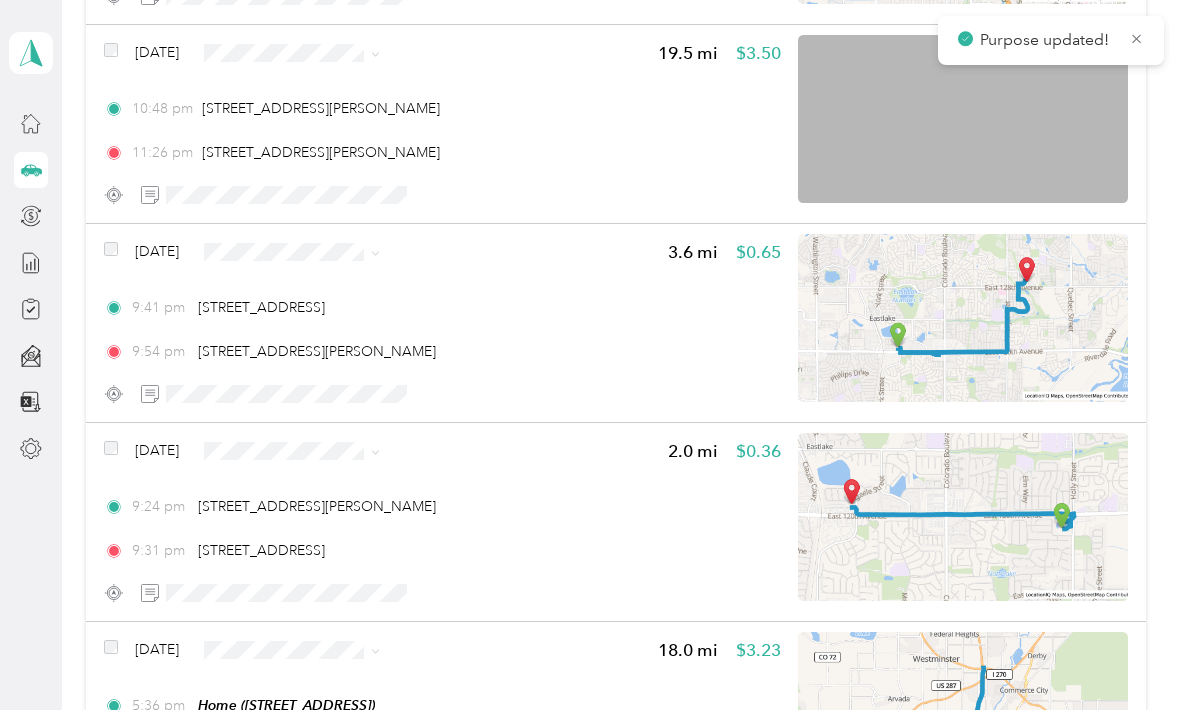 scroll, scrollTop: 14191, scrollLeft: 0, axis: vertical 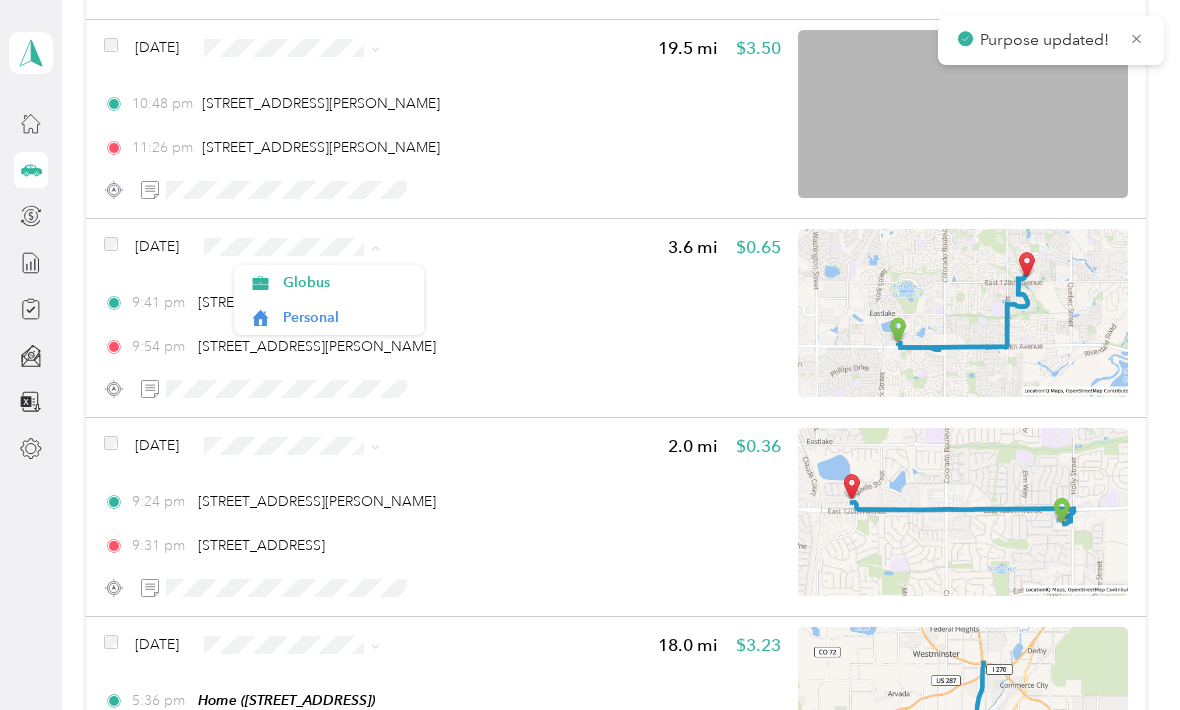 click on "Personal" at bounding box center [329, 317] 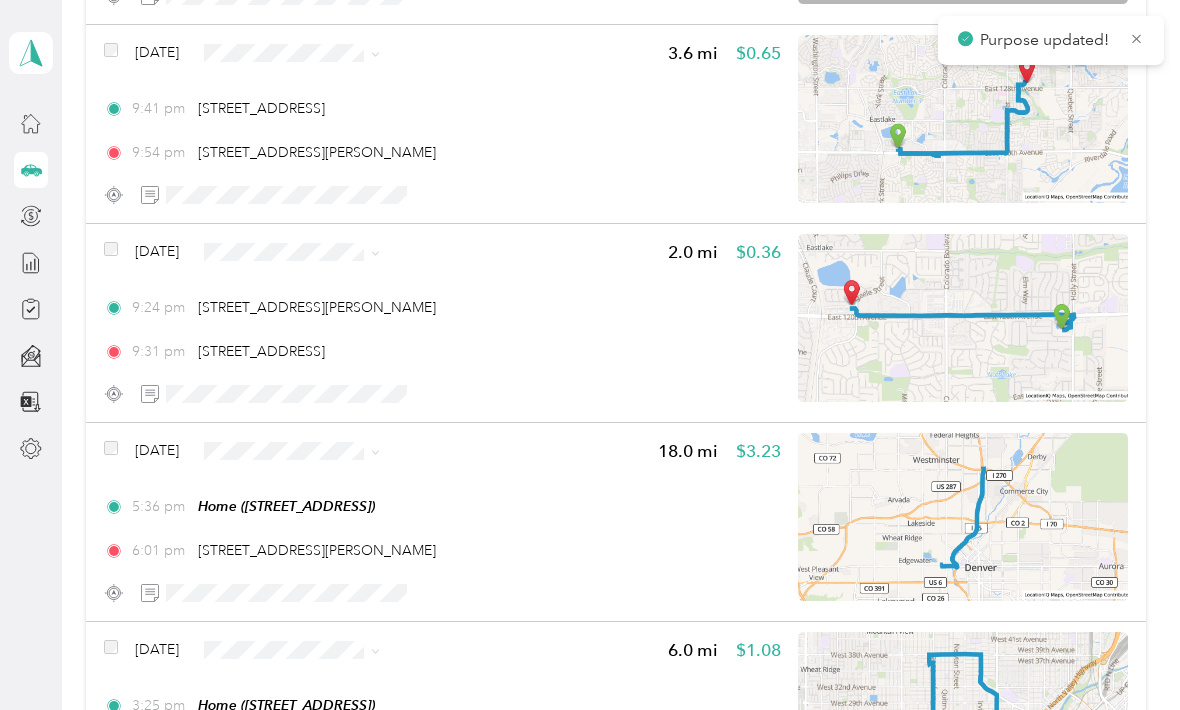 scroll, scrollTop: 14391, scrollLeft: 0, axis: vertical 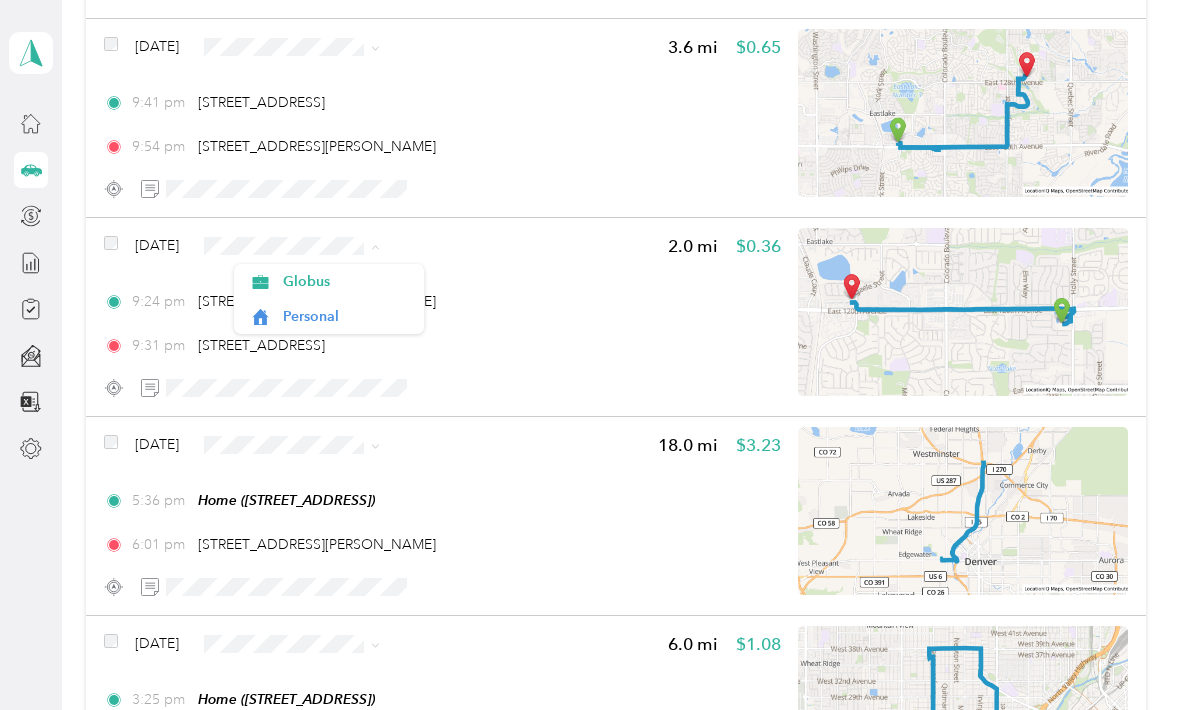 click 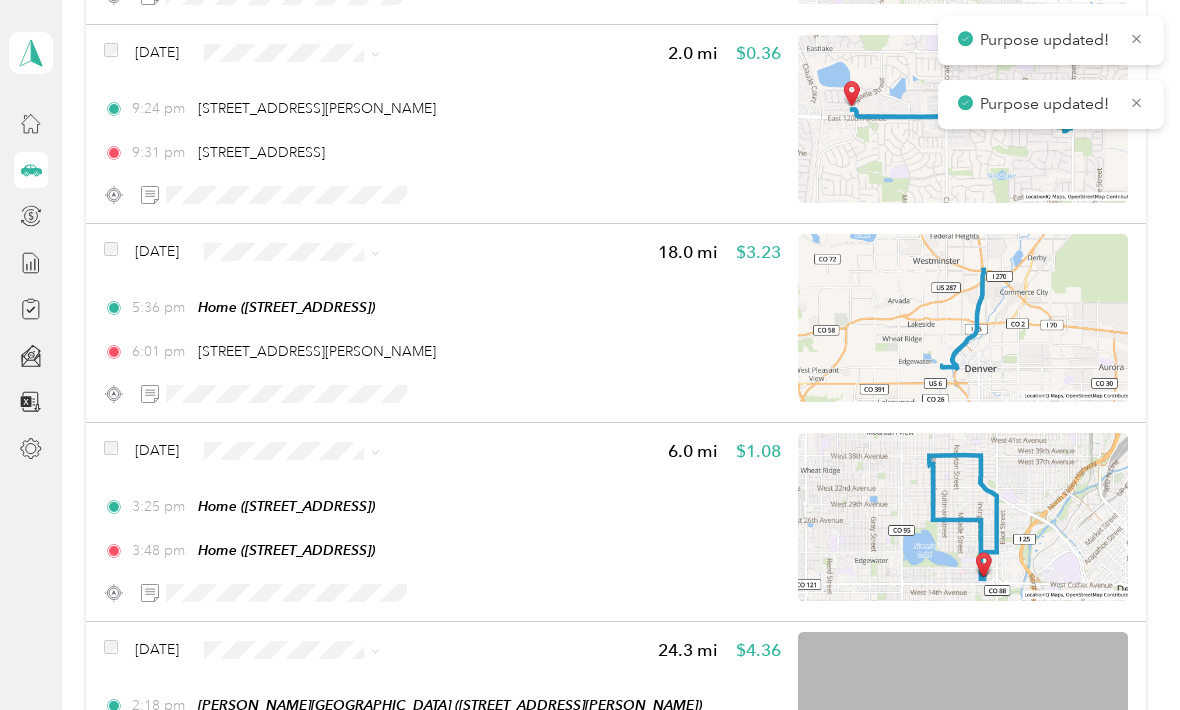 scroll, scrollTop: 14592, scrollLeft: 0, axis: vertical 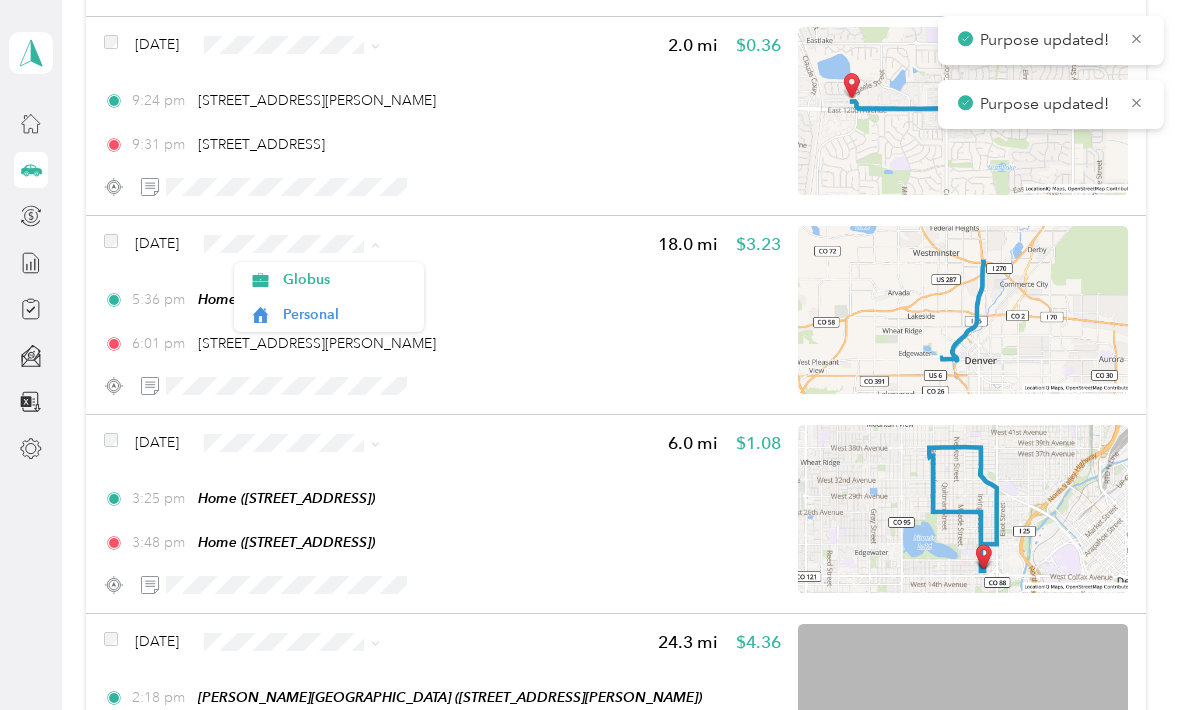 click on "Personal" at bounding box center (329, 314) 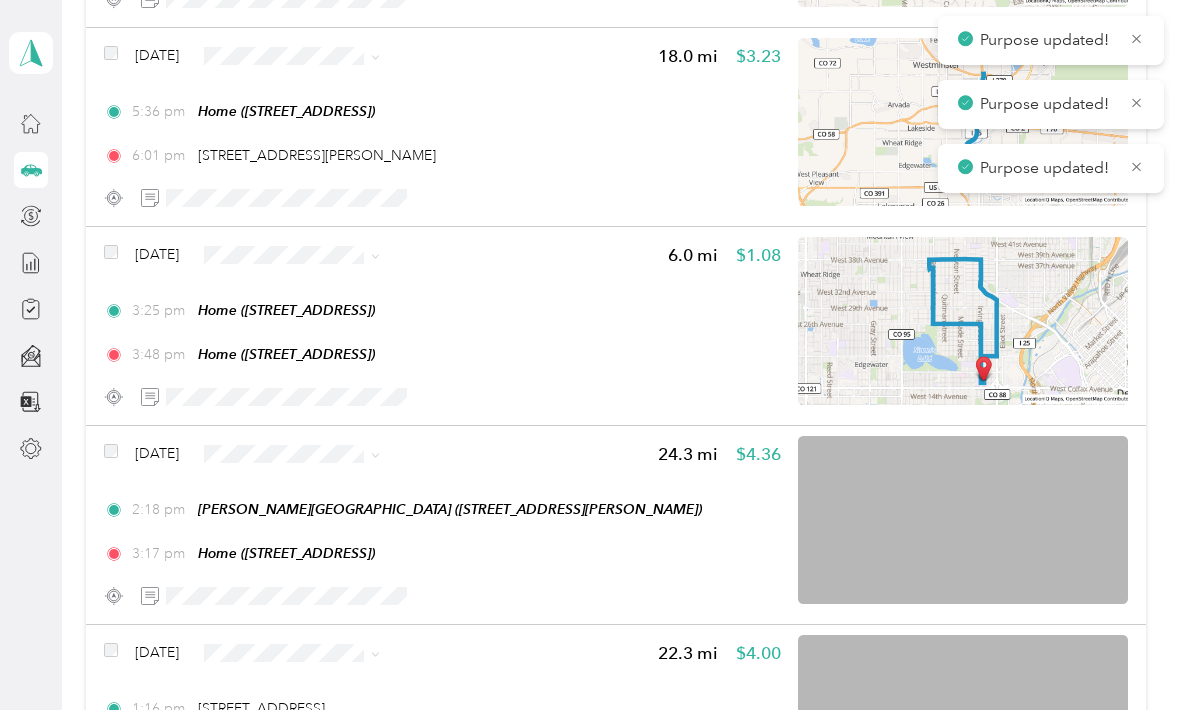 scroll, scrollTop: 14782, scrollLeft: 0, axis: vertical 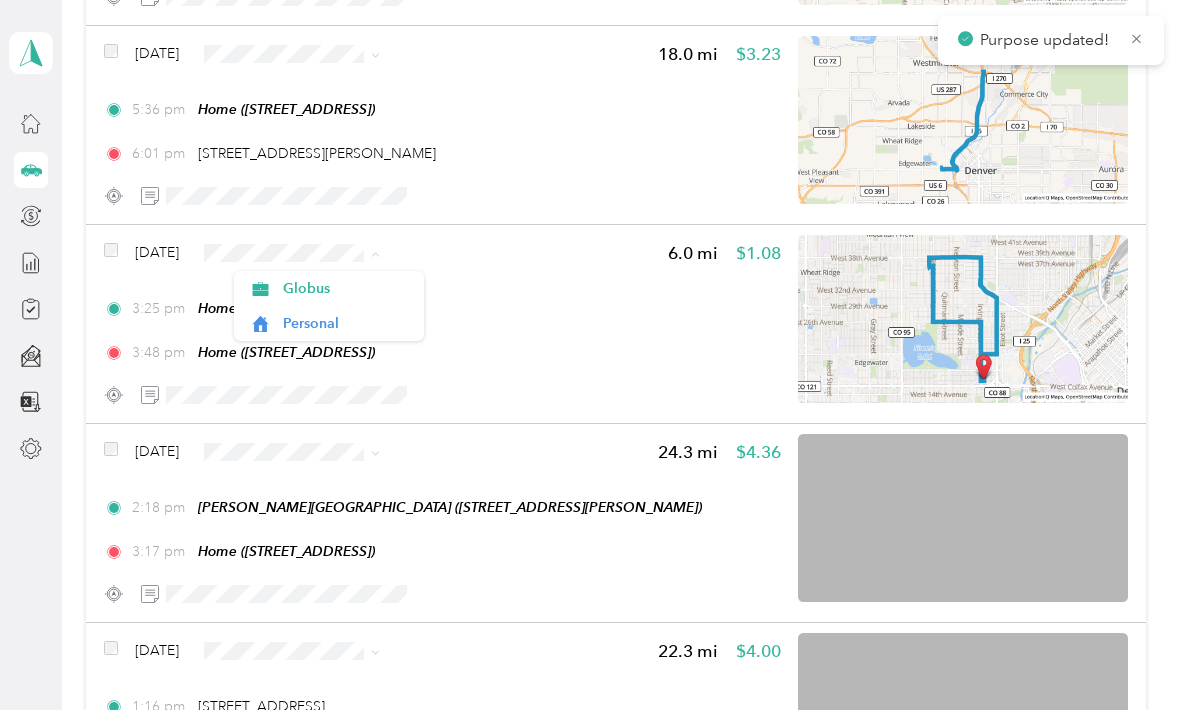click on "Personal" at bounding box center (329, 323) 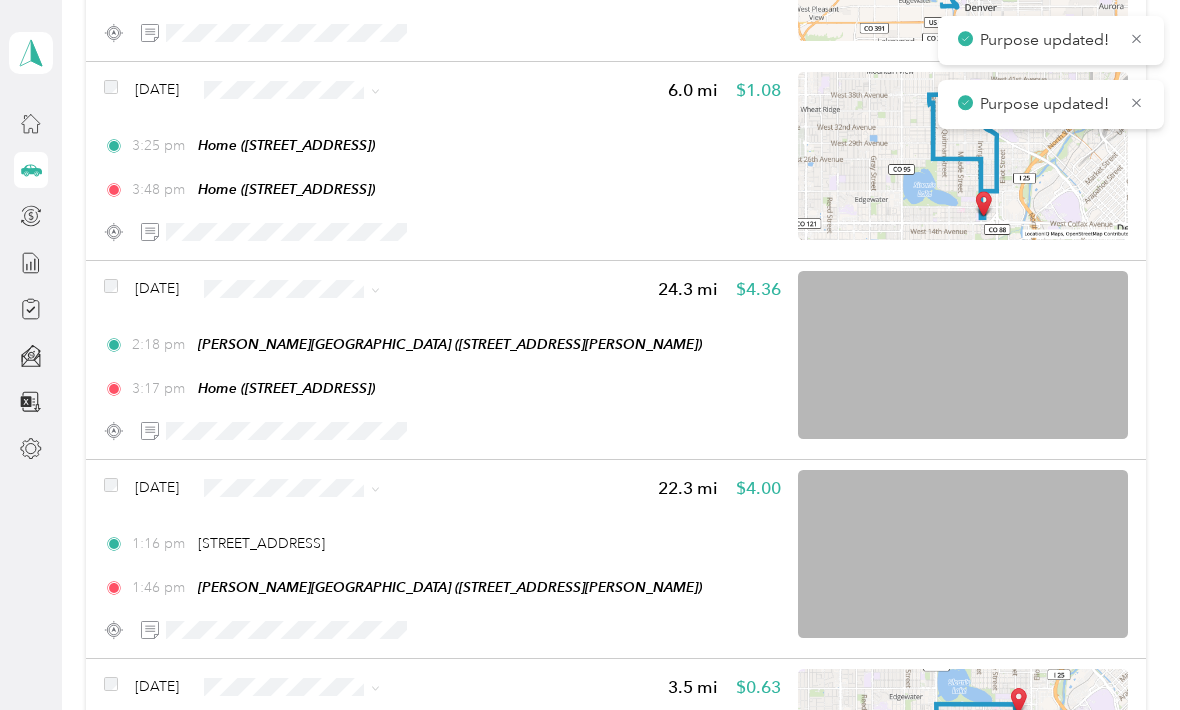 scroll, scrollTop: 14957, scrollLeft: 0, axis: vertical 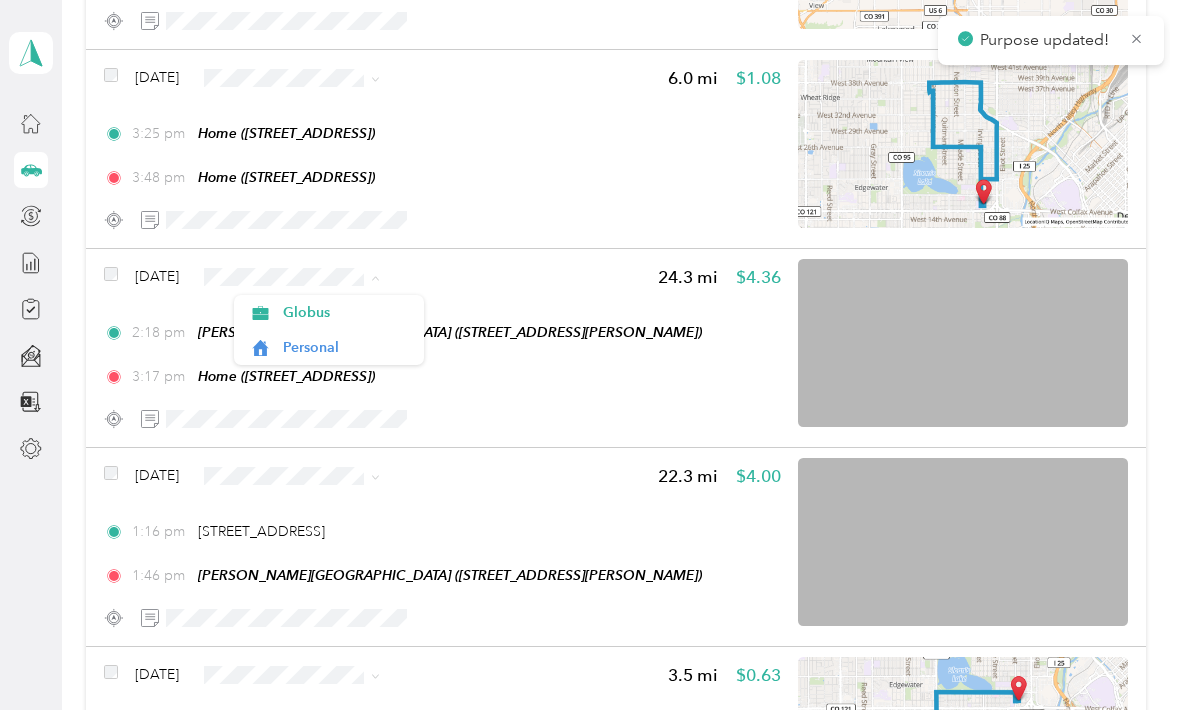 click on "Globus" at bounding box center [329, 312] 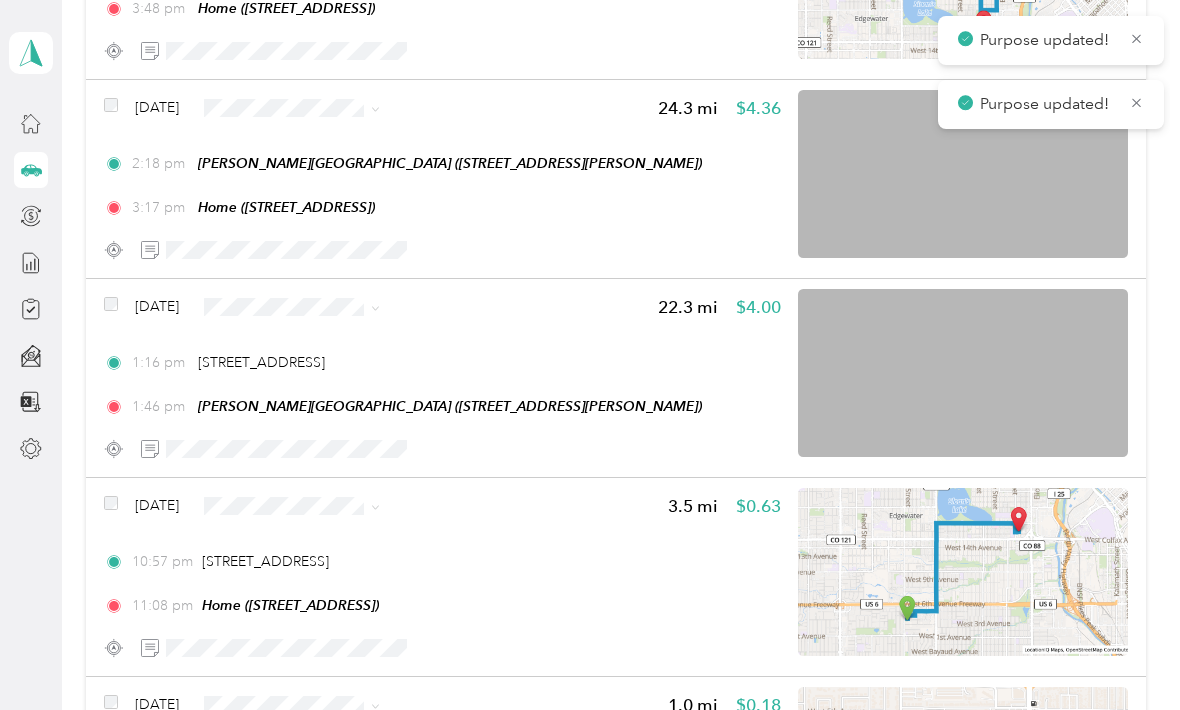 scroll, scrollTop: 15128, scrollLeft: 0, axis: vertical 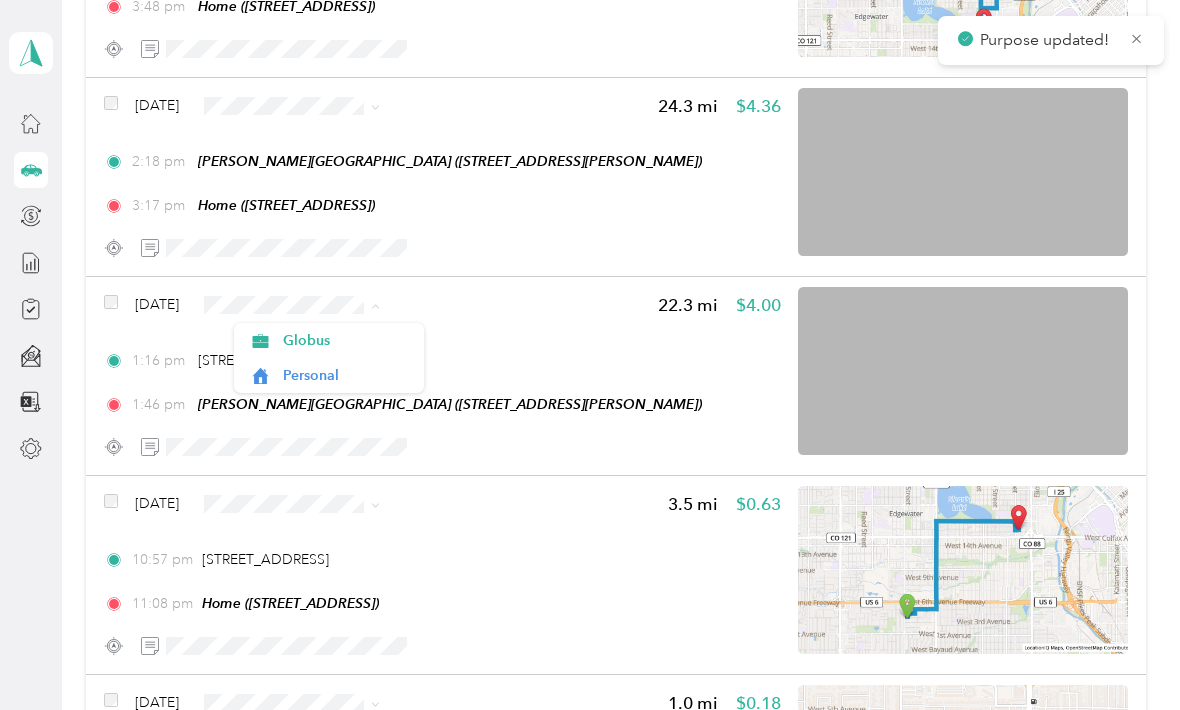 click on "Globus" at bounding box center (329, 340) 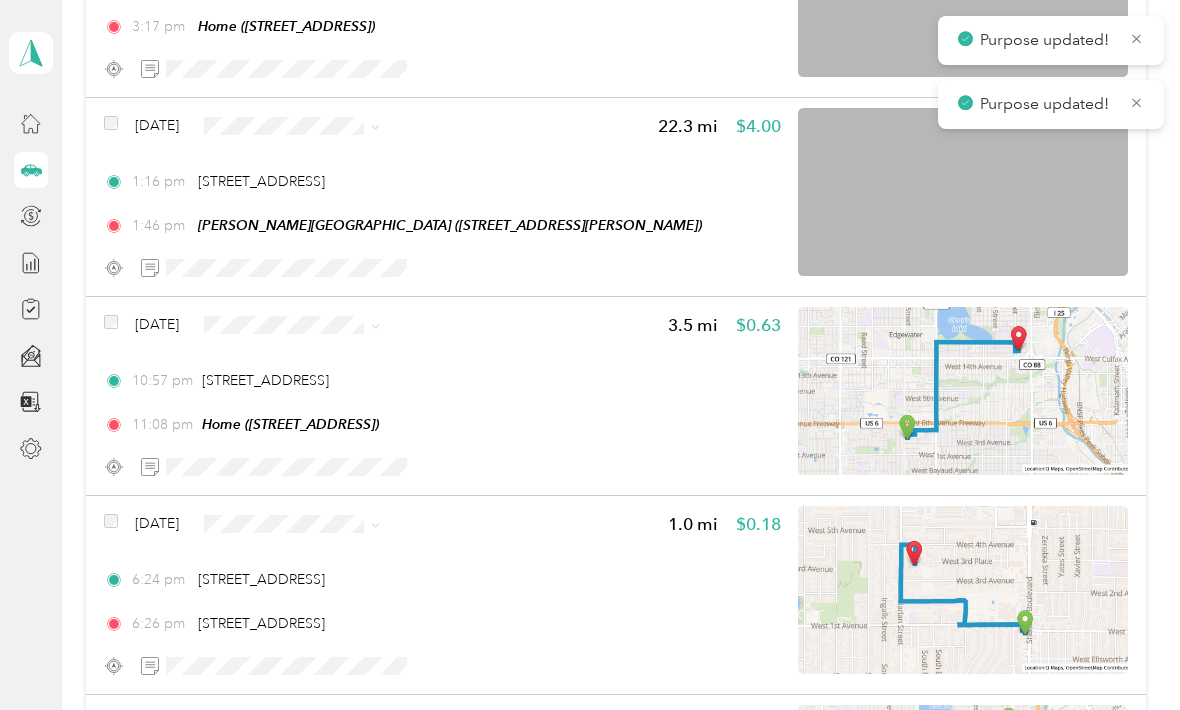 scroll, scrollTop: 15311, scrollLeft: 0, axis: vertical 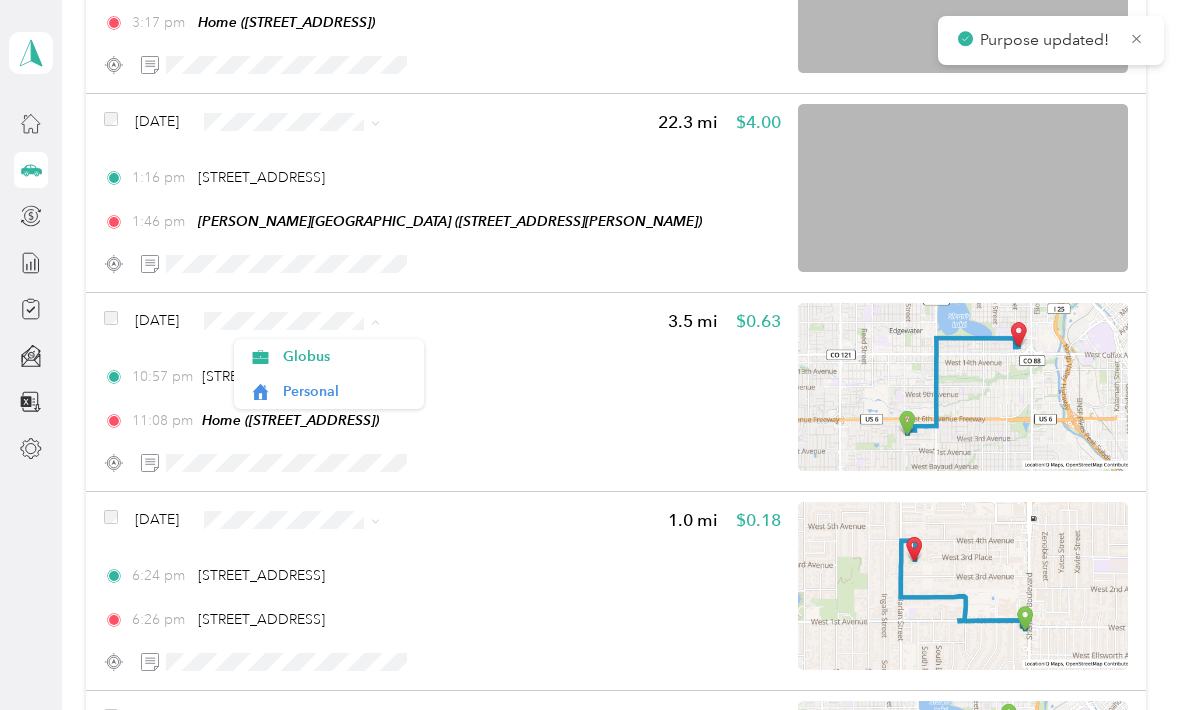 click 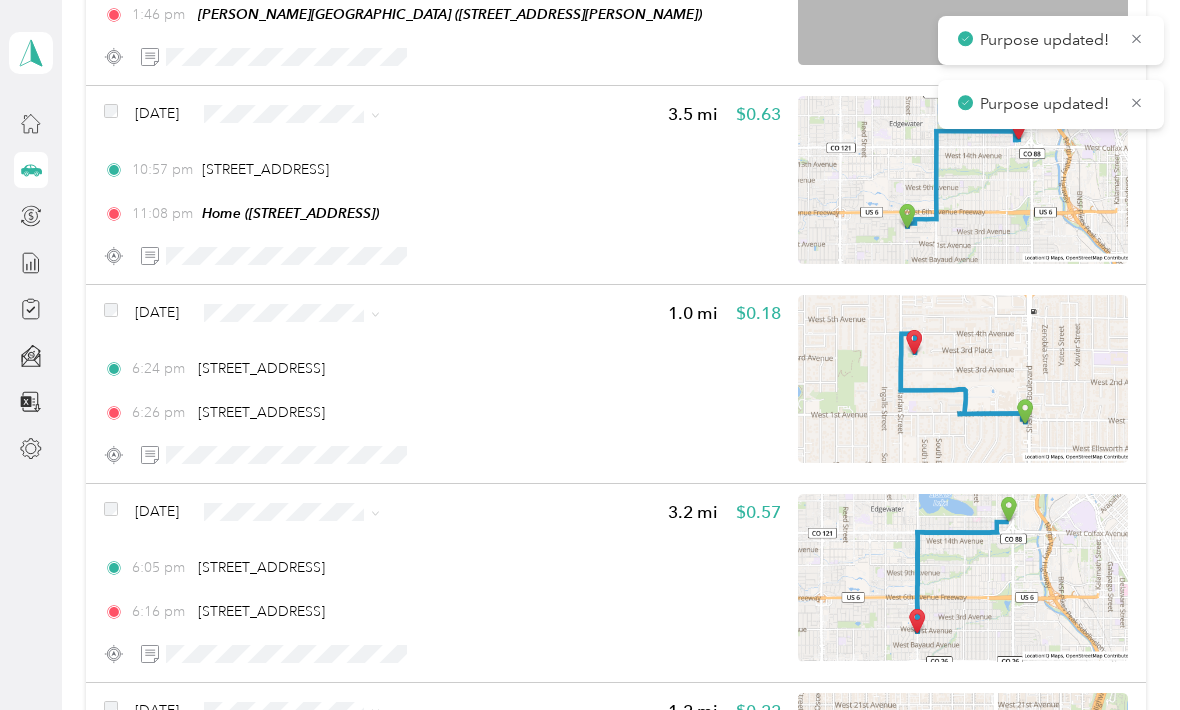 scroll, scrollTop: 15530, scrollLeft: 0, axis: vertical 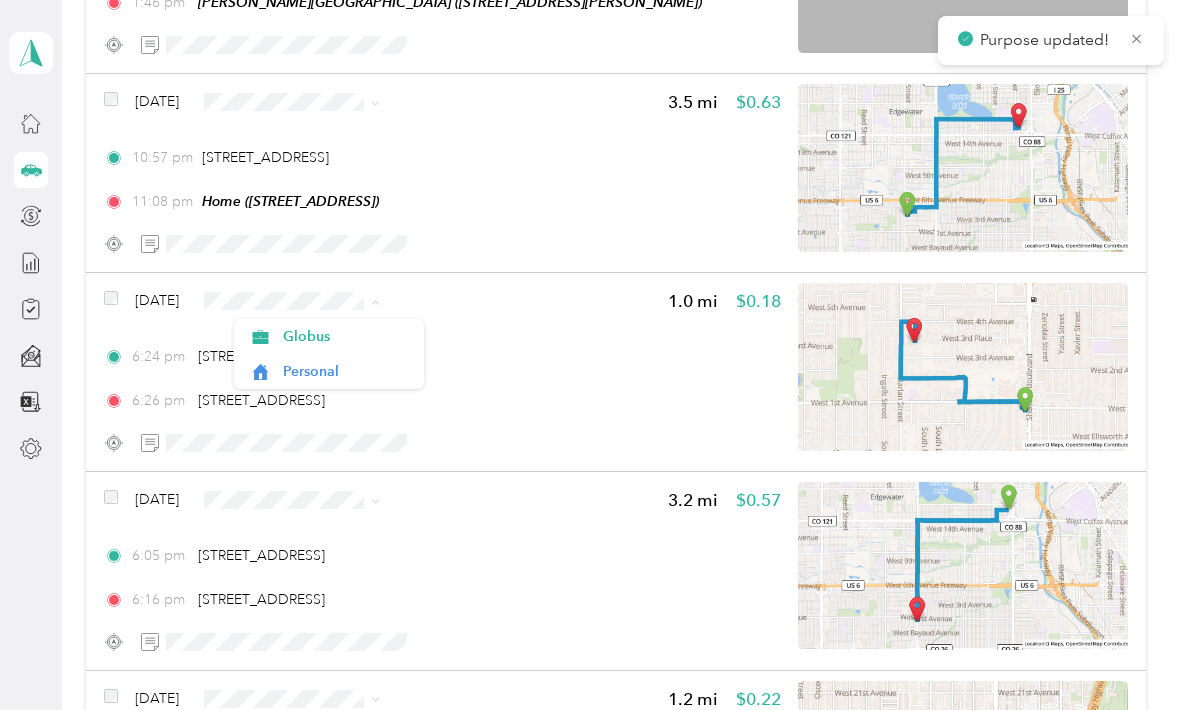 click 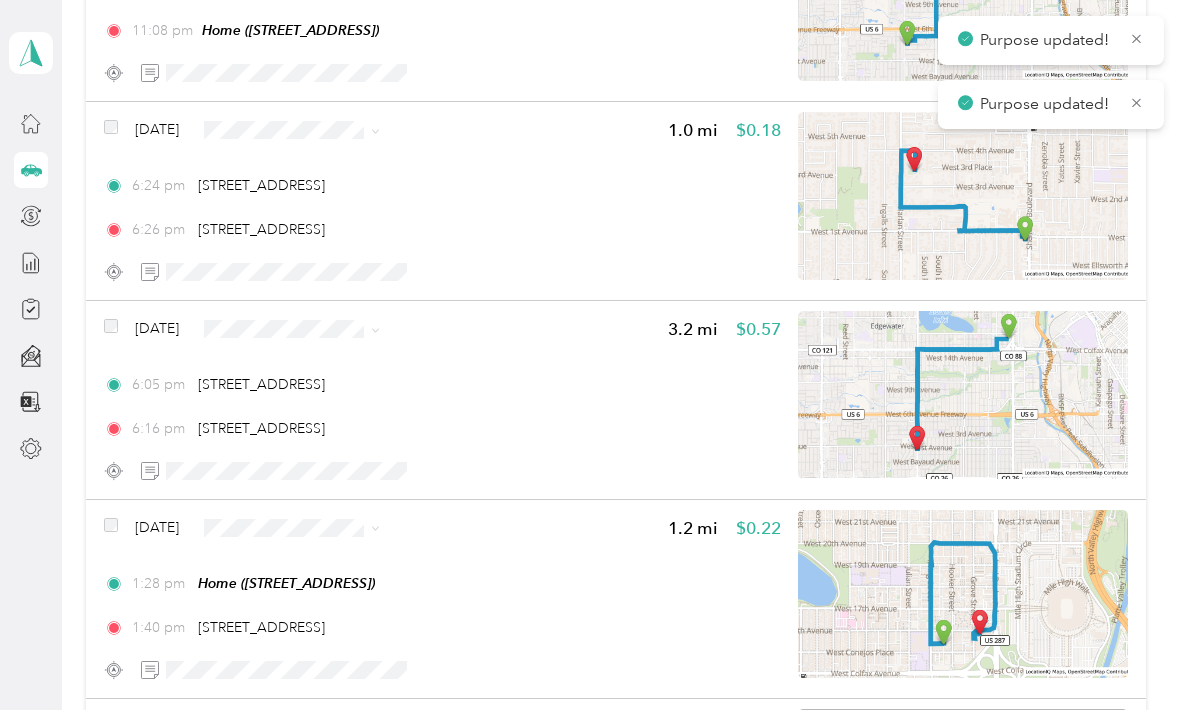 scroll, scrollTop: 15719, scrollLeft: 0, axis: vertical 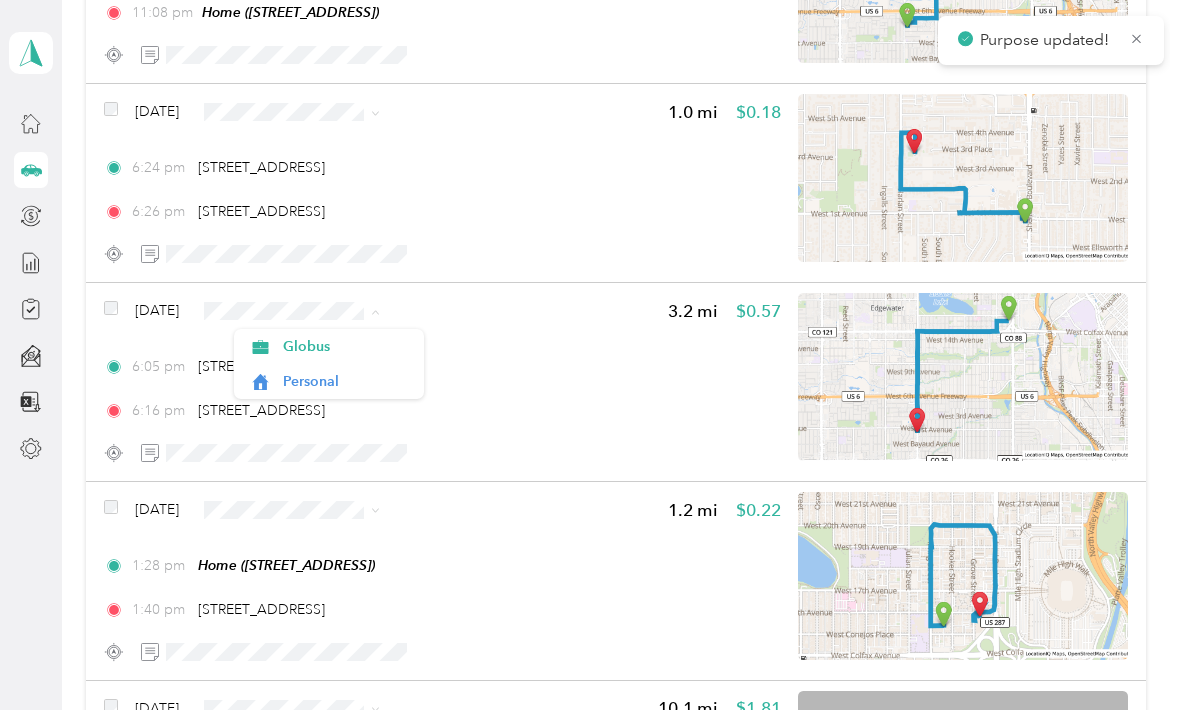 click on "Personal" at bounding box center [329, 381] 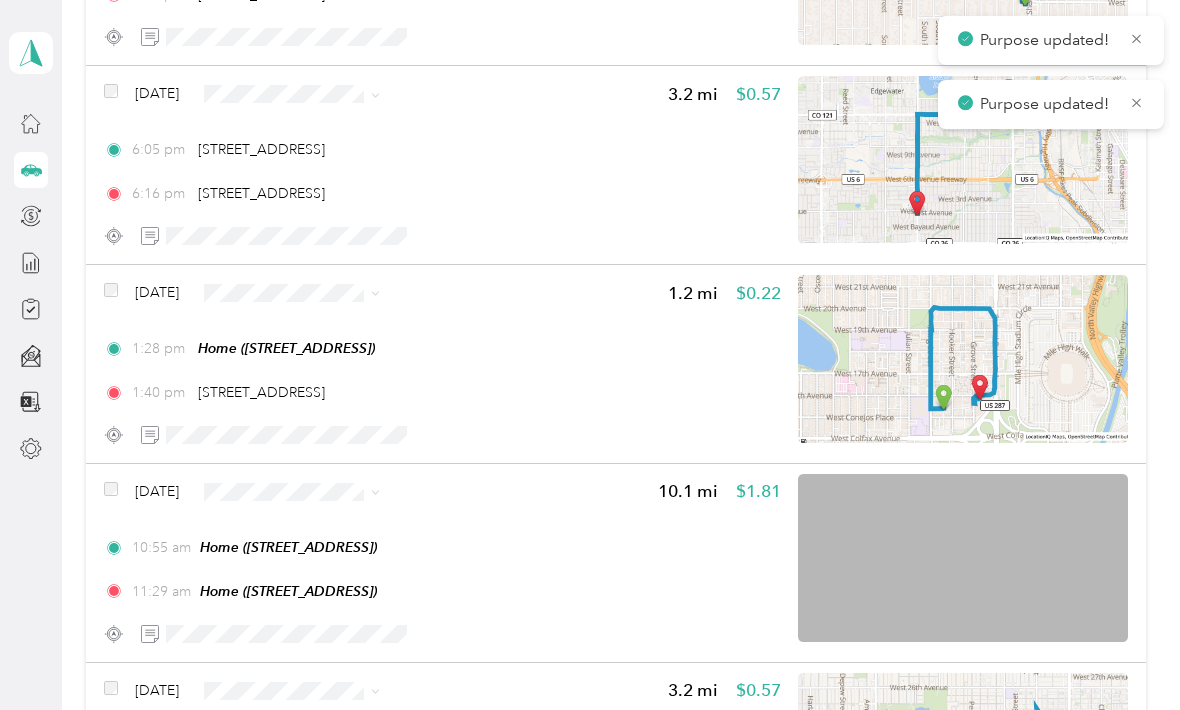 scroll, scrollTop: 15941, scrollLeft: 0, axis: vertical 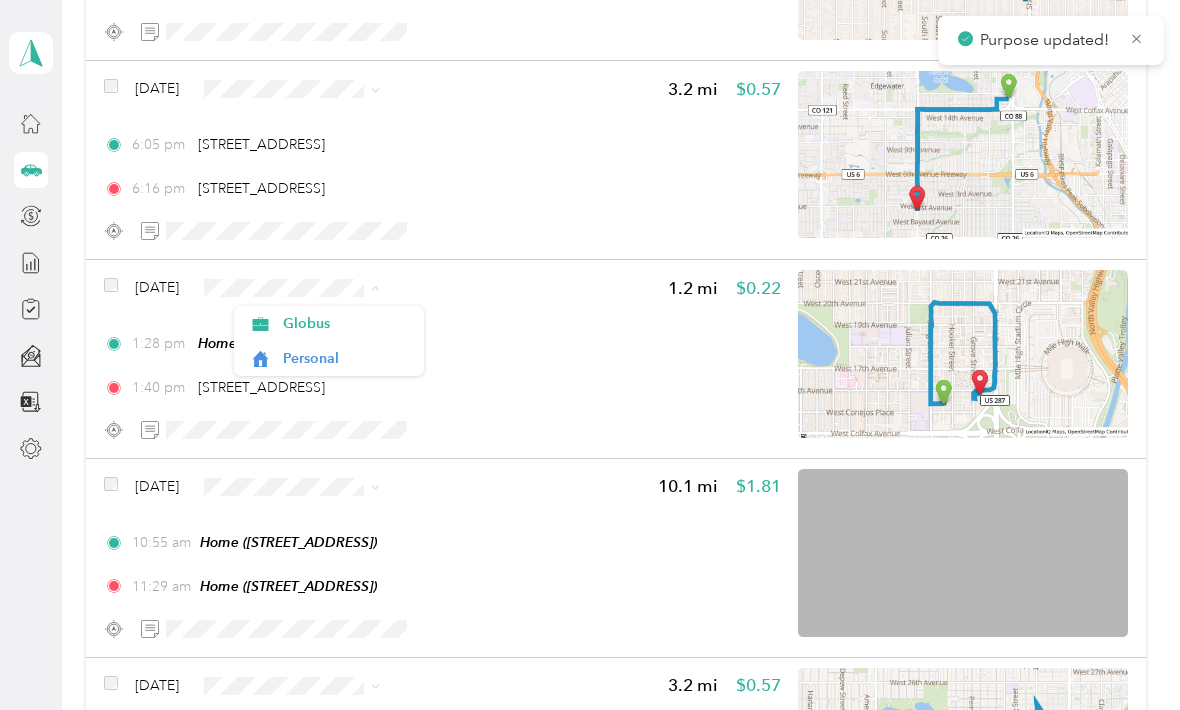 click on "Personal" at bounding box center [329, 358] 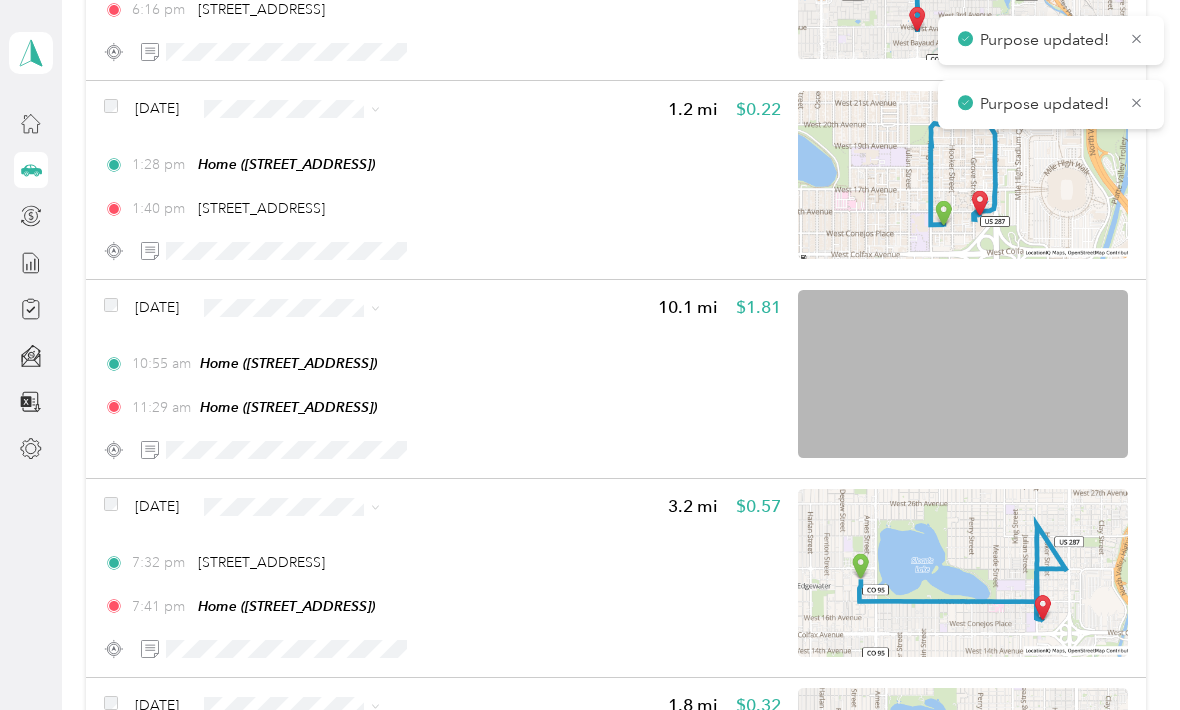 scroll, scrollTop: 16148, scrollLeft: 0, axis: vertical 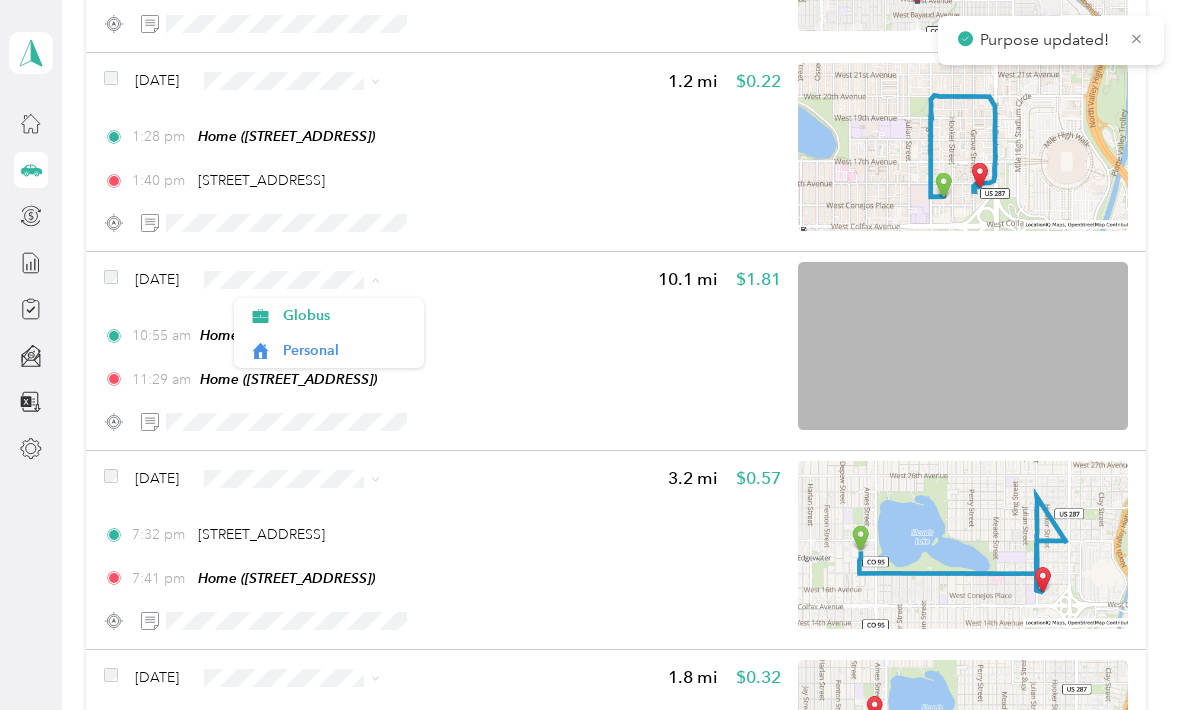 click on "Personal" at bounding box center (329, 350) 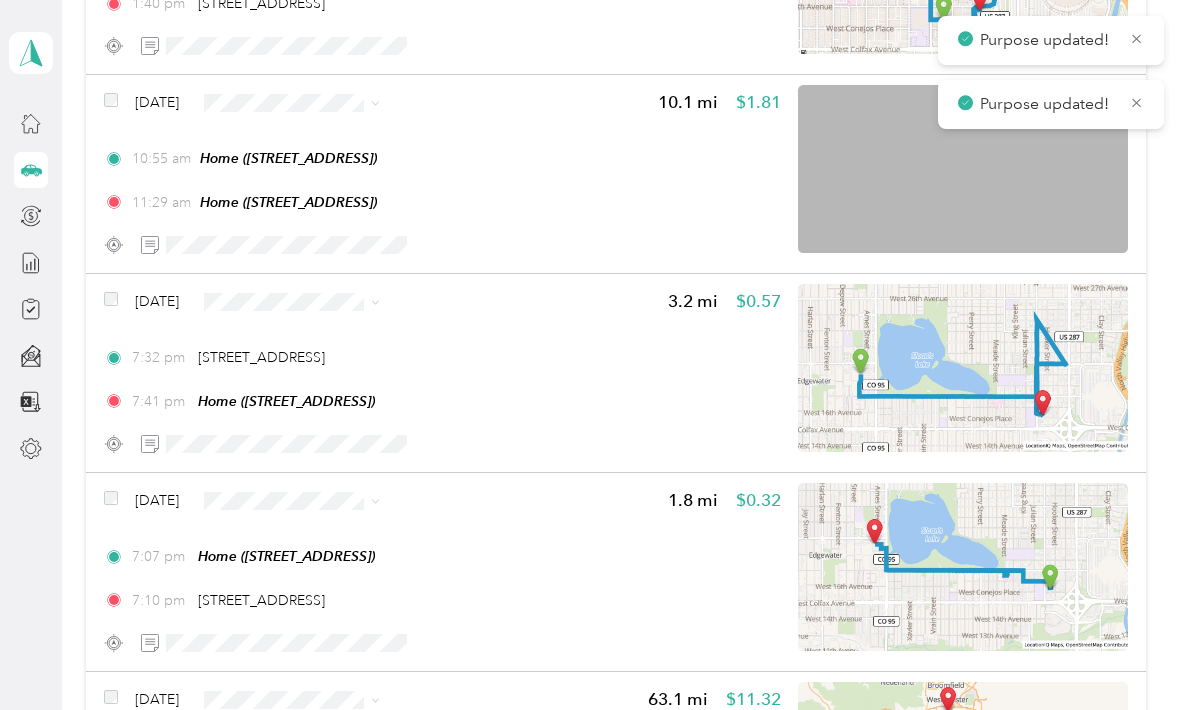 scroll, scrollTop: 16337, scrollLeft: 0, axis: vertical 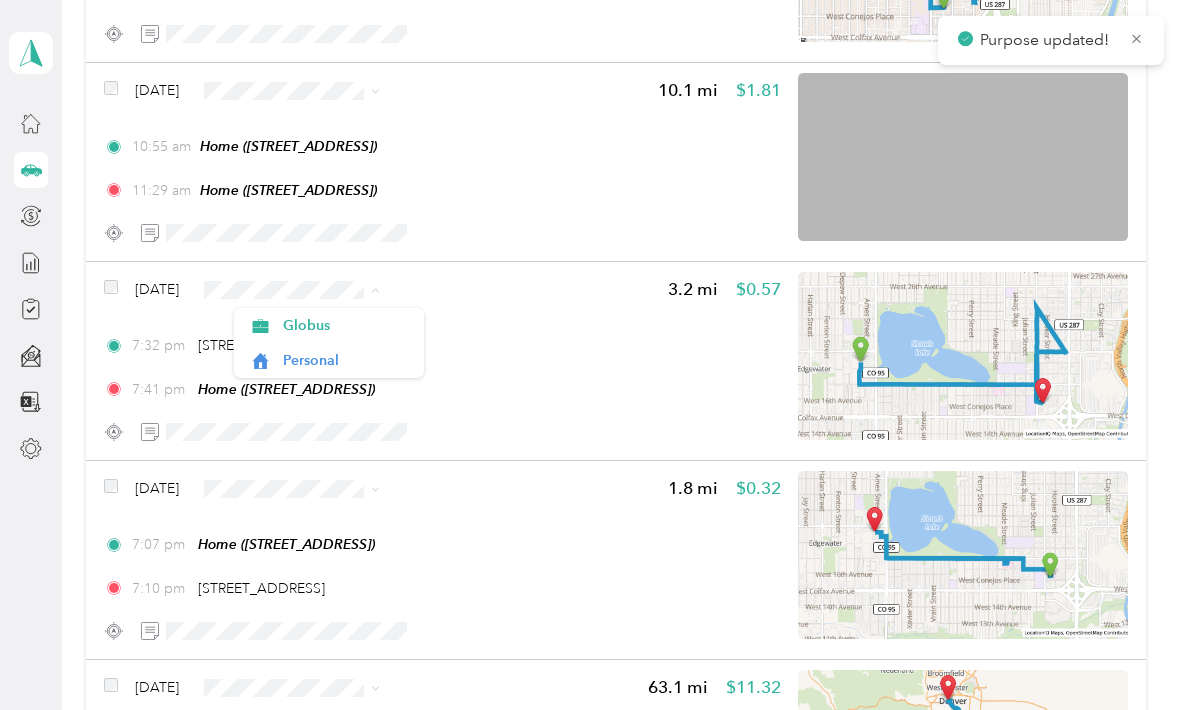click on "Personal" at bounding box center [329, 360] 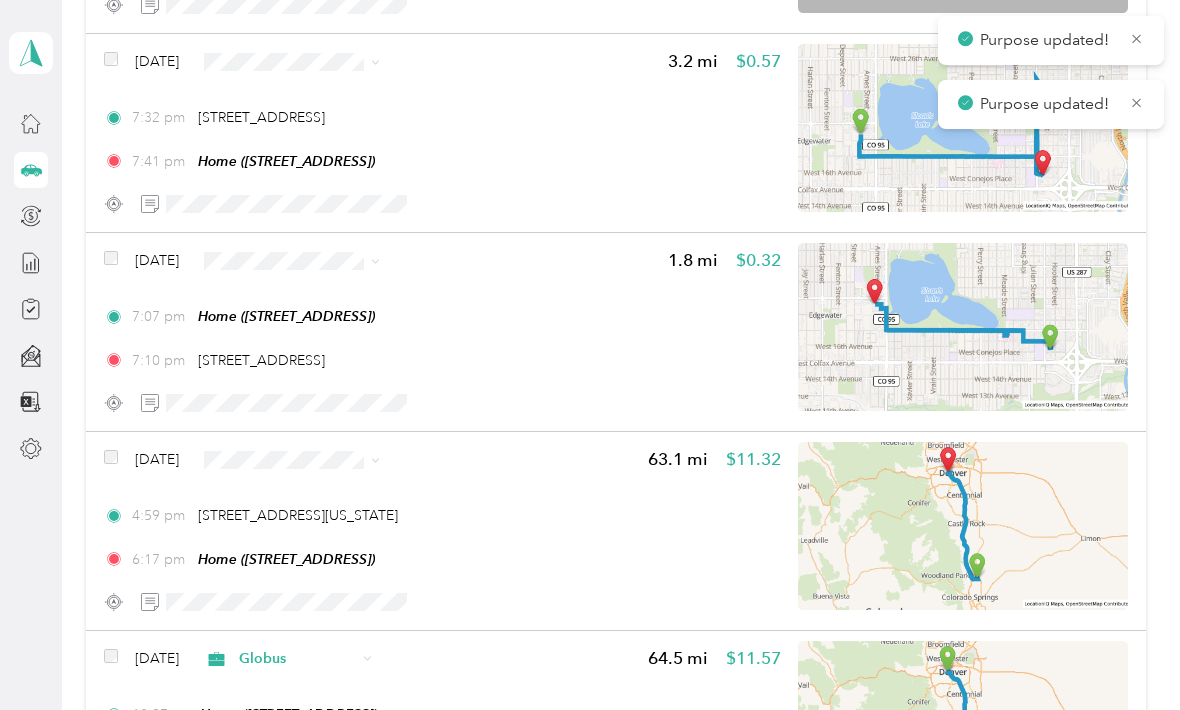 scroll, scrollTop: 16568, scrollLeft: 0, axis: vertical 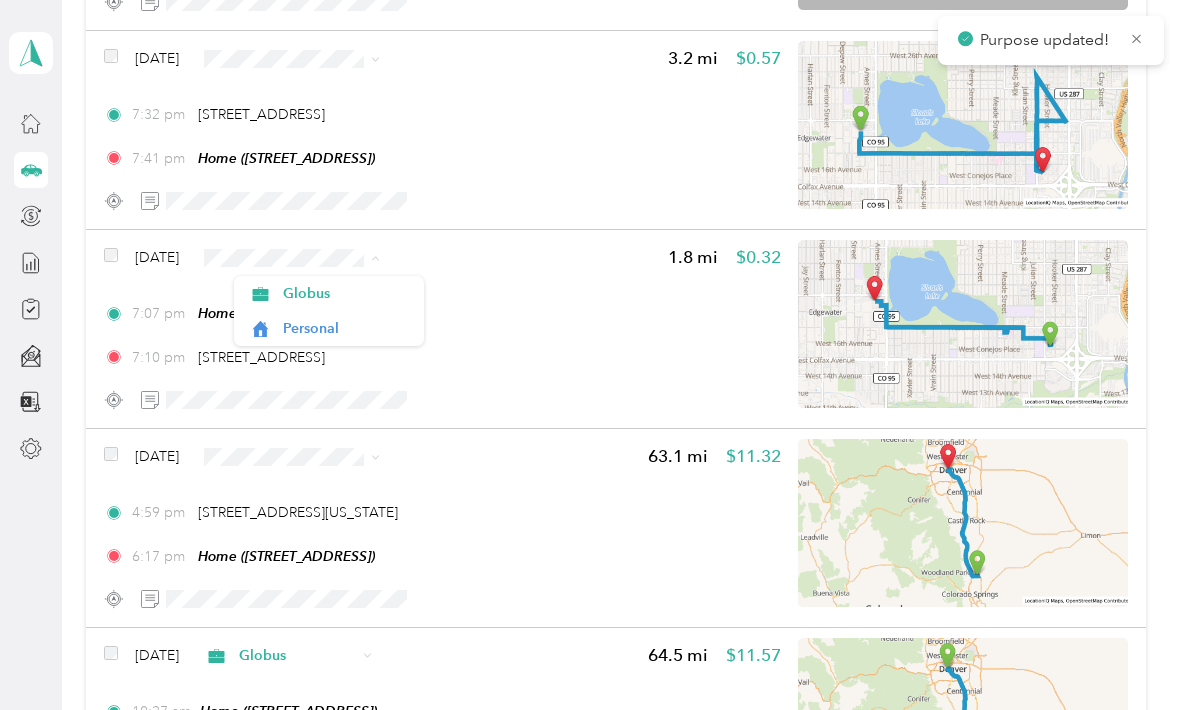 click on "Personal" at bounding box center [329, 328] 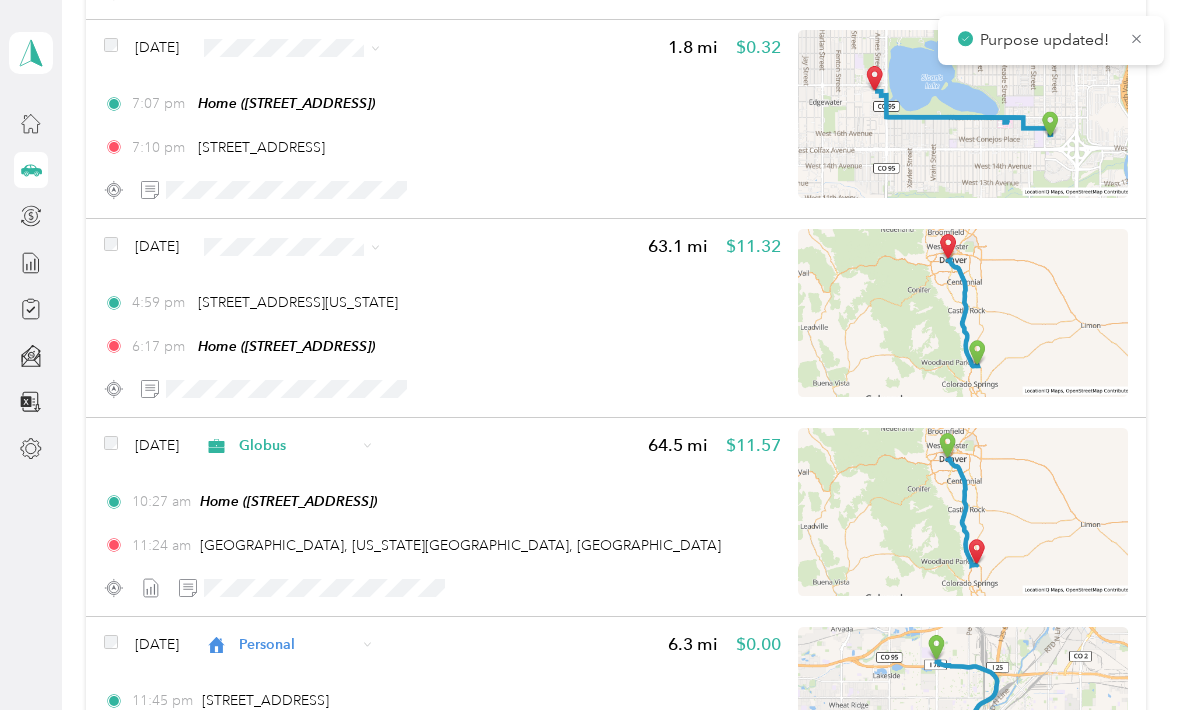 scroll, scrollTop: 16781, scrollLeft: 0, axis: vertical 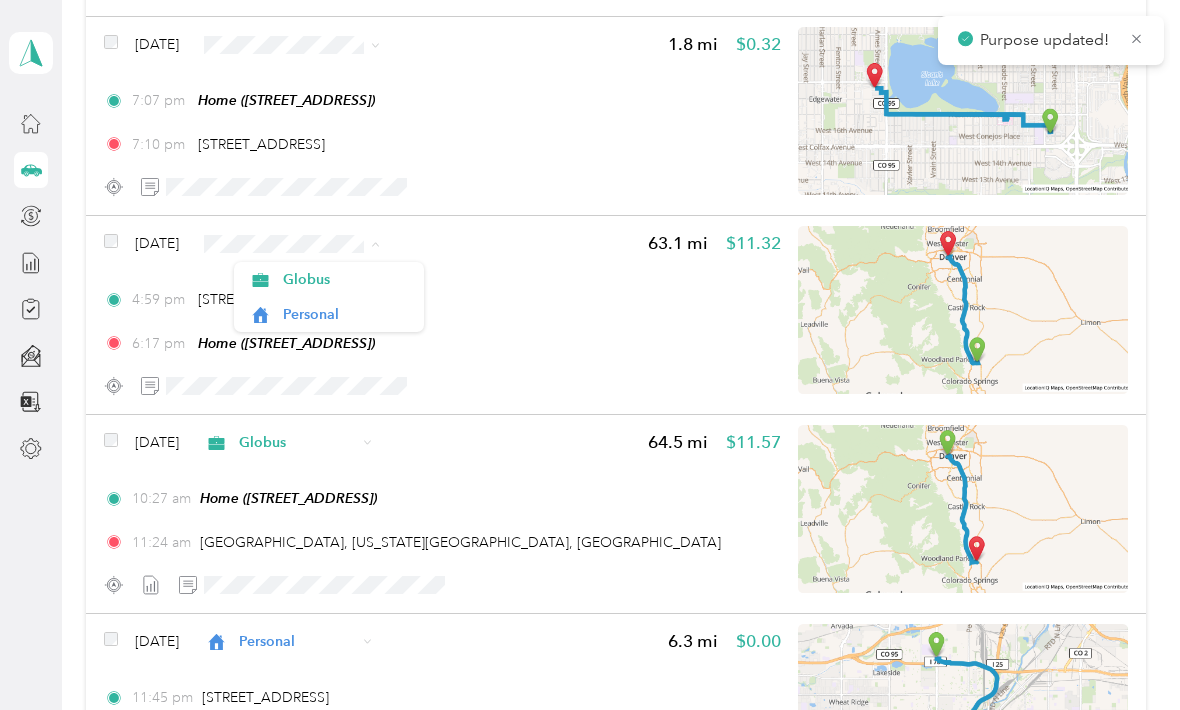 click 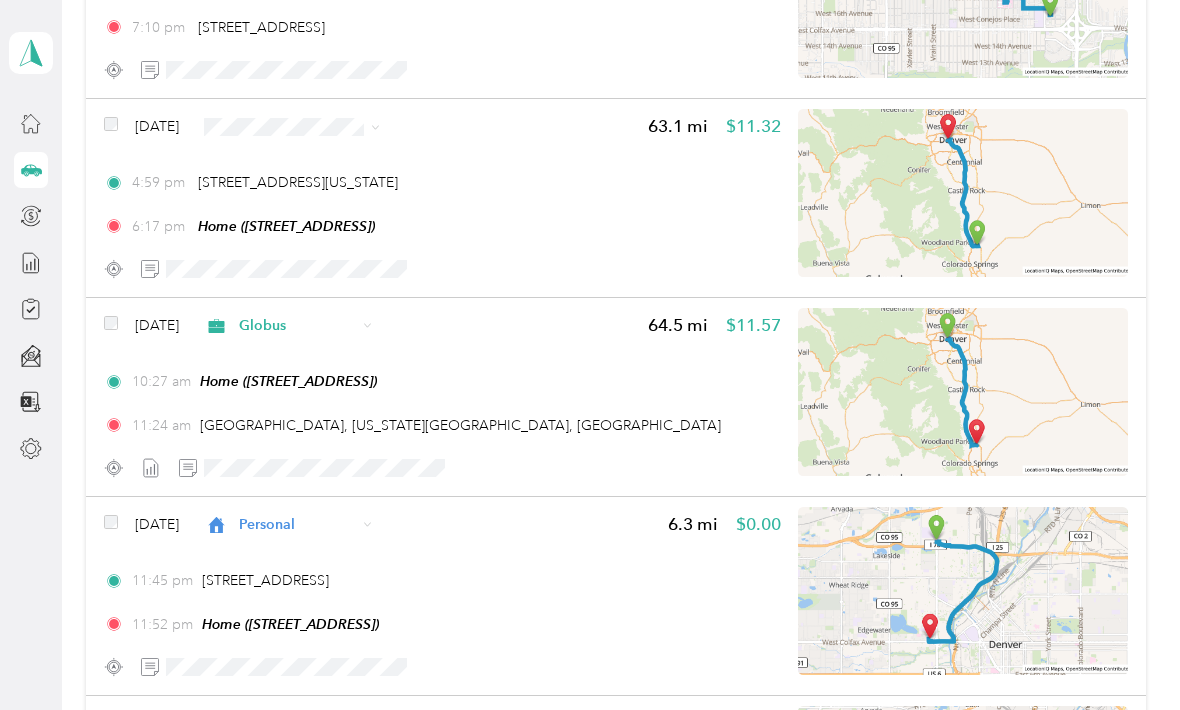 scroll, scrollTop: 16901, scrollLeft: 0, axis: vertical 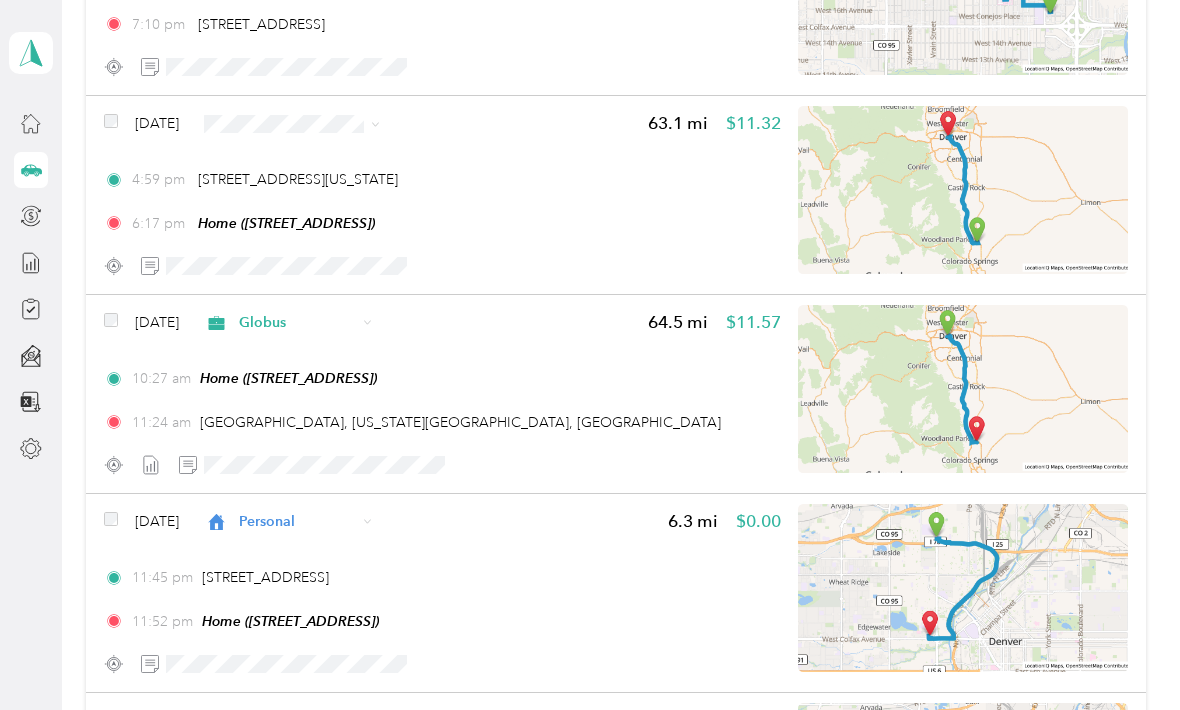 click at bounding box center [292, 123] 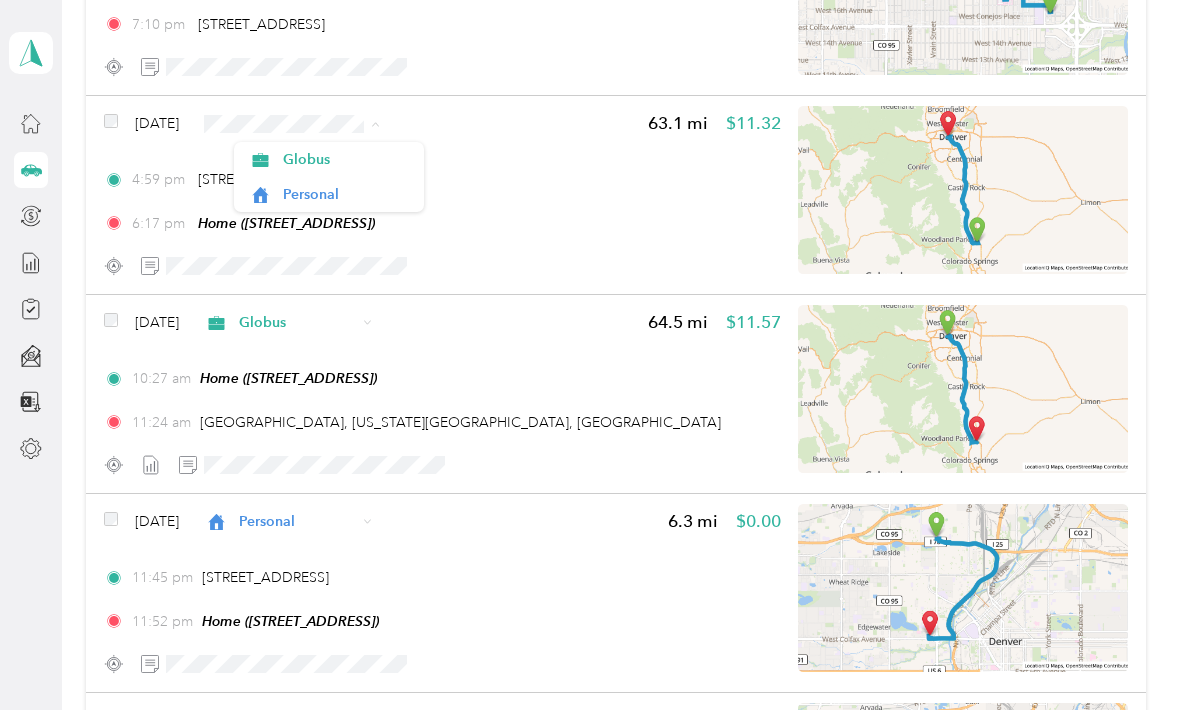 click on "Globus" at bounding box center [346, 159] 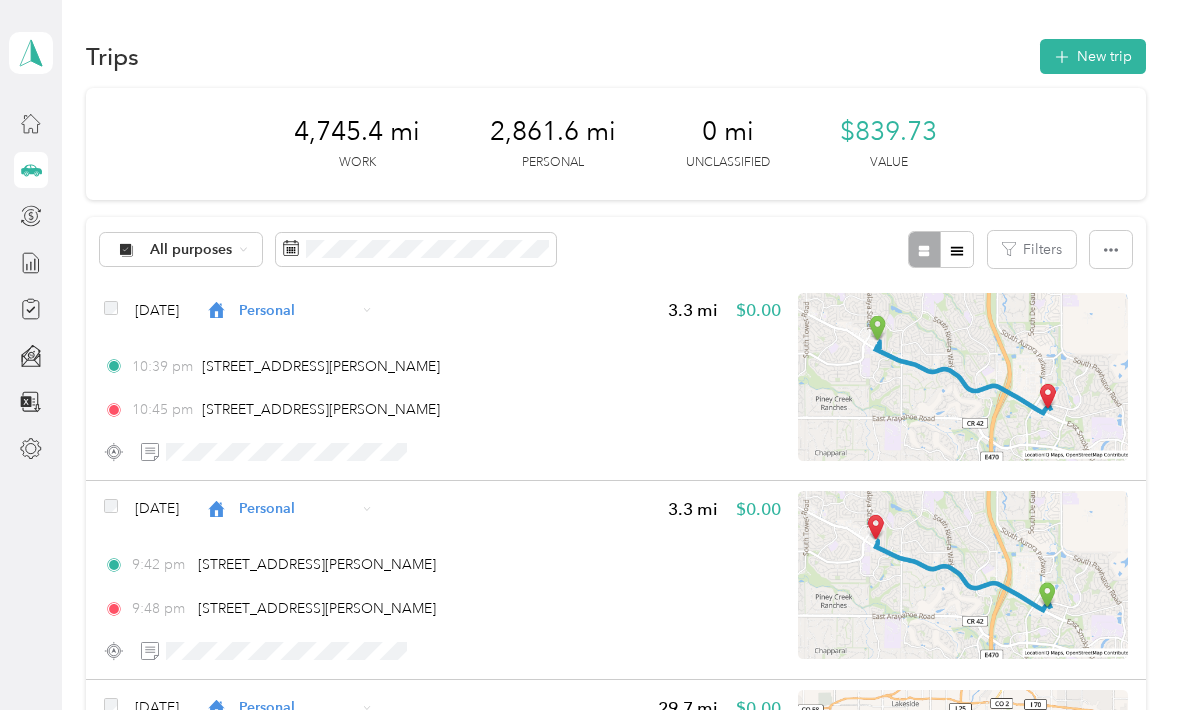 scroll, scrollTop: 0, scrollLeft: 0, axis: both 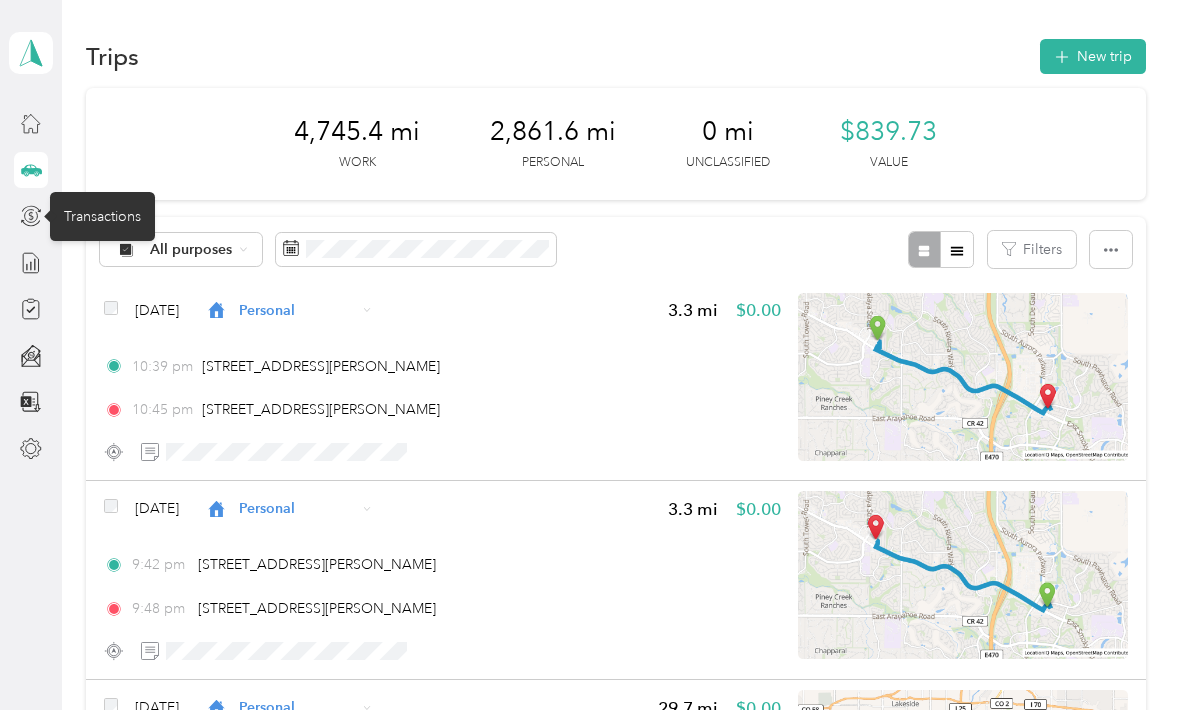 click 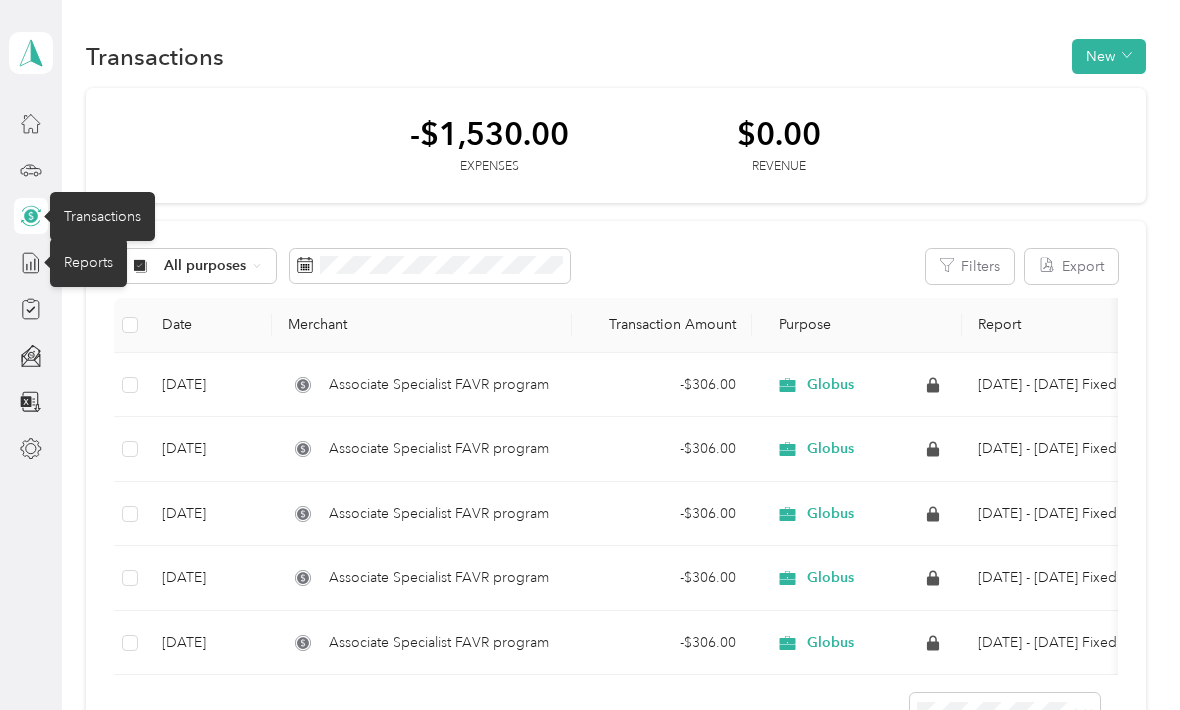 click 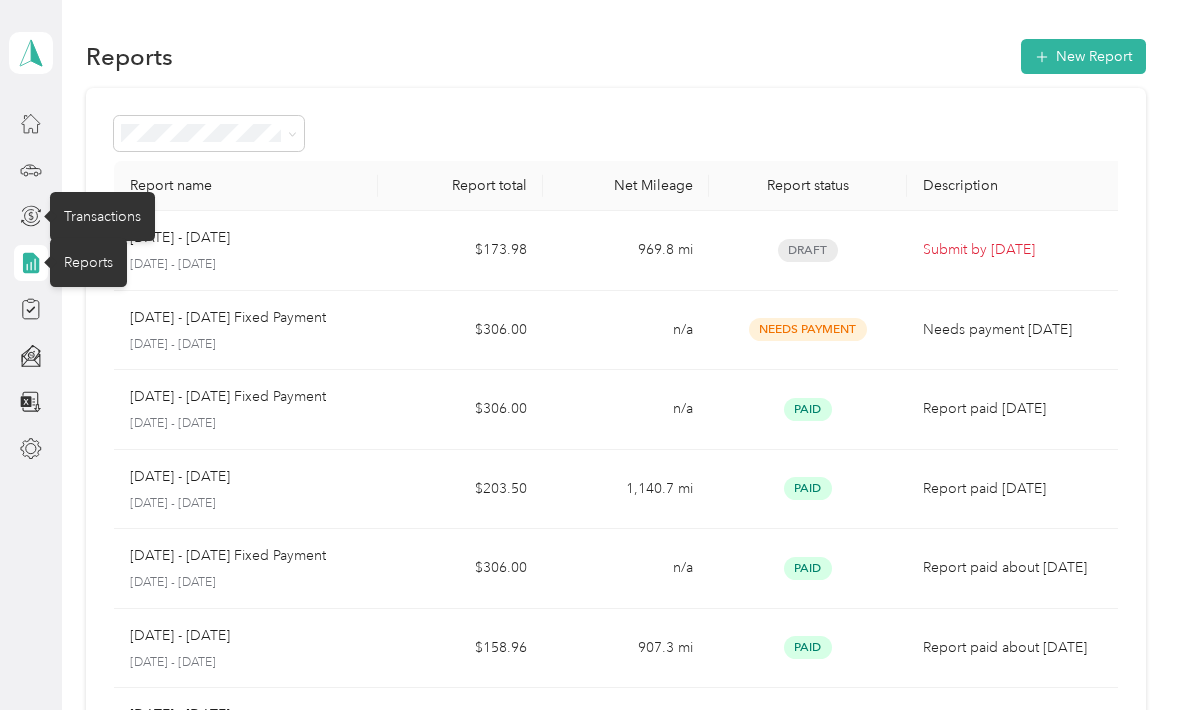 scroll, scrollTop: 0, scrollLeft: 0, axis: both 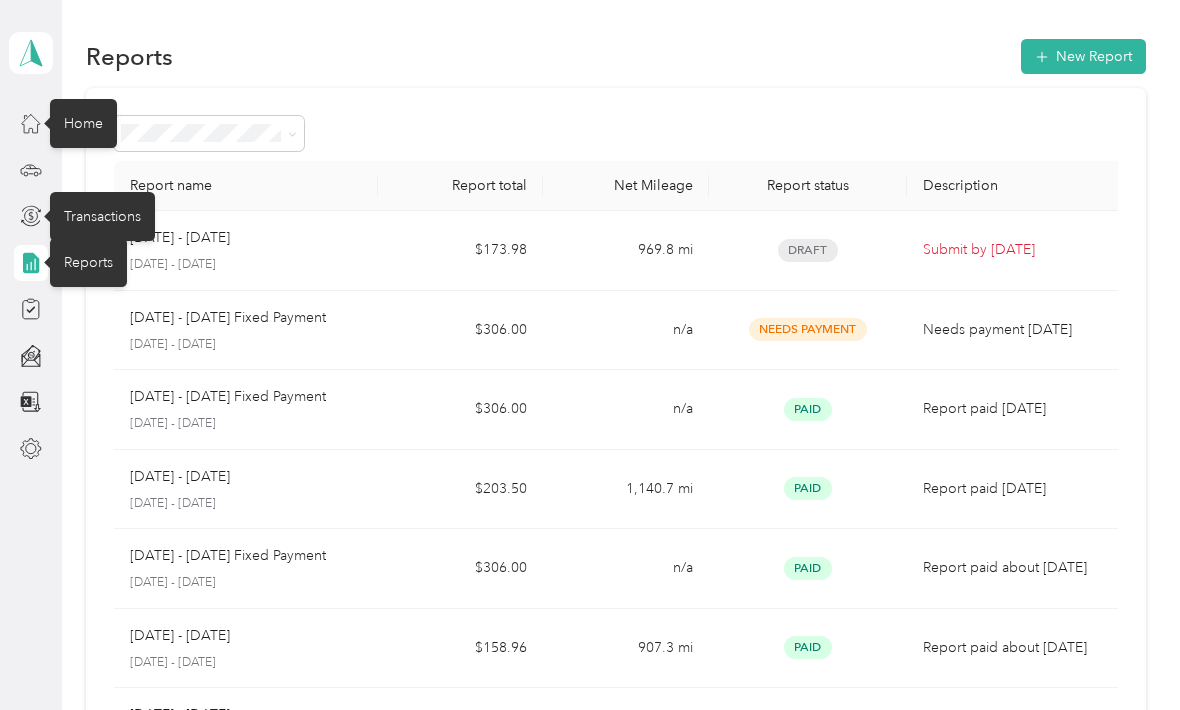 click 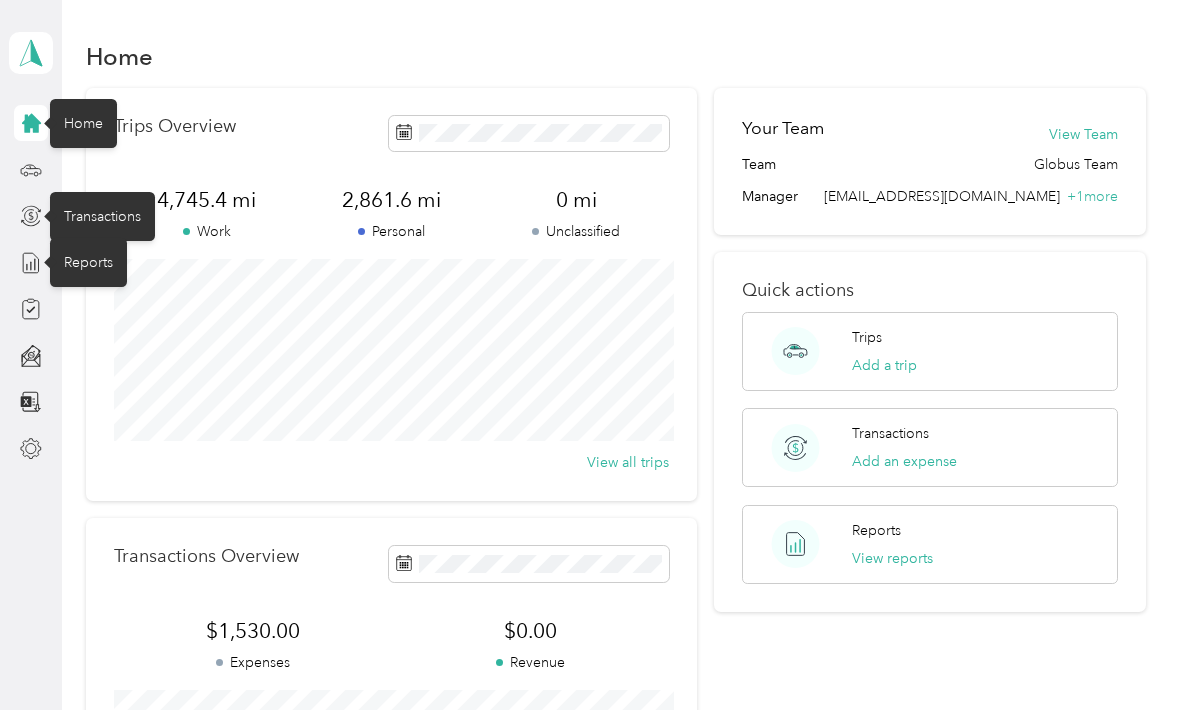 click 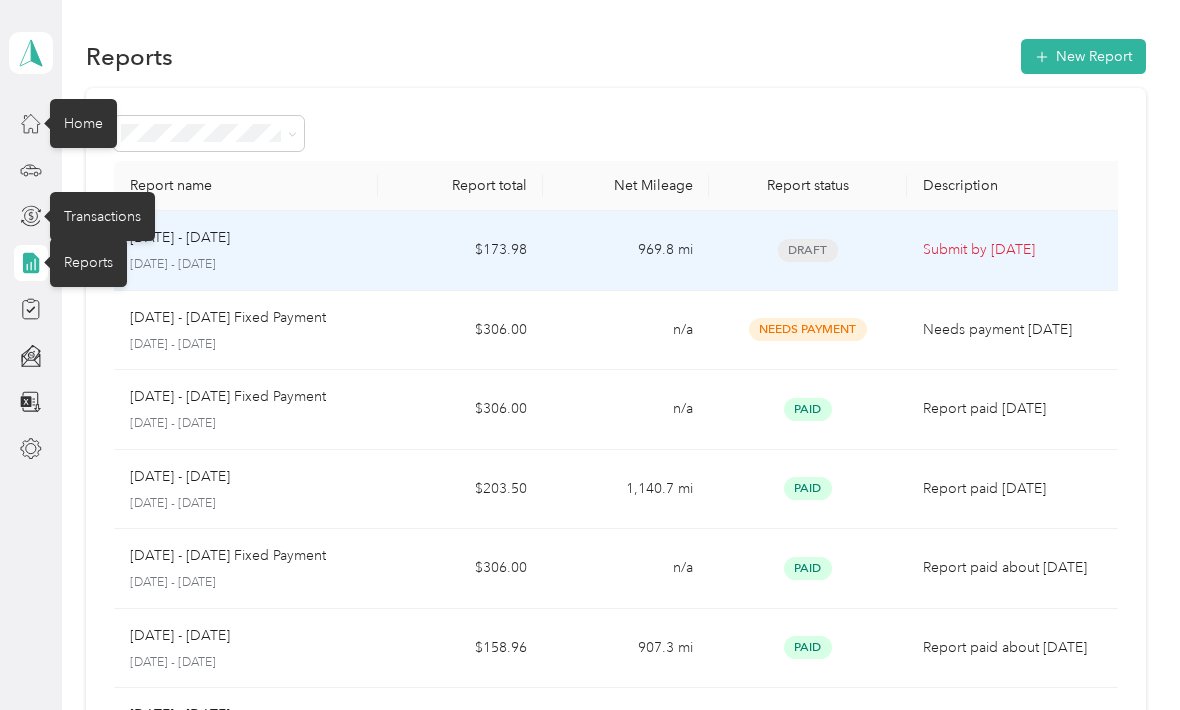 click on "Draft" at bounding box center (808, 251) 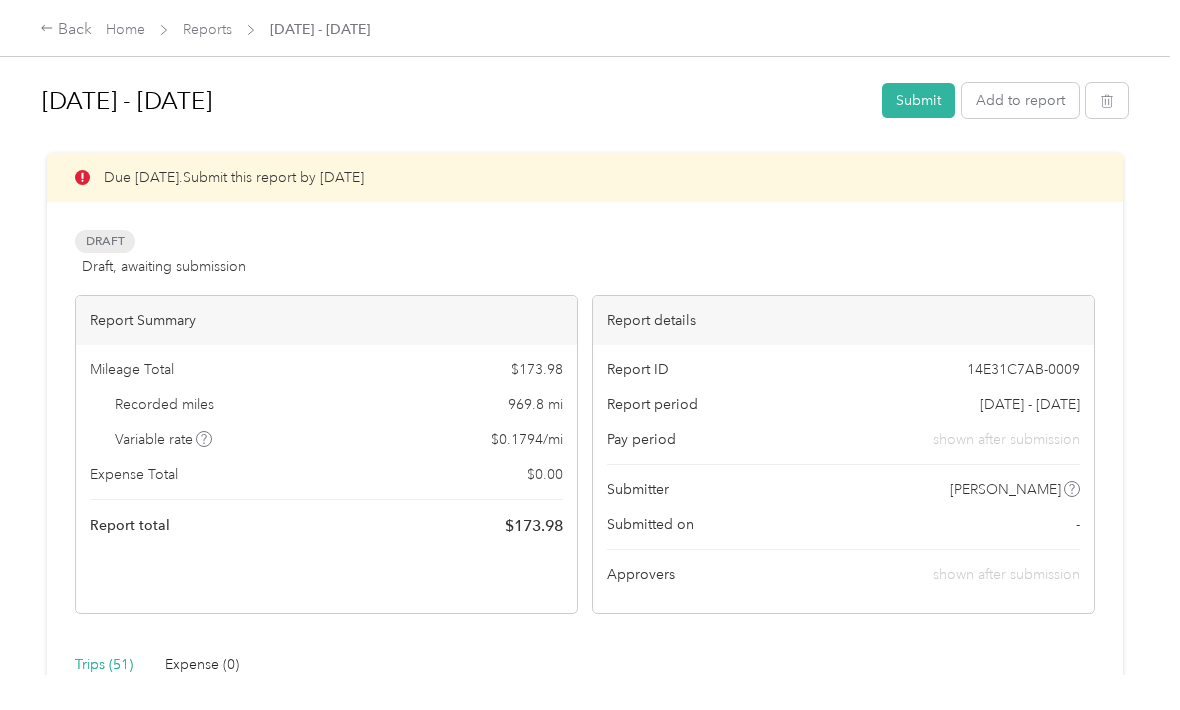 click on "Submit" at bounding box center [918, 100] 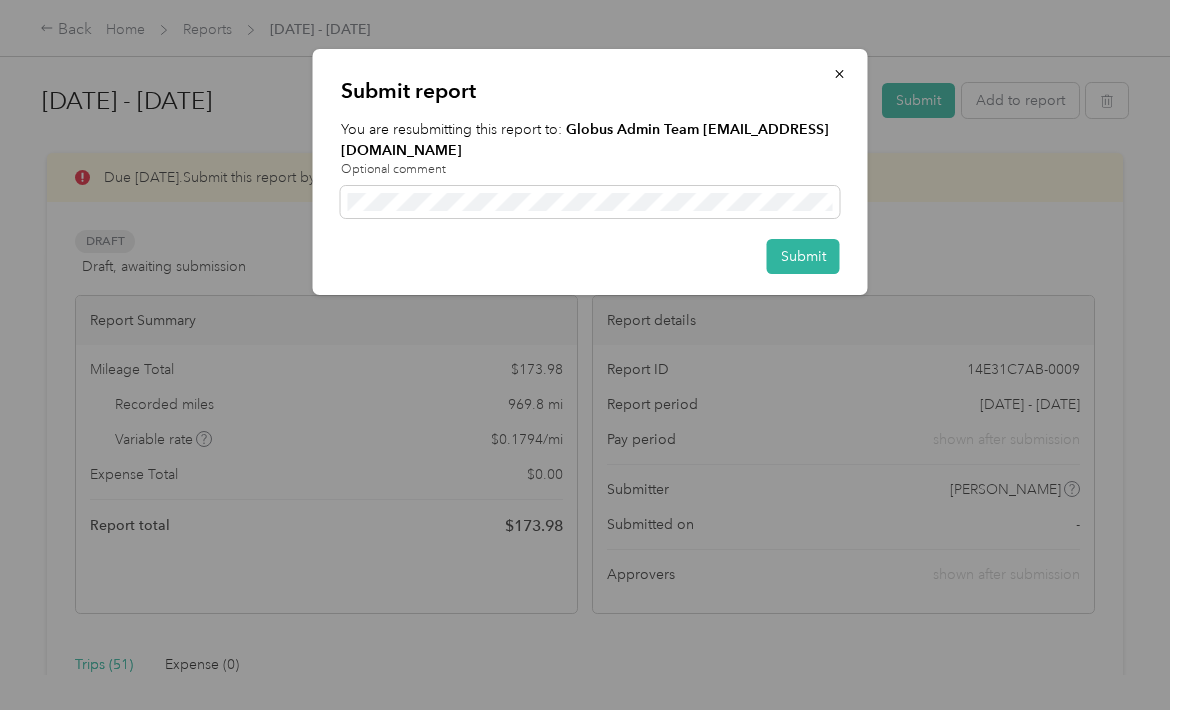 click on "Submit" at bounding box center [803, 256] 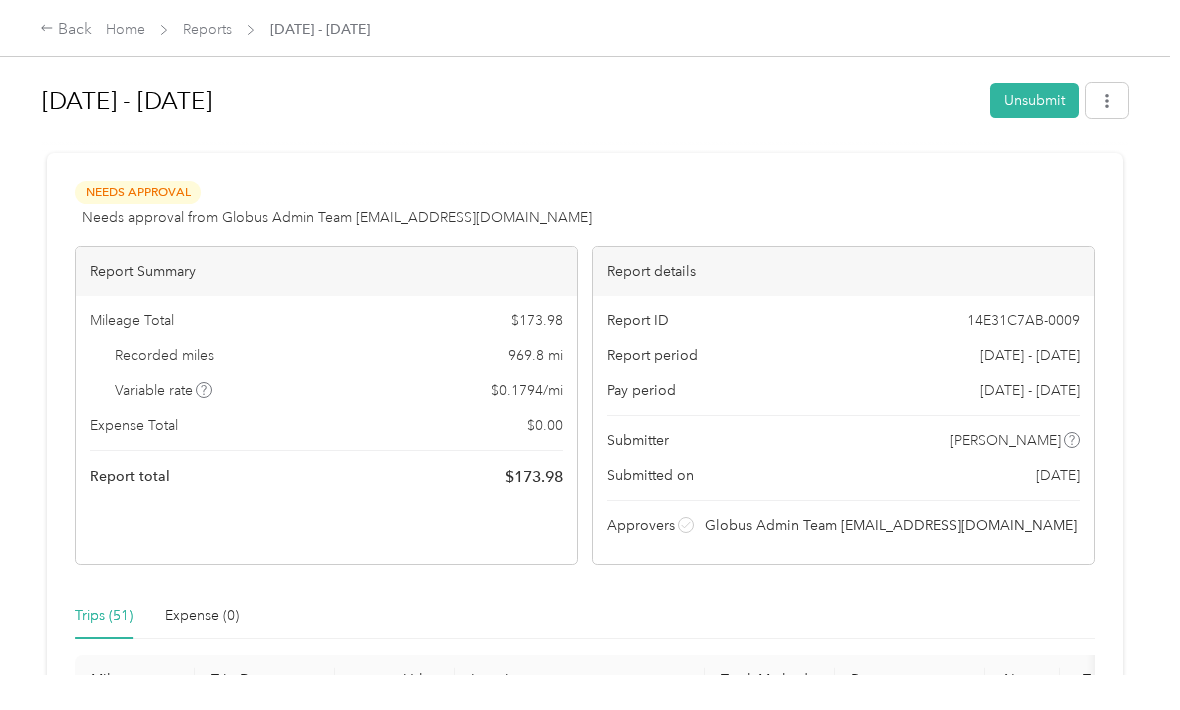 scroll, scrollTop: 0, scrollLeft: 0, axis: both 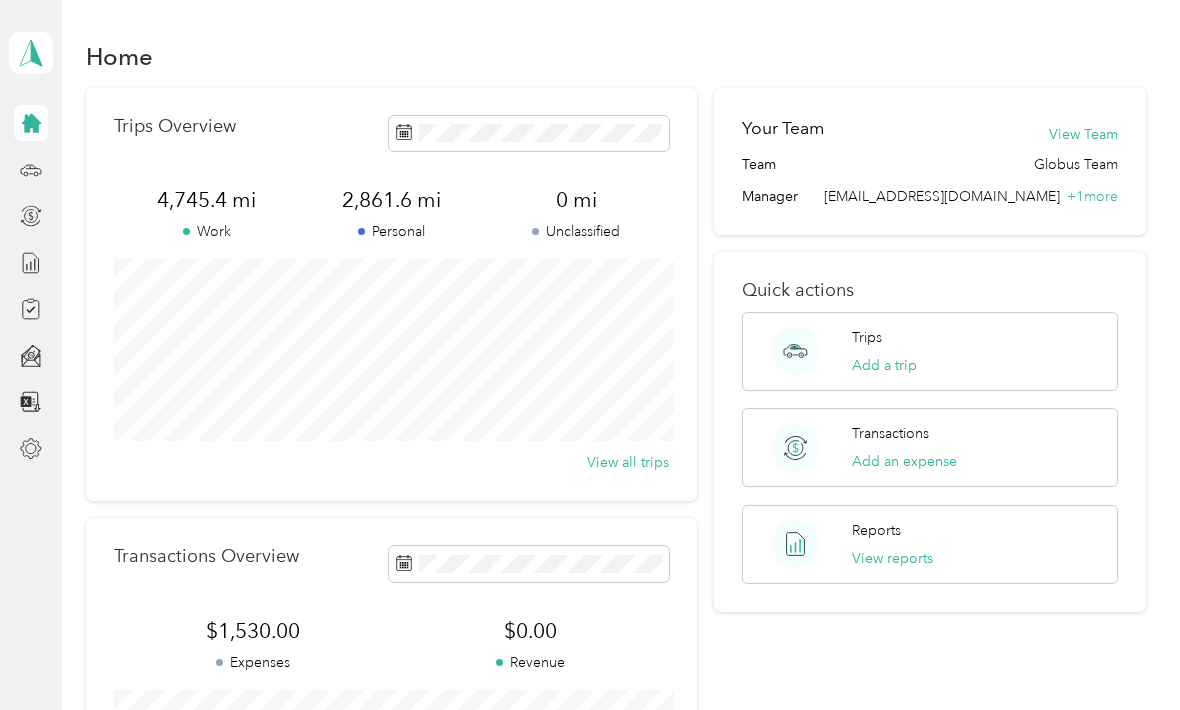 click at bounding box center (31, 263) 